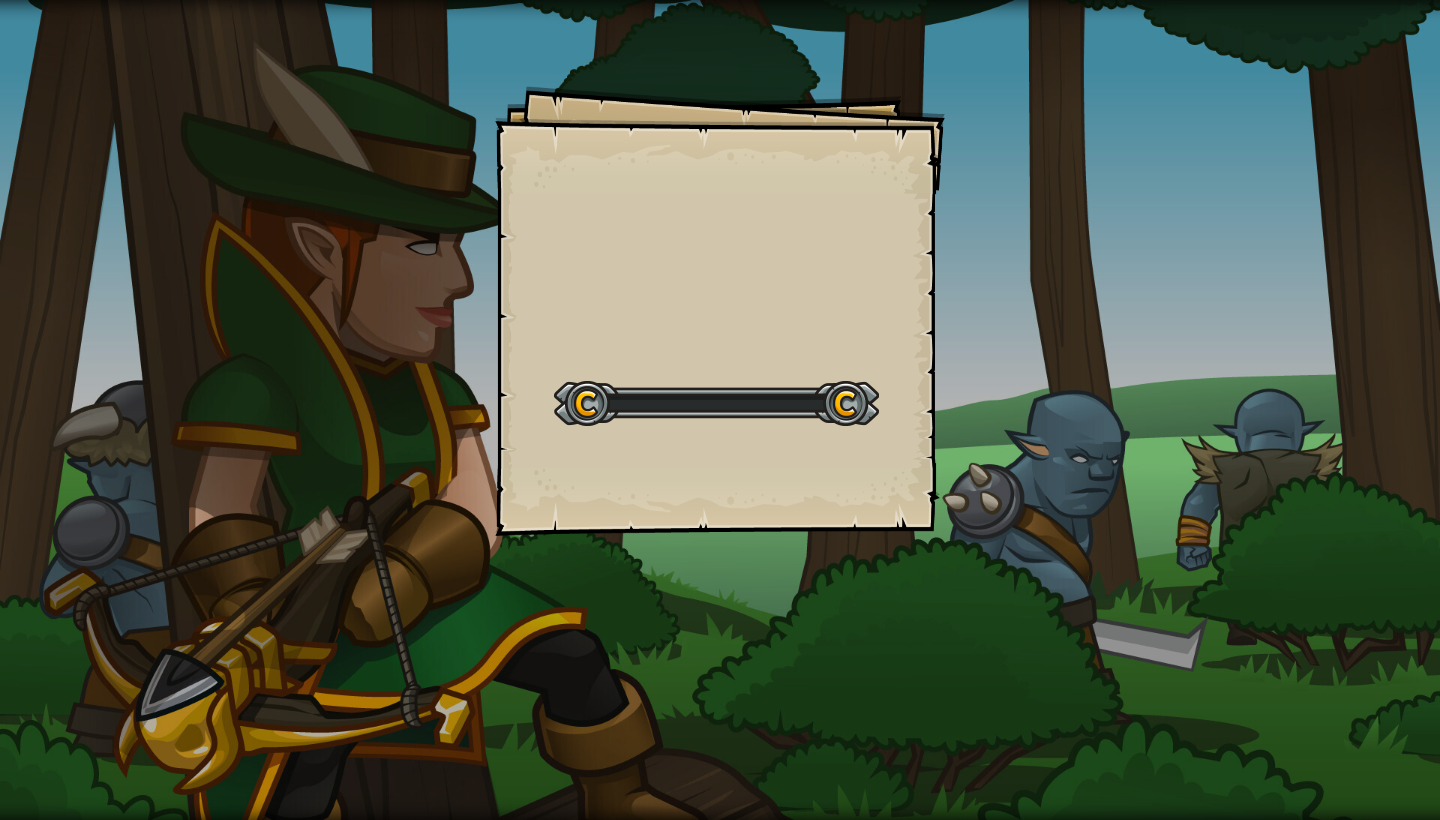 scroll, scrollTop: 0, scrollLeft: 0, axis: both 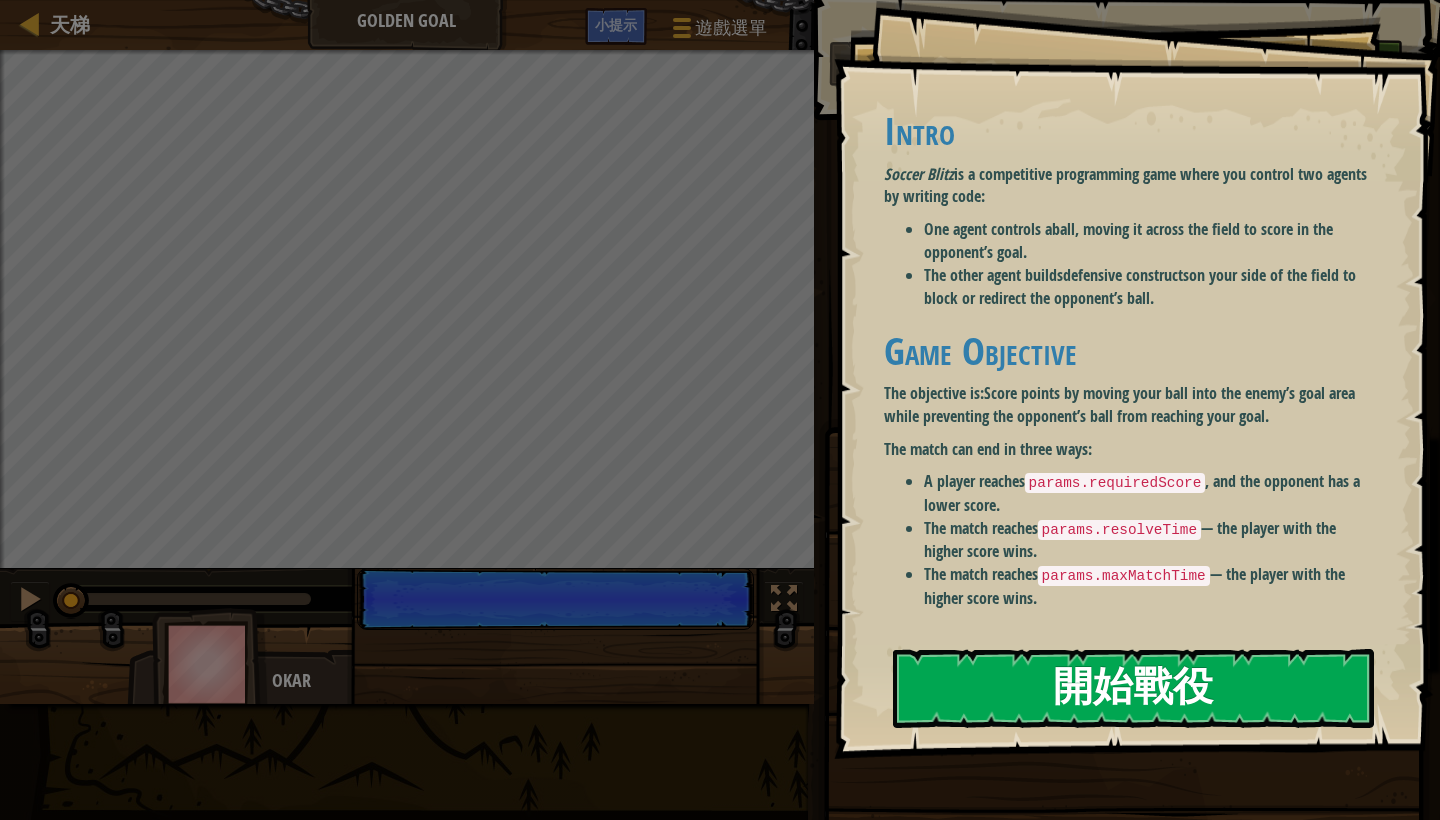 click on "開始戰役" at bounding box center (1133, 688) 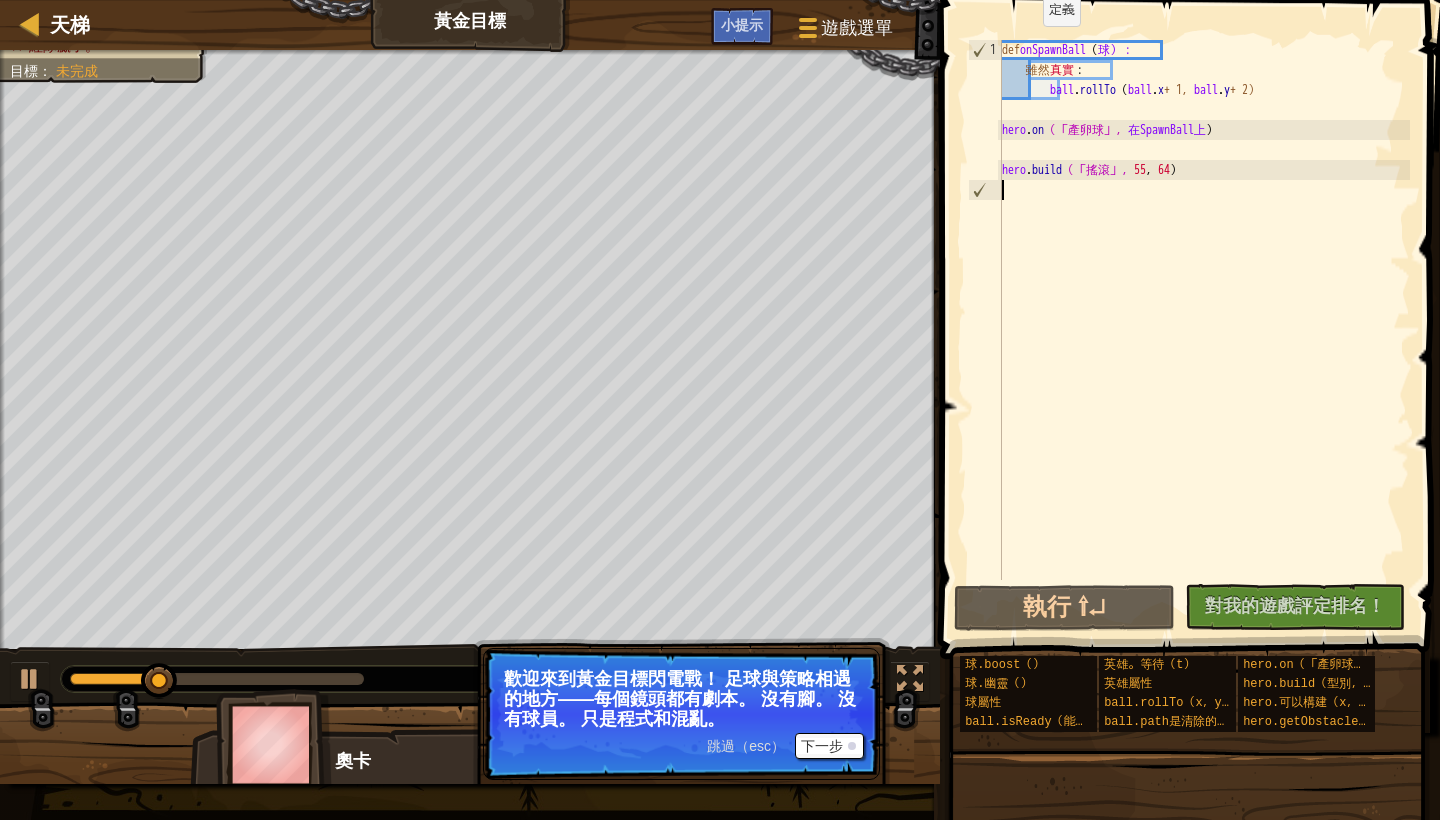 click on "下一步" at bounding box center (829, 746) 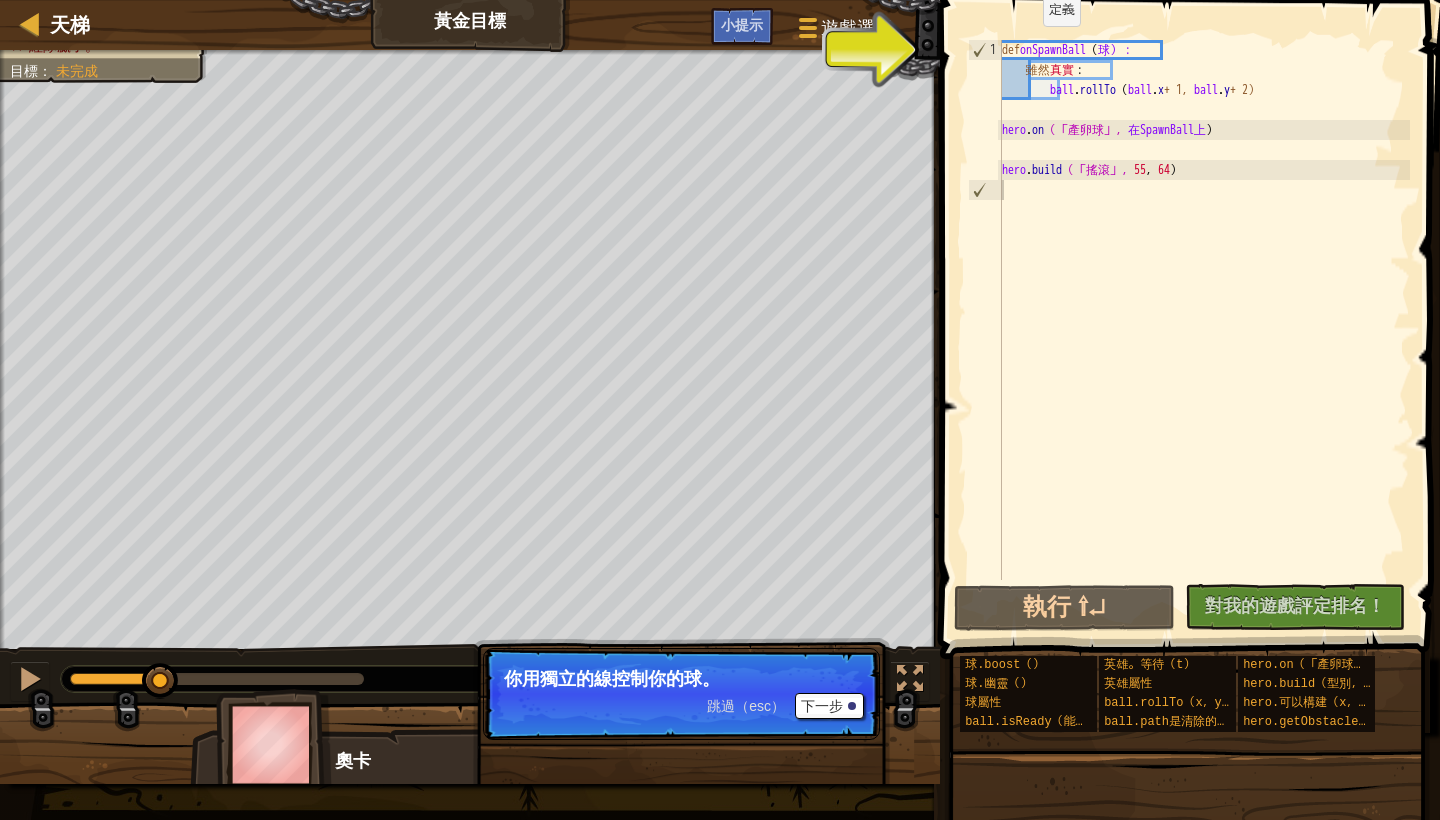 click on "下一步" at bounding box center [829, 706] 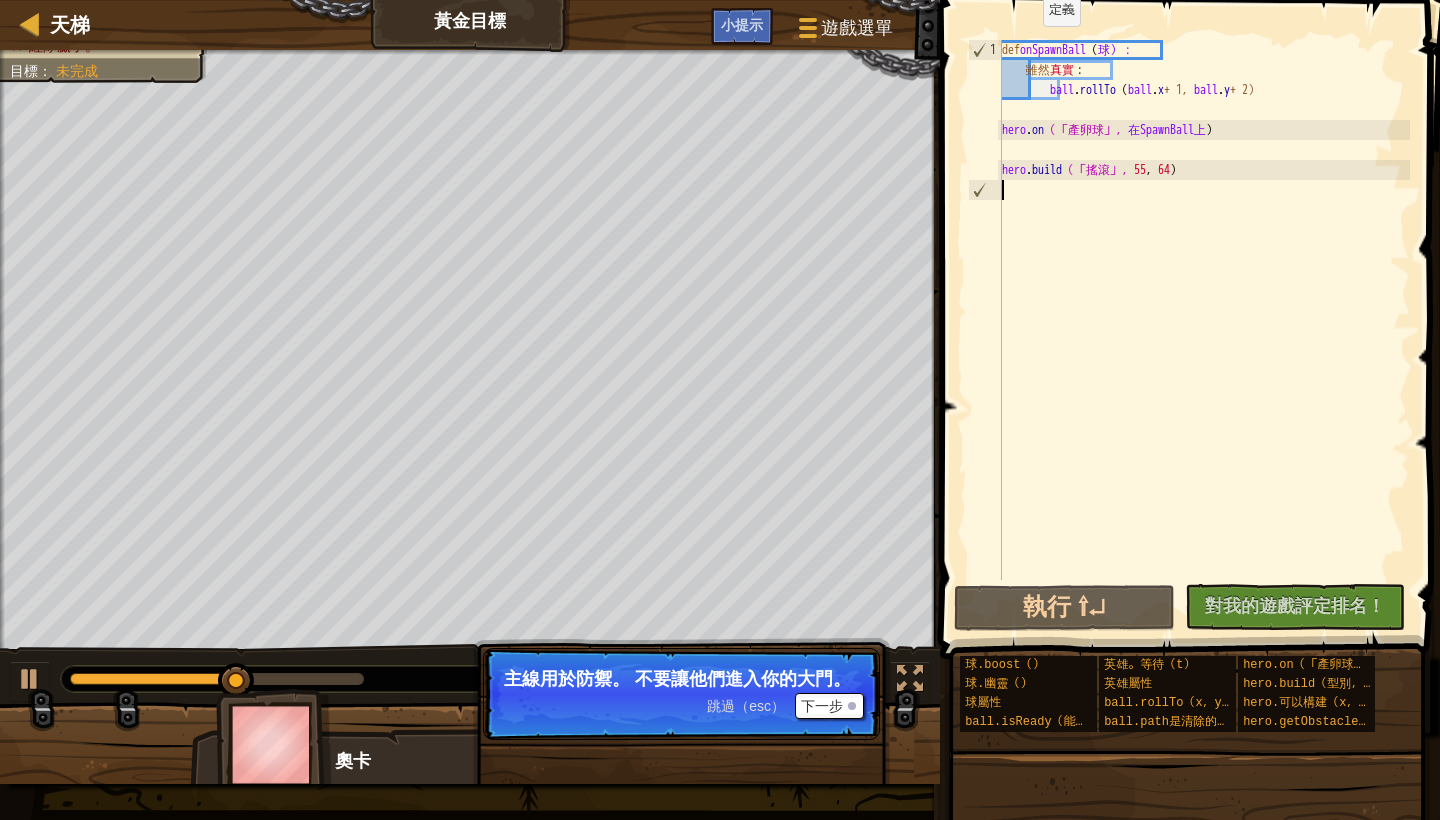 click on "下一步" at bounding box center (829, 706) 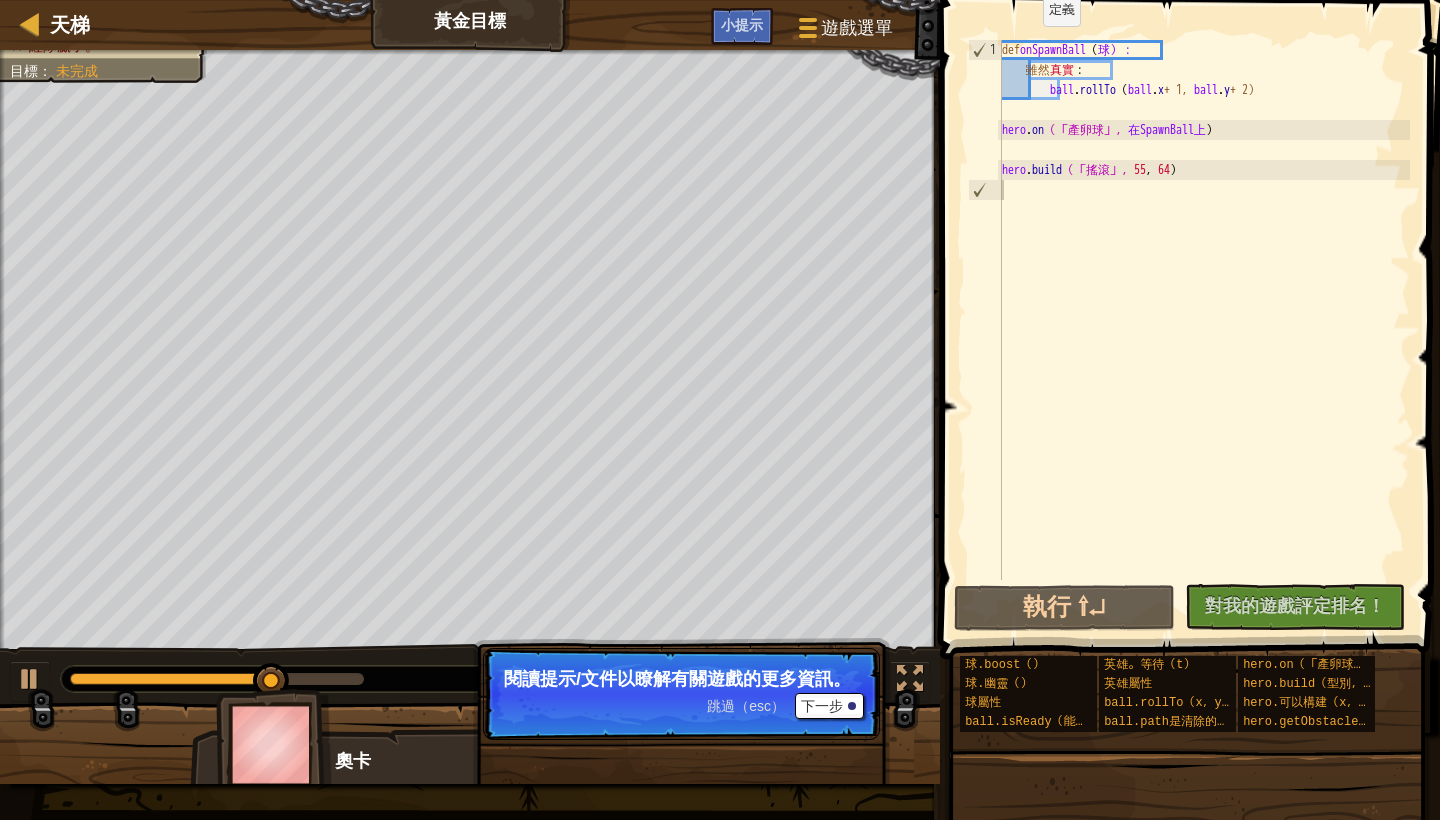 click on "下一步" at bounding box center [829, 706] 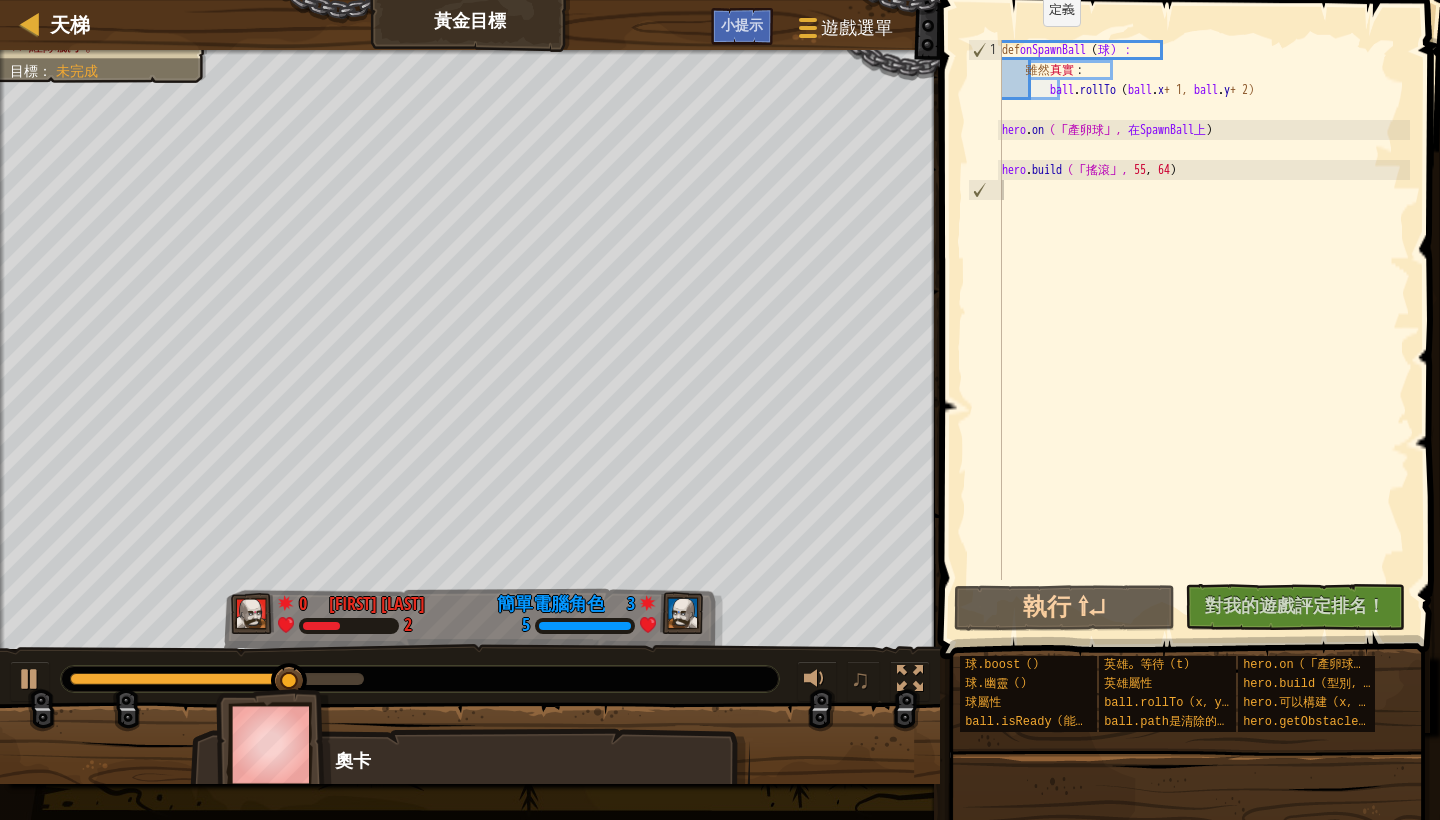 click on "小提示" at bounding box center (742, 24) 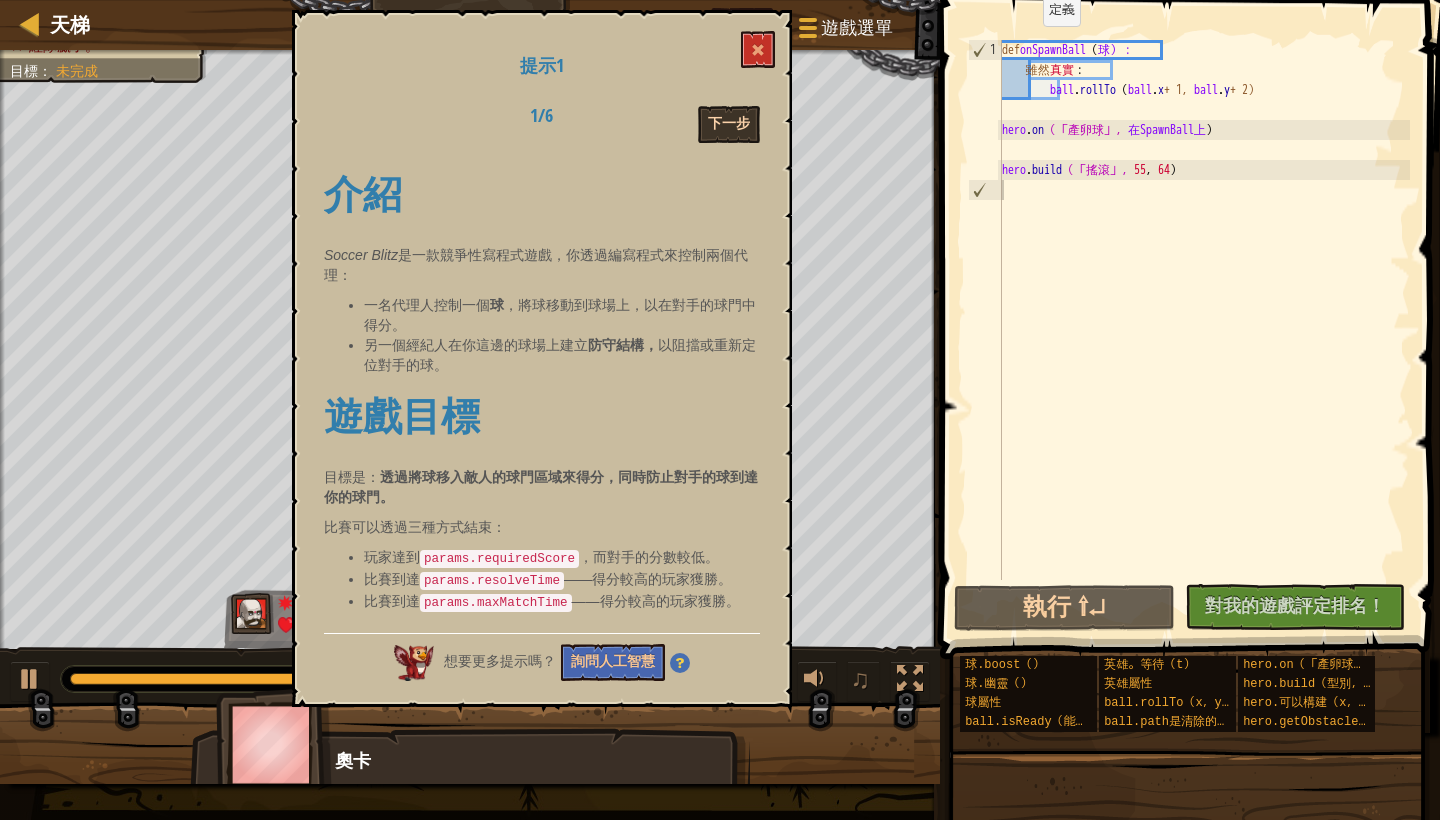 click on "下一步" at bounding box center [729, 124] 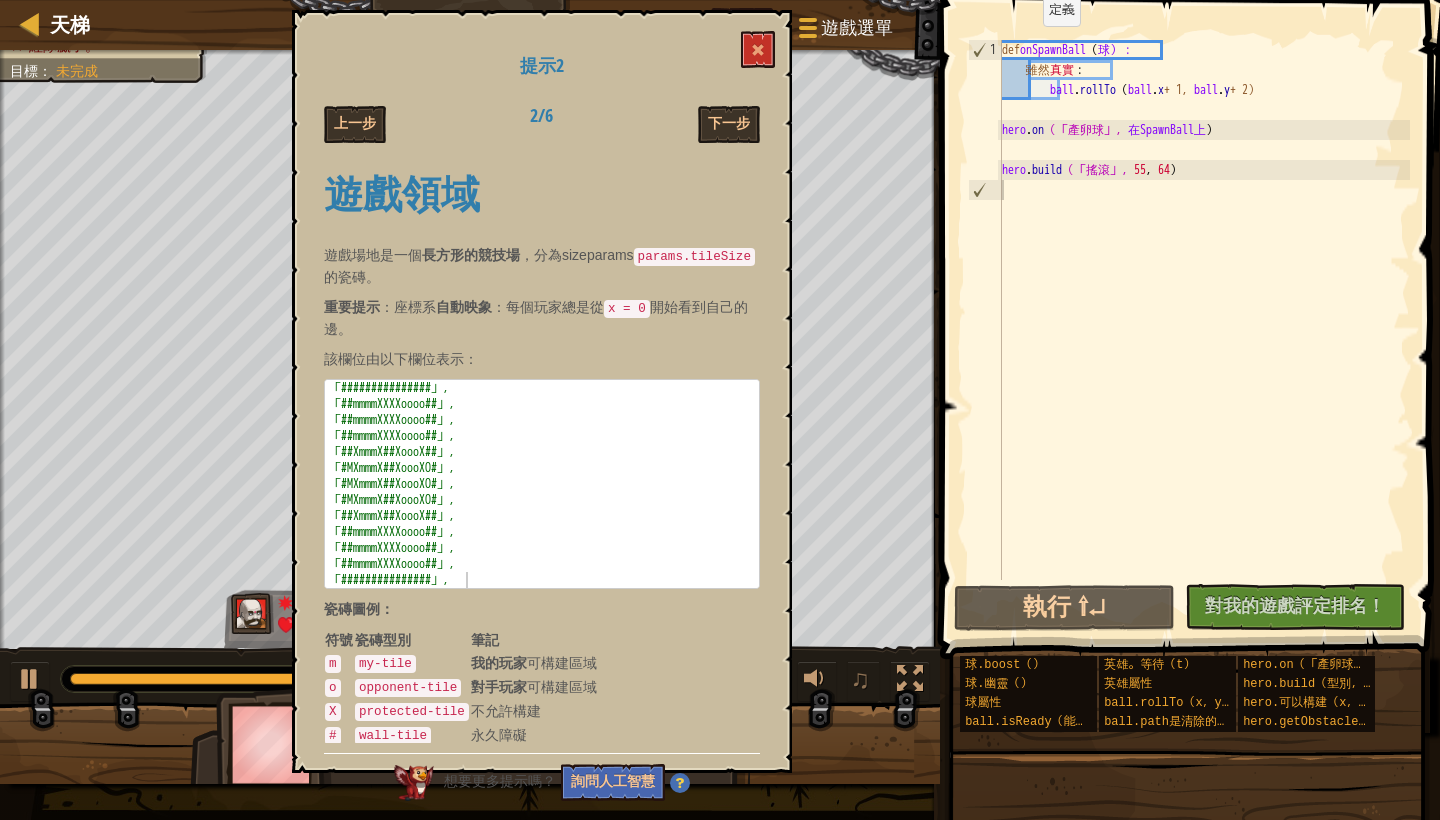 click on "下一步" at bounding box center (729, 124) 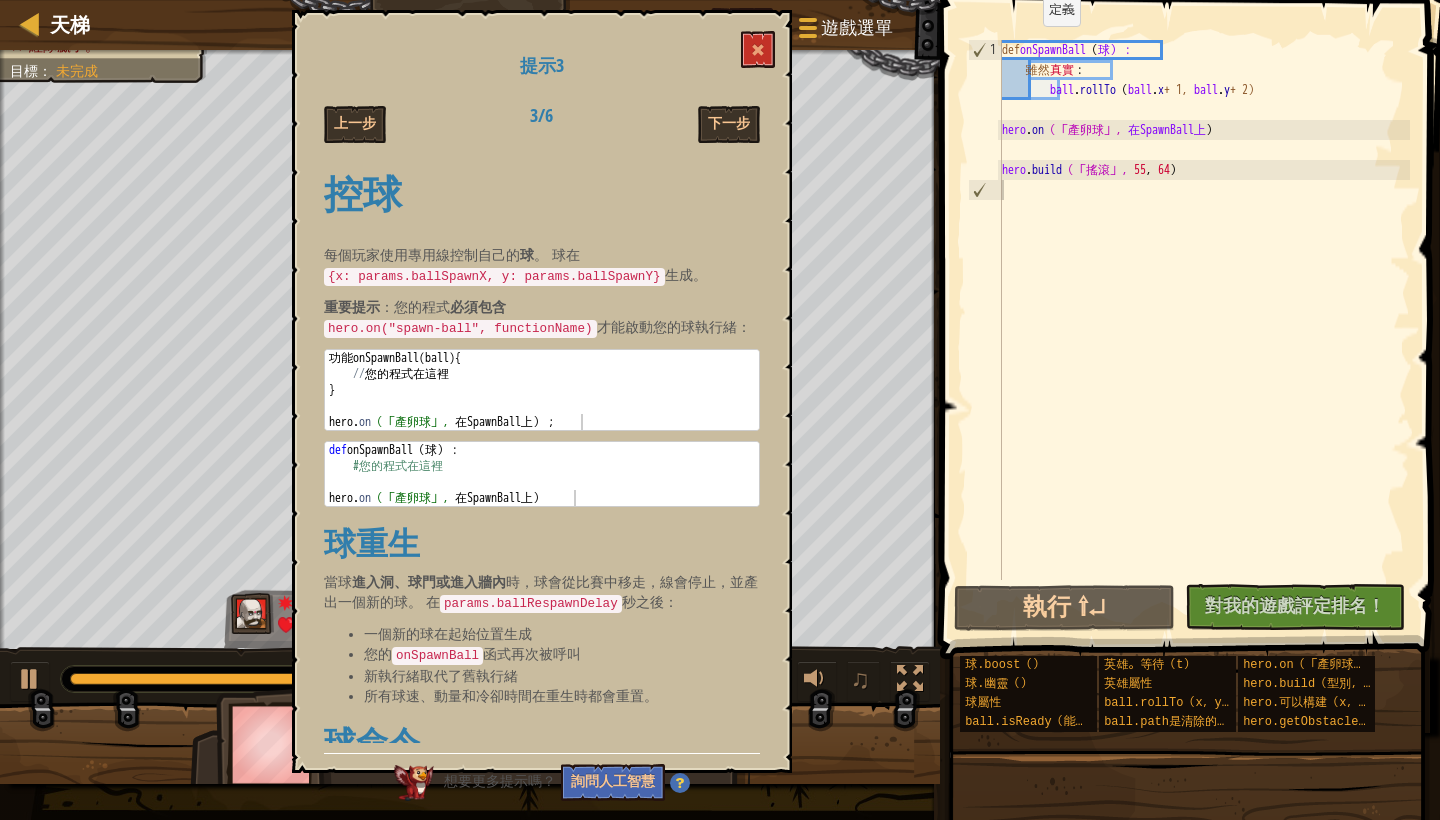 click on "提示3 上一步 3/6 下一步 控球
每個玩家 使用專用線 控制自己的 球 。 球在 {x: params.ballSpawnX, y: params.ballSpawnY} 生成 。
重要提示 ：您的程式 必須包含 hero.on("spawn-ball", functionName) 才能啟動您的球執行緒：
功能 onSpawnBall ( ball )  {      // 您的 程式 在這裡 } hero . on （「產卵球」， 在SpawnBall上）；     ההההההההההההההההההההההההההההההההההההההההההההההההההההההההההההההההההההההההההההההההההההההההההההההההההה�
def  onSpawnBall （ 球）：      #您的程式在這裡 hero . on （「產卵球」， 在SpawnBall上 ）     ההההההההההההההההההההההההההההההההההההההההההההההההההההההההההההההההההההההההההההההההההההההההההההההההההה�
球重生
當球 進入洞、球門或進入牆內 params.ballRespawnDelay 秒之後：" at bounding box center [542, 391] 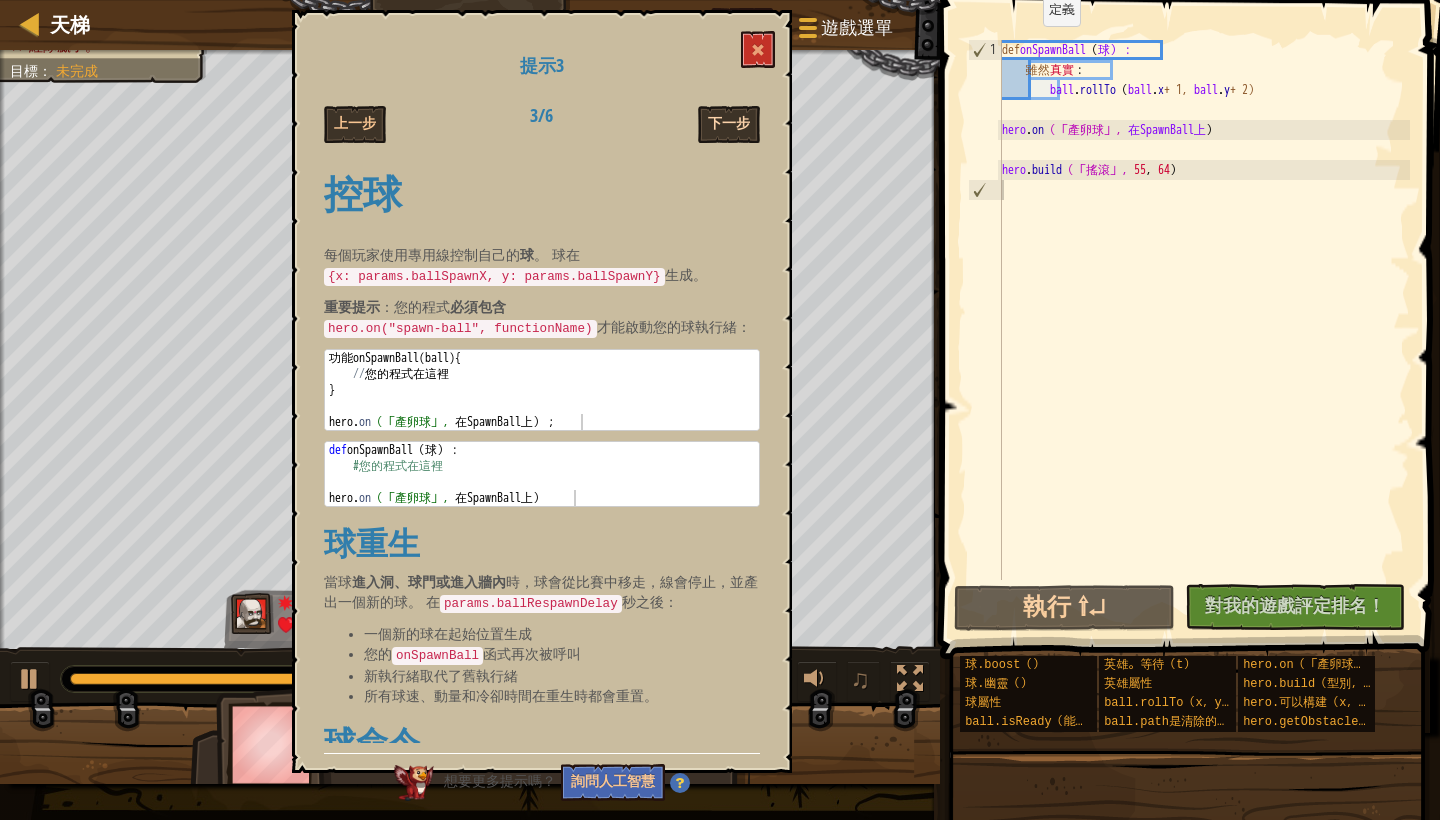 click on "下一步" at bounding box center [729, 124] 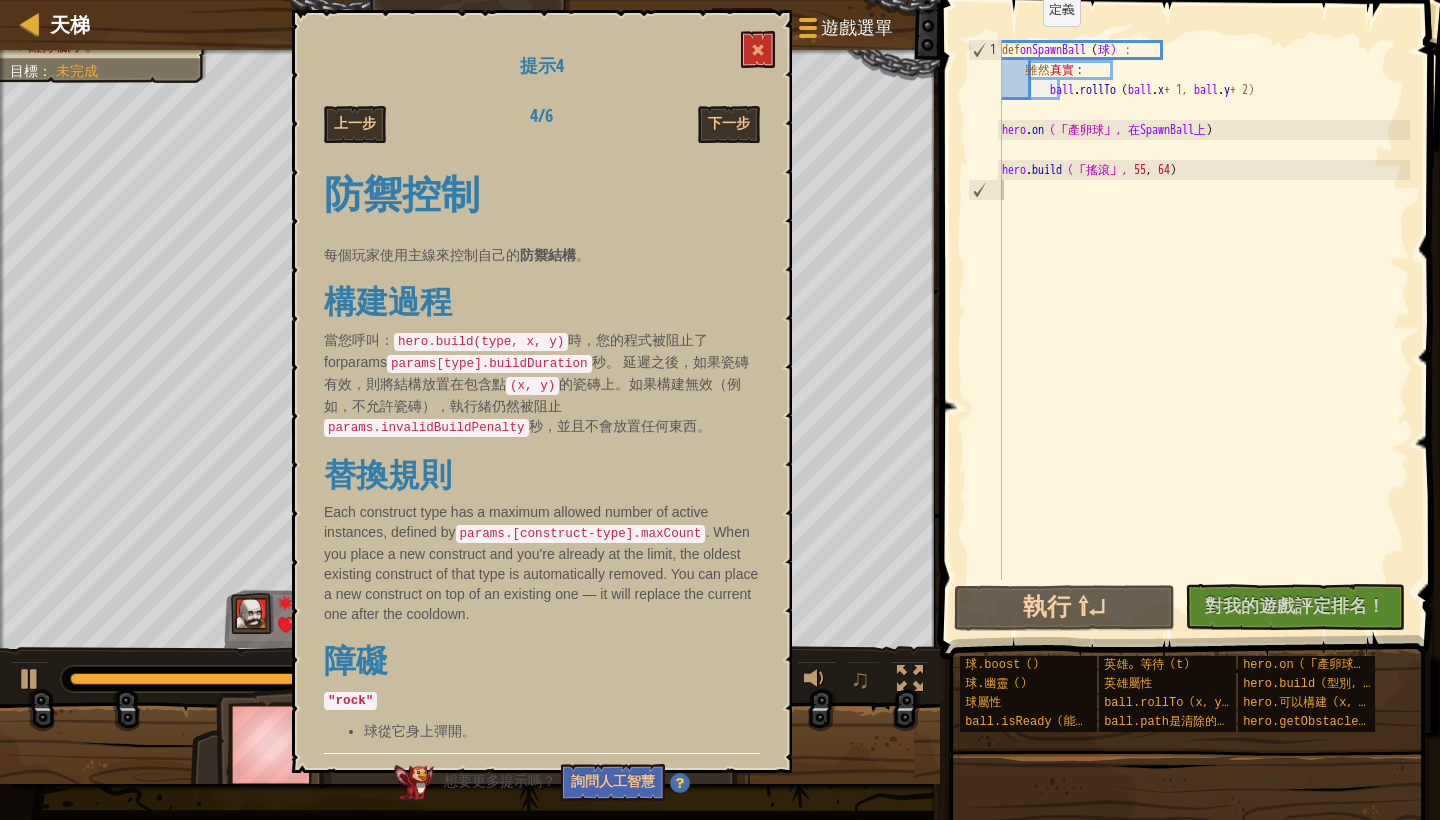 click on "提示4 上一步 4/6 下一步 防禦控制
每個玩家 使用主線來 控制自己的 防禦結構 。
構建過程
當您呼叫： hero.build(type, x, y) 時，您的程式被阻止了forparams params[type].buildDuration 秒。 延遲之後，如果瓷磚有效，則將結構放置在包含點 (x, y) 的瓷磚上。  如果構建無效（例如，不允許瓷磚），執行緒仍然被阻止 params.invalidBuildPenalty 秒，並且不會放置任何東西。
替換規則
Each construct type has a maximum allowed number of active instances, defined by  params.[construct-type].maxCount .
When you place a new construct and you're already at the limit, the oldest existing construct of that type is automatically removed.
You can place a new construct on top of an existing one — it will replace the current one after the cooldown.
障礙
"rock"
球從它身上彈開。
"ice"
球從它身上彈起，冰塊在彈跳後被摧毀。
"hole"
"wall"
構建命令" at bounding box center [542, 391] 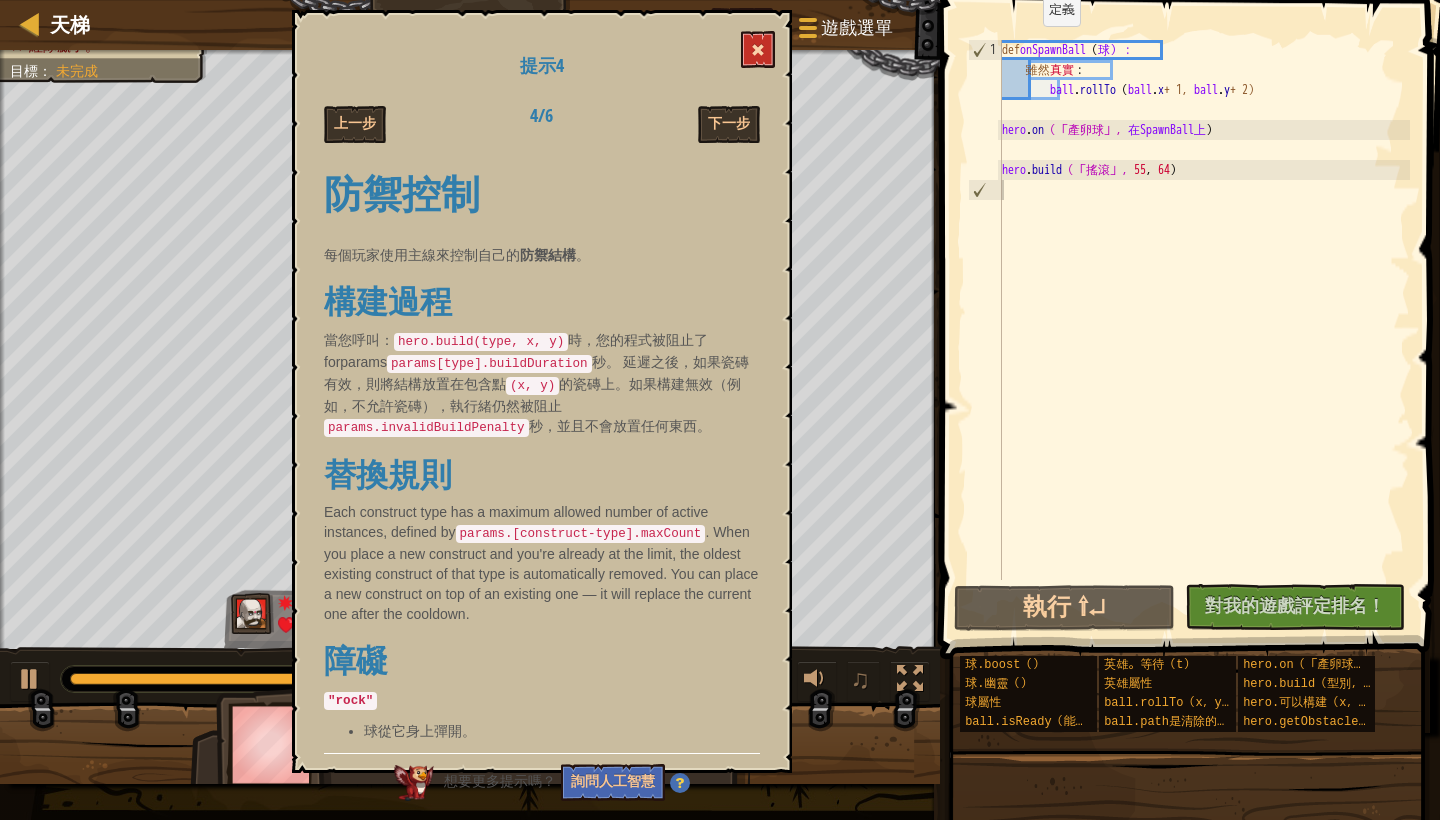 click at bounding box center [758, 49] 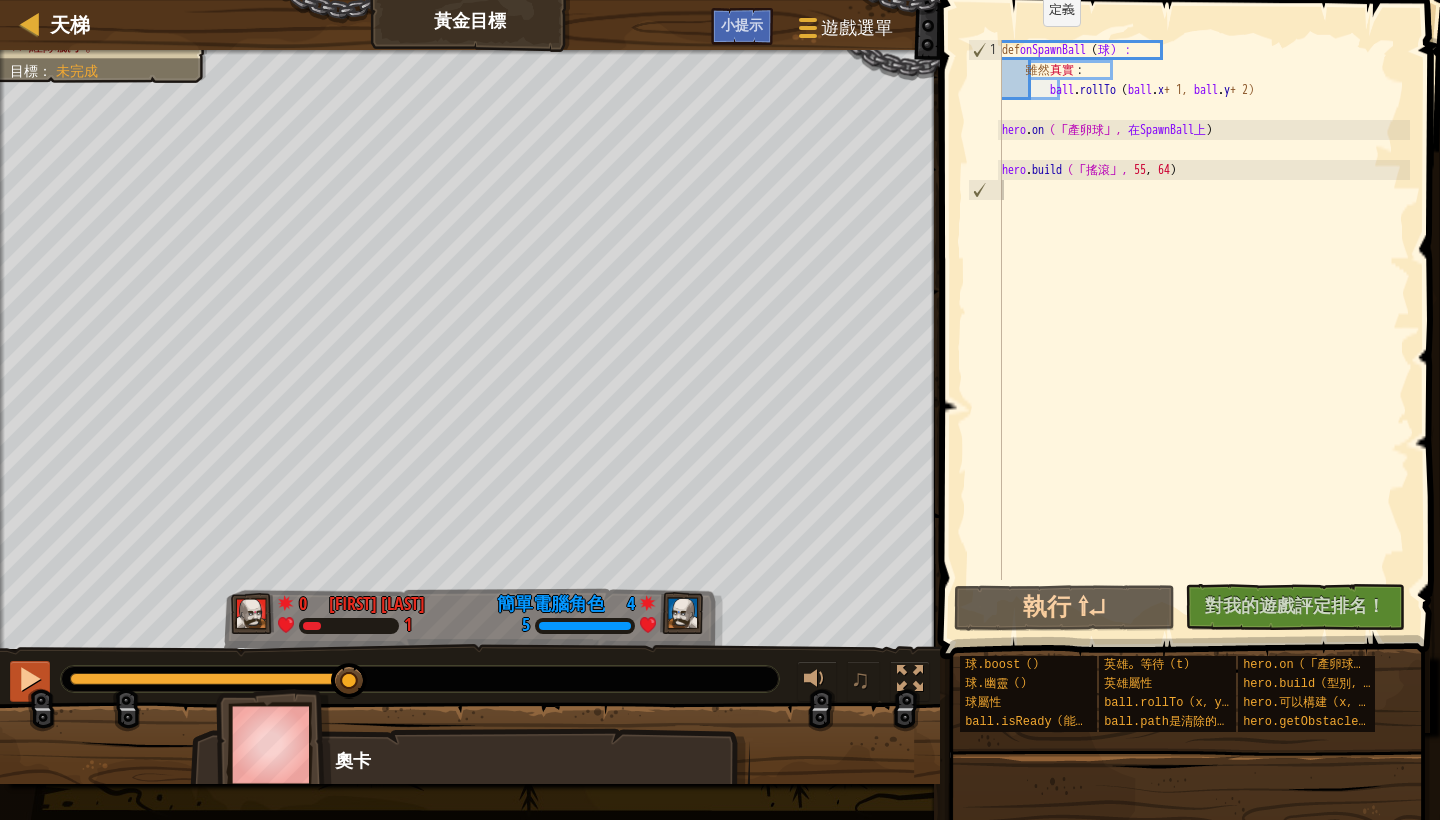 click at bounding box center (30, 679) 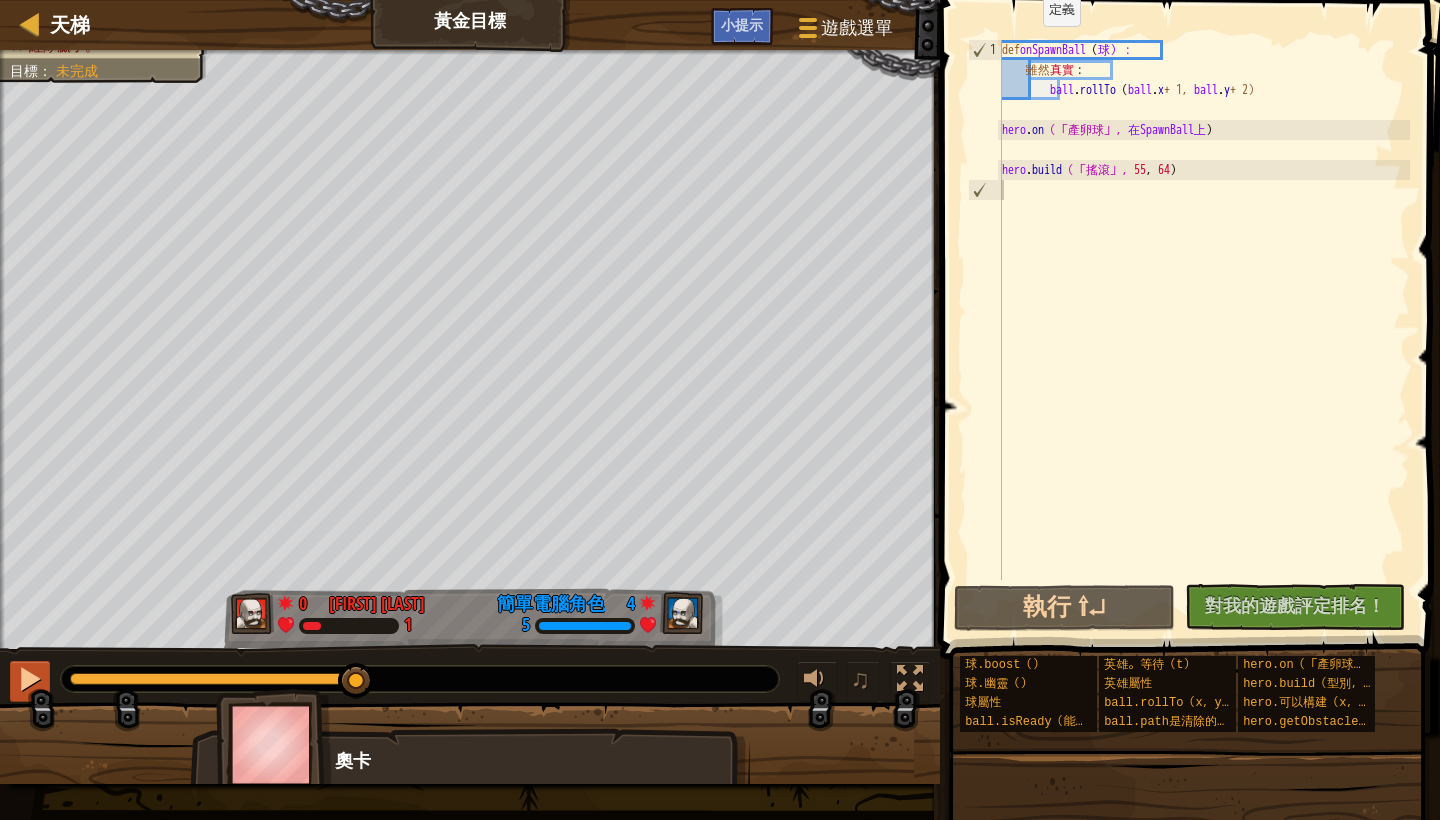 click at bounding box center (30, 679) 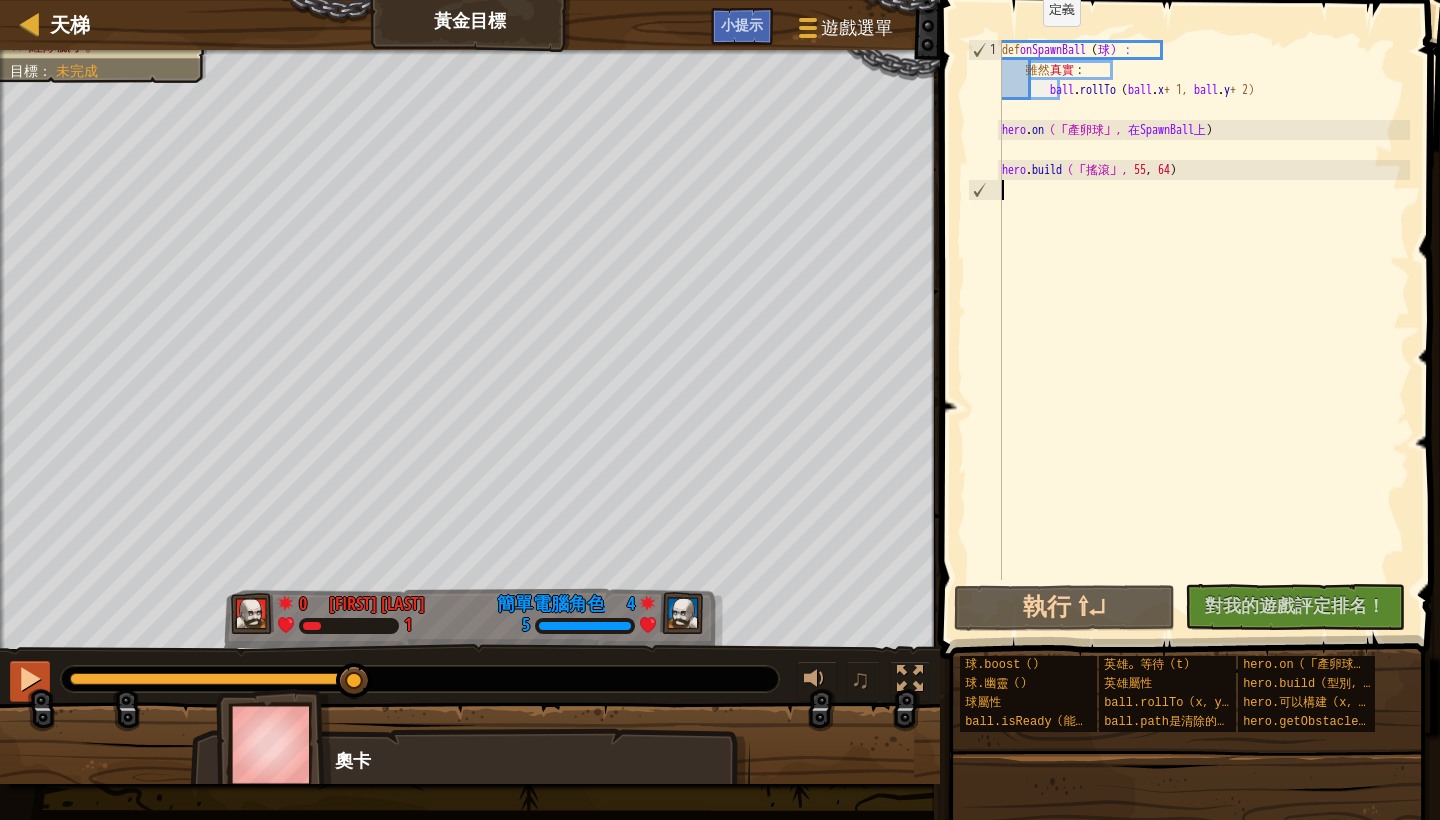 click at bounding box center (30, 679) 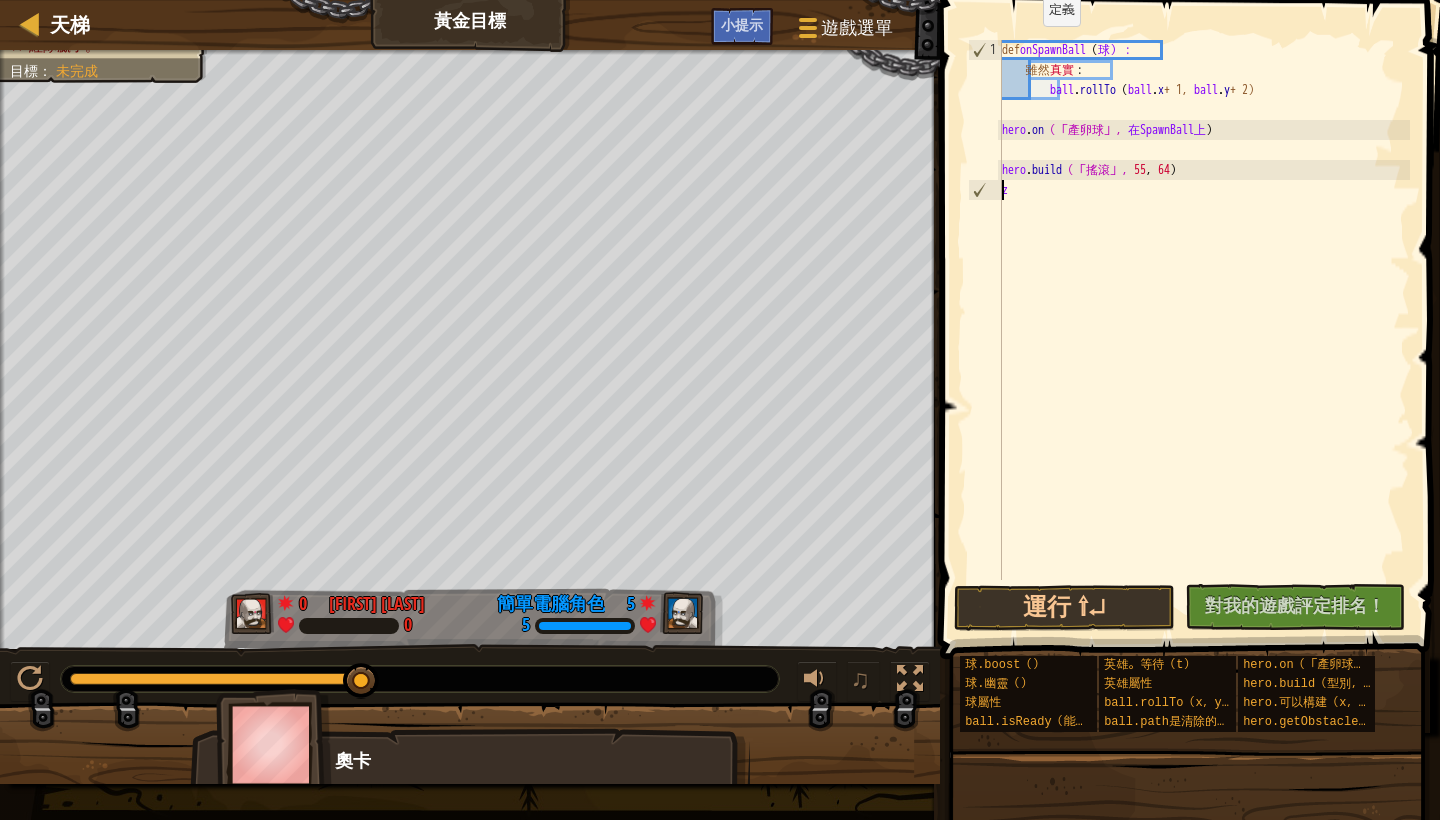 scroll, scrollTop: 9, scrollLeft: 0, axis: vertical 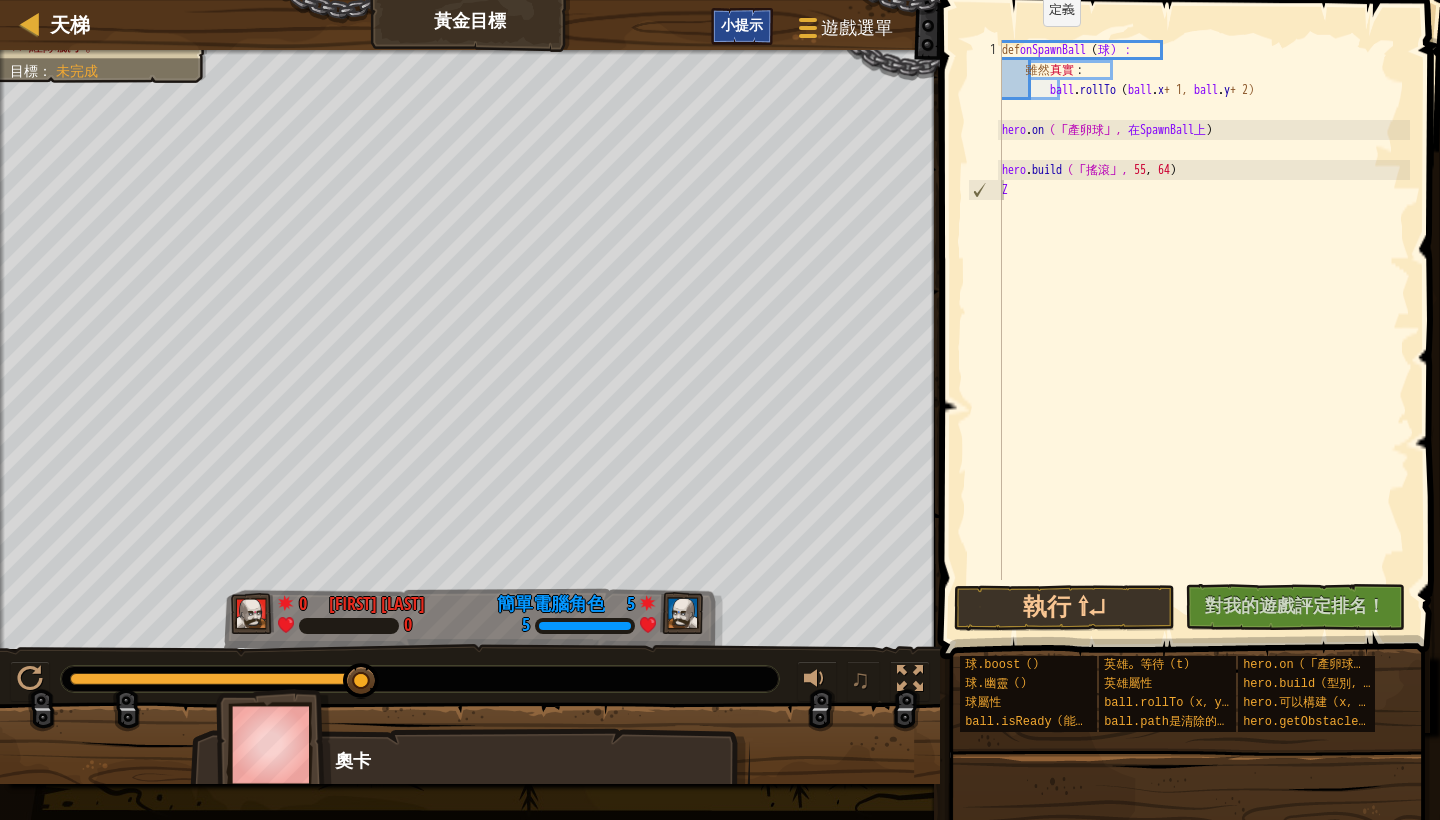 click on "小提示" at bounding box center (742, 24) 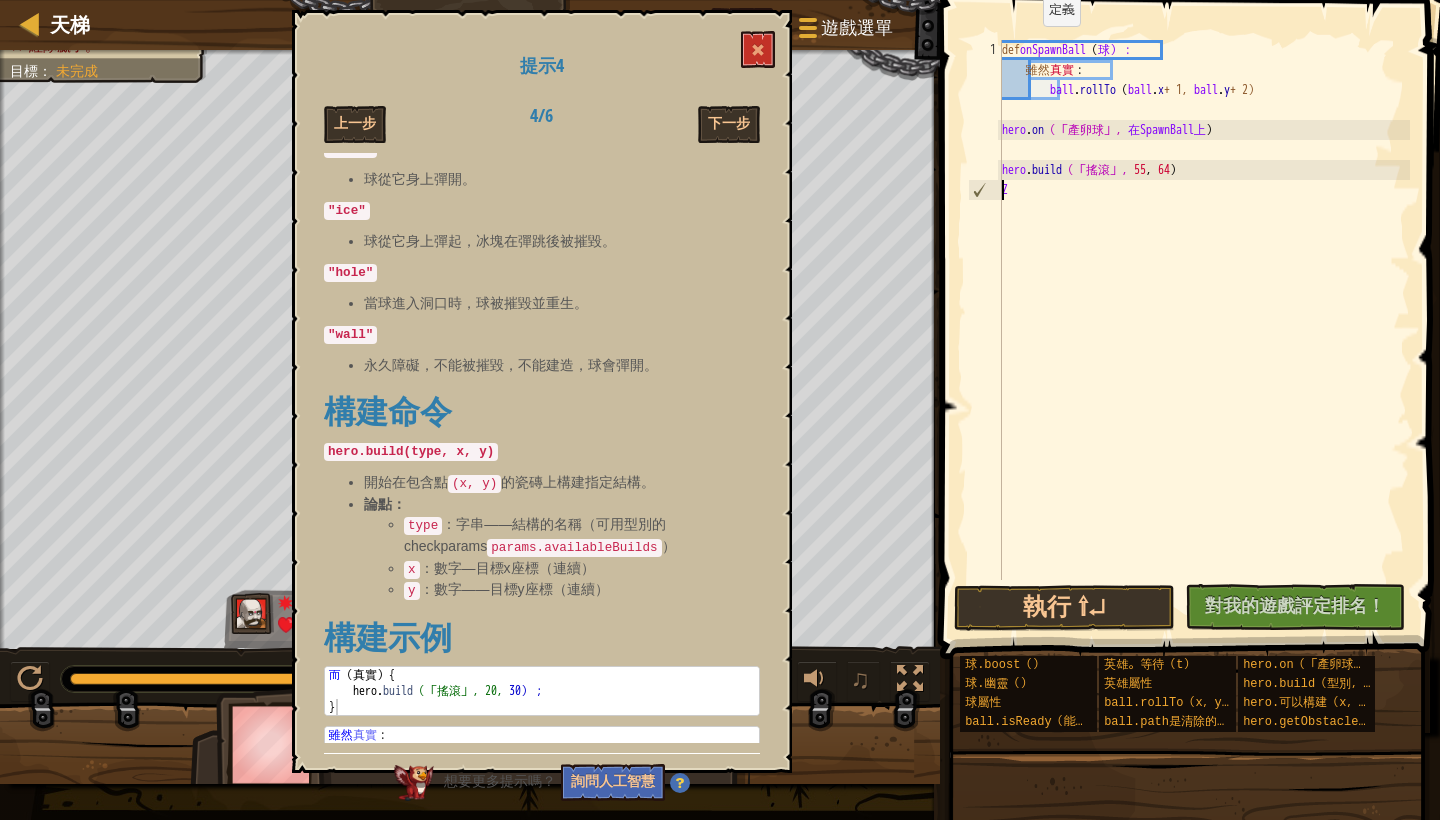 scroll, scrollTop: 551, scrollLeft: 0, axis: vertical 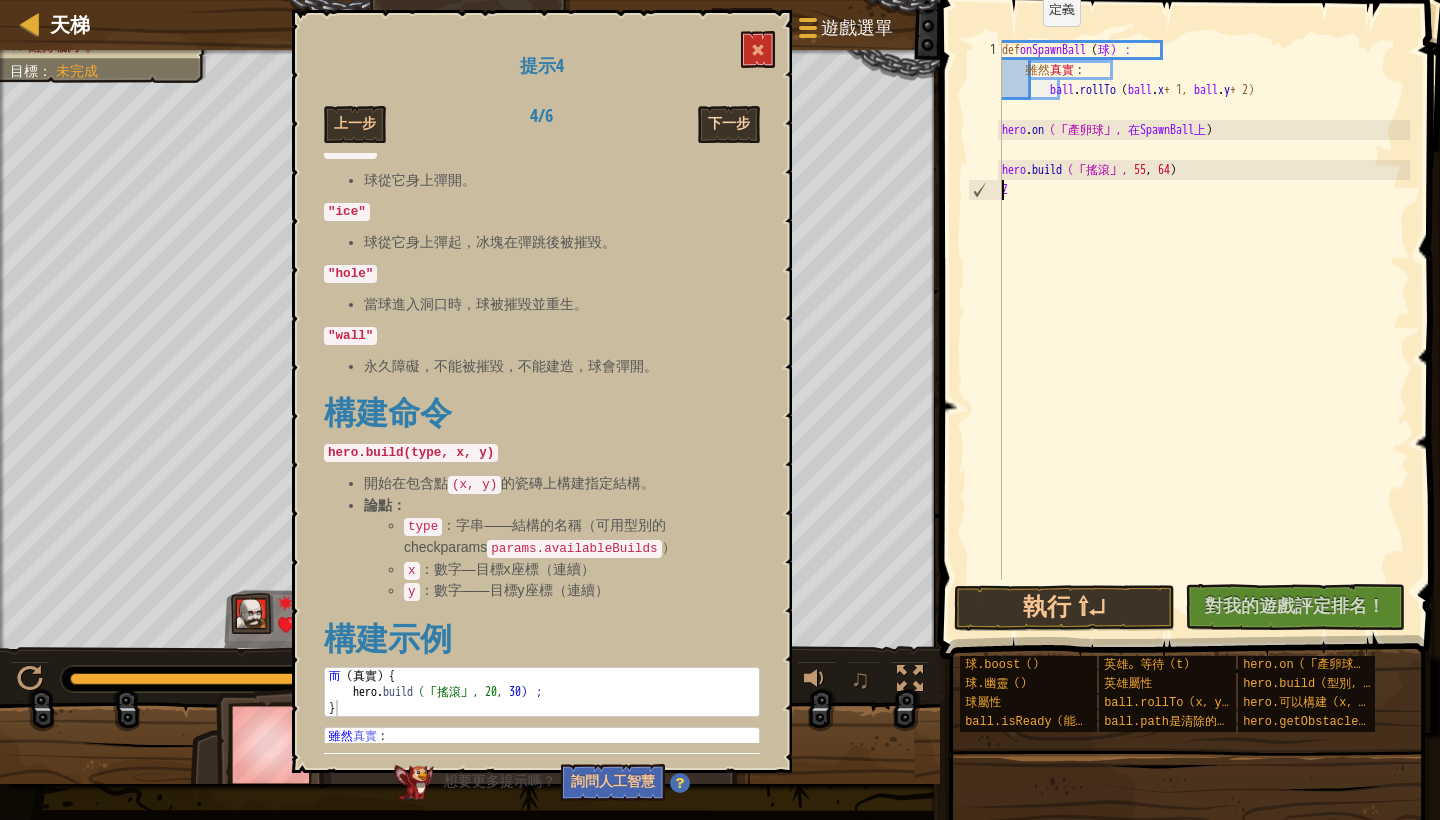 click on "下一步" at bounding box center (729, 124) 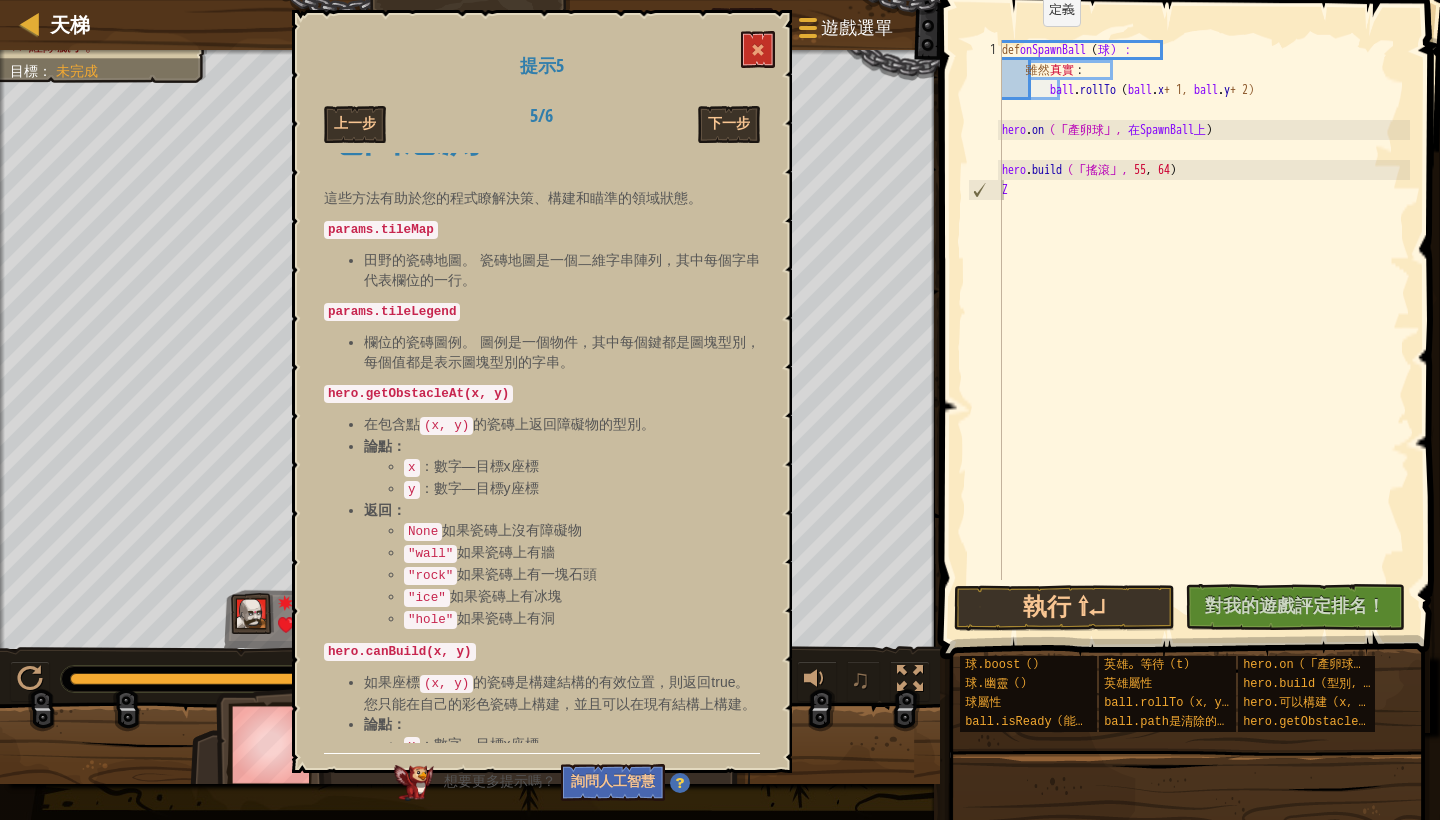 scroll, scrollTop: 504, scrollLeft: 0, axis: vertical 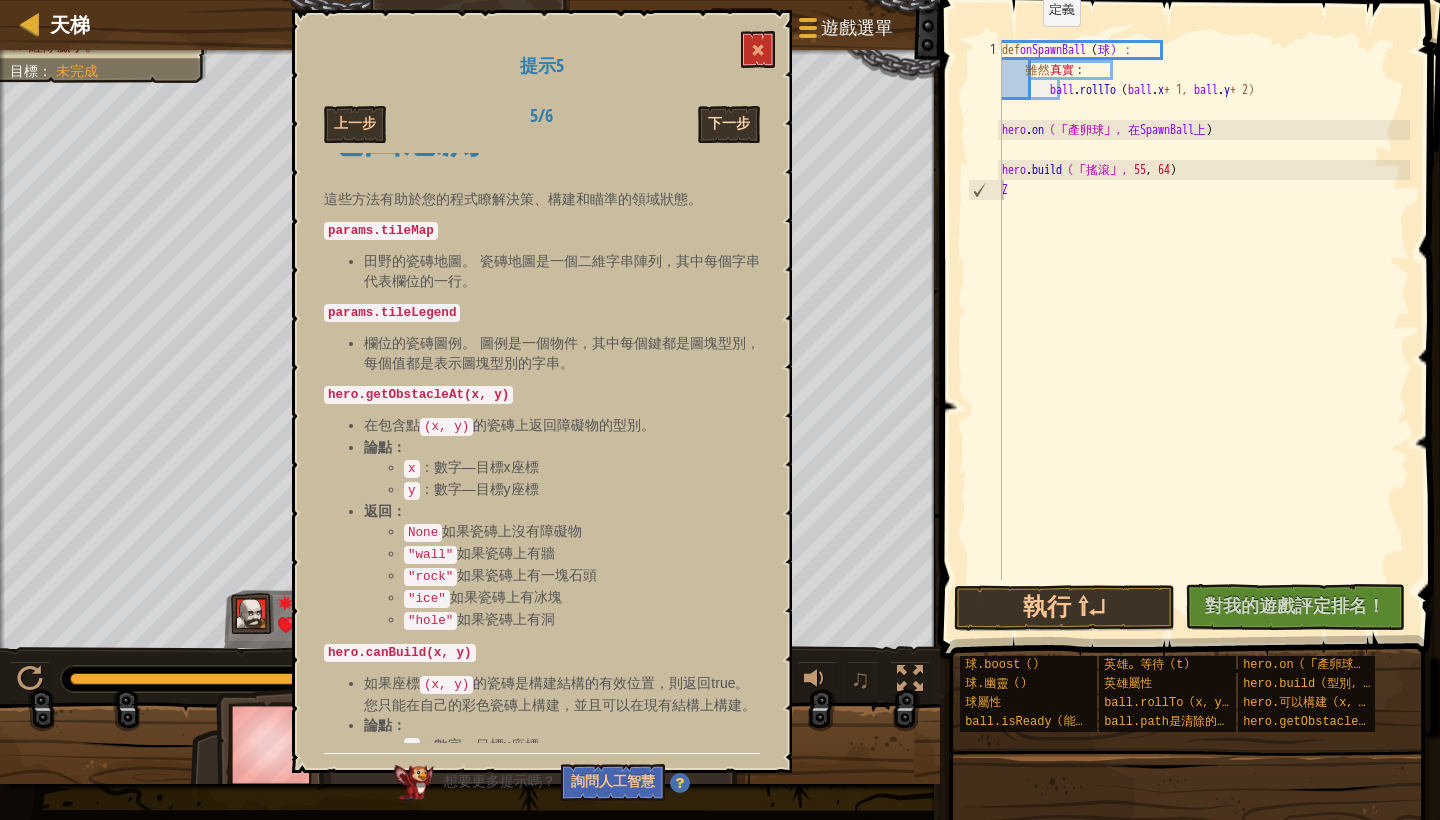 click on "下一步" at bounding box center (729, 124) 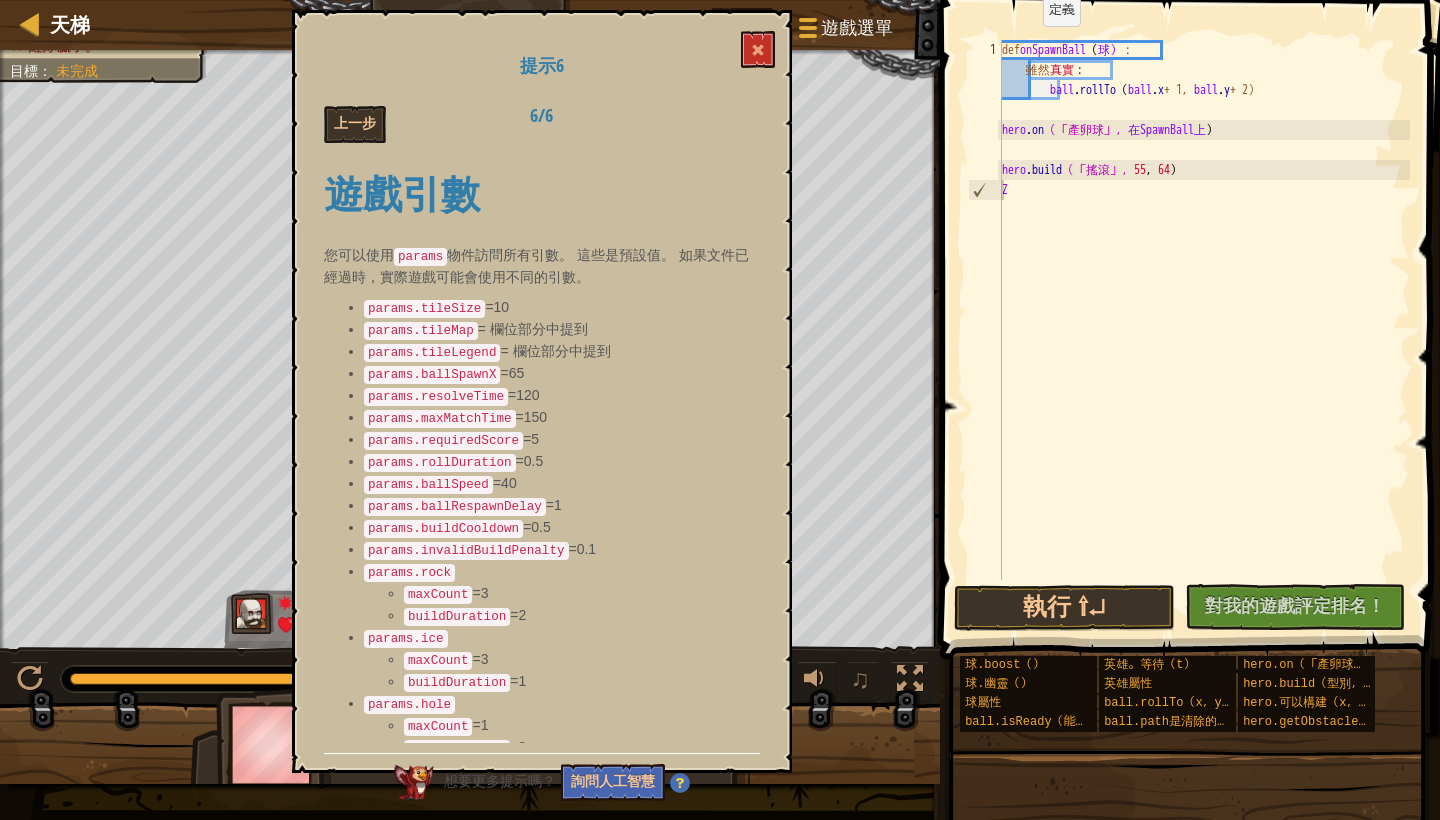 scroll, scrollTop: 0, scrollLeft: 0, axis: both 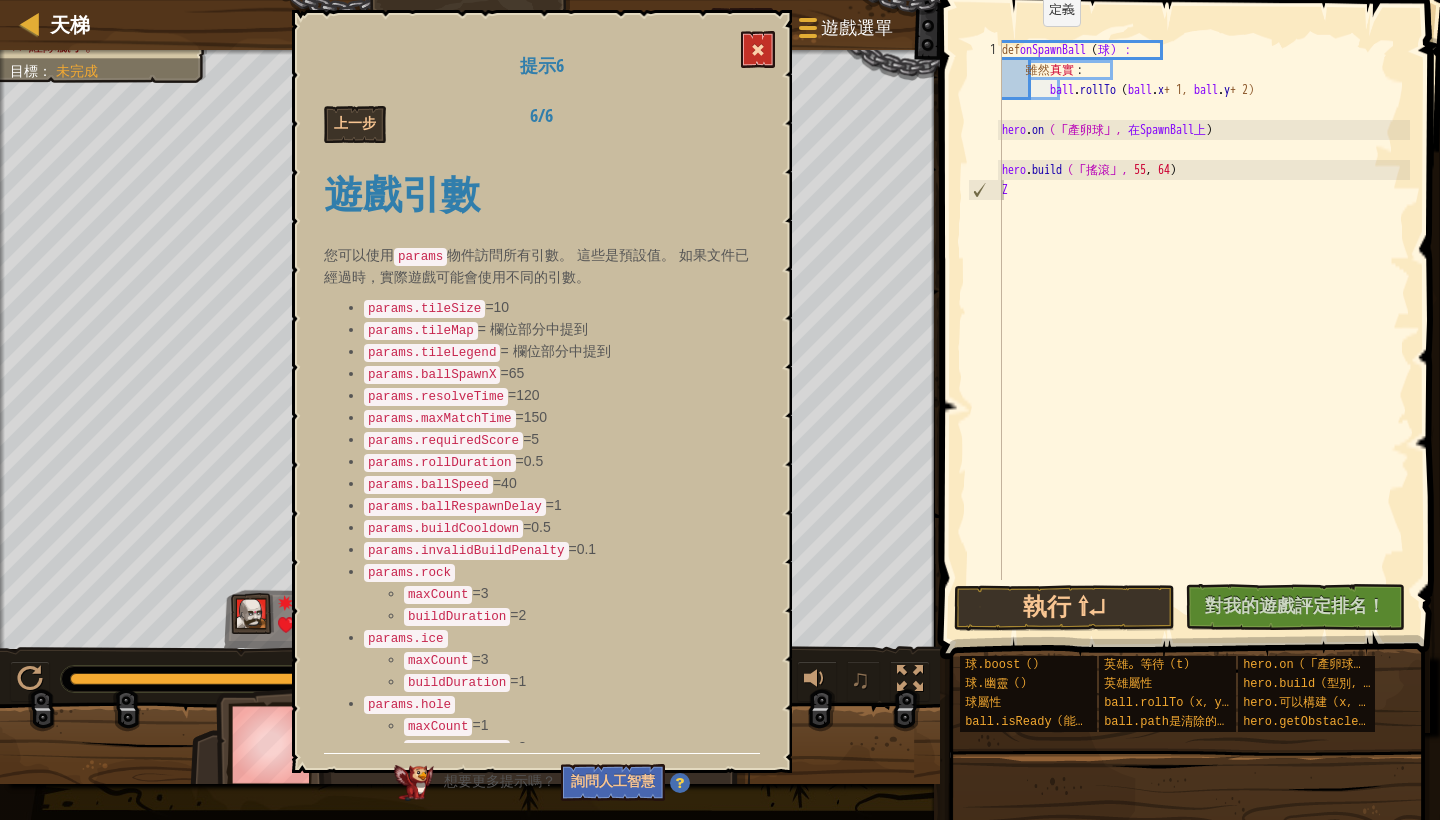 click at bounding box center [758, 49] 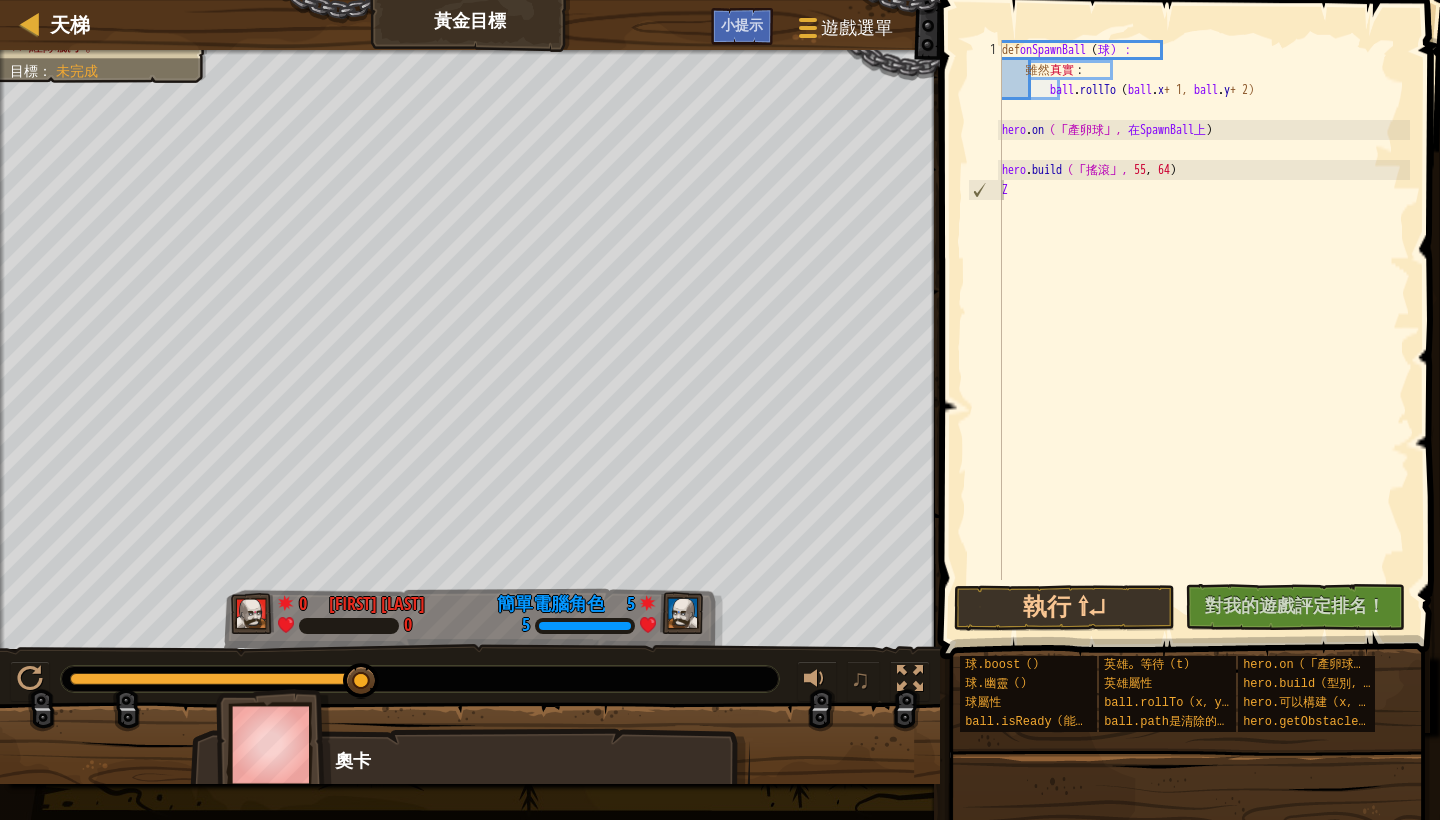 click at bounding box center (1192, 301) 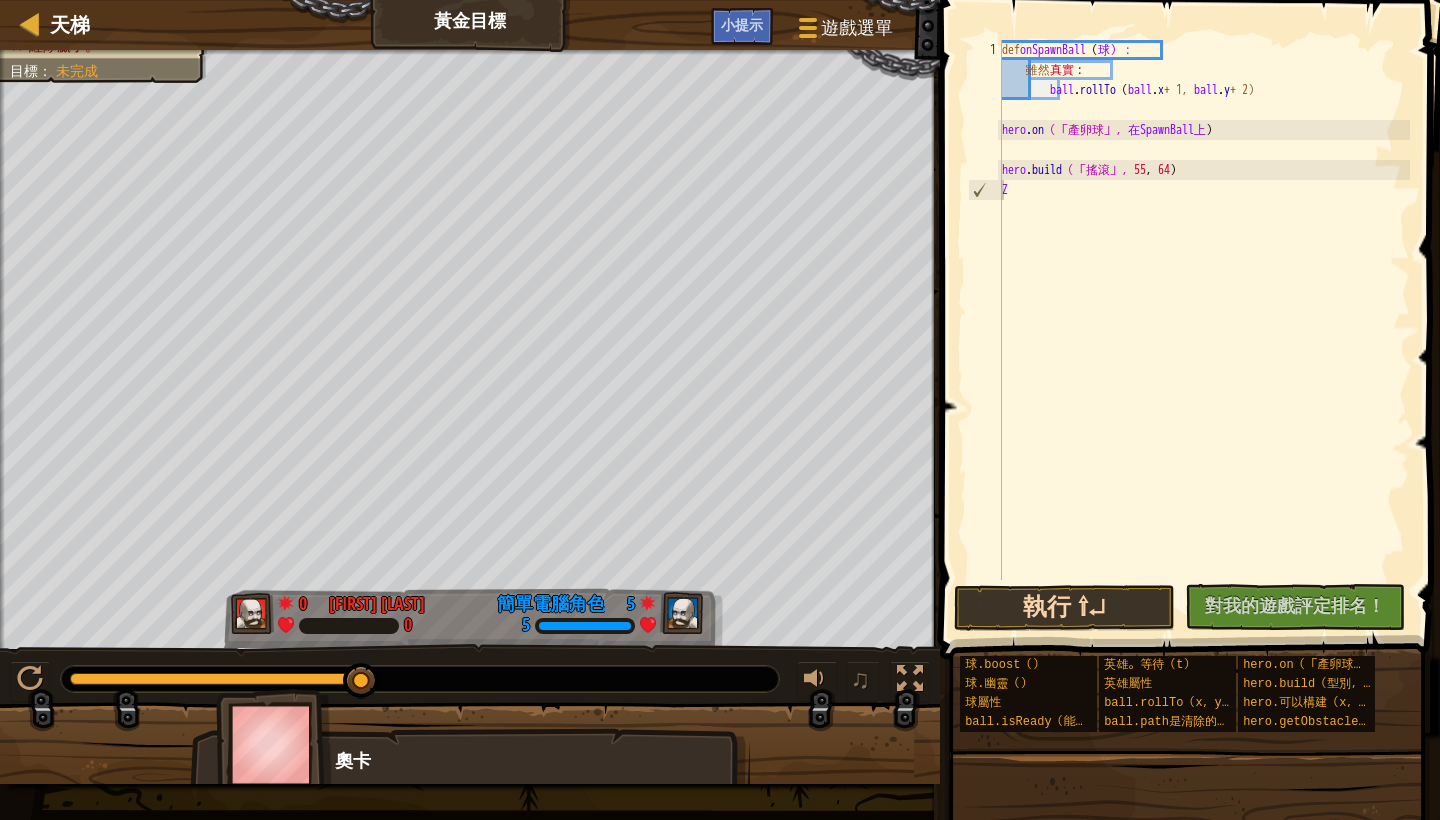 click on "執行 ⇧↵" at bounding box center (1064, 608) 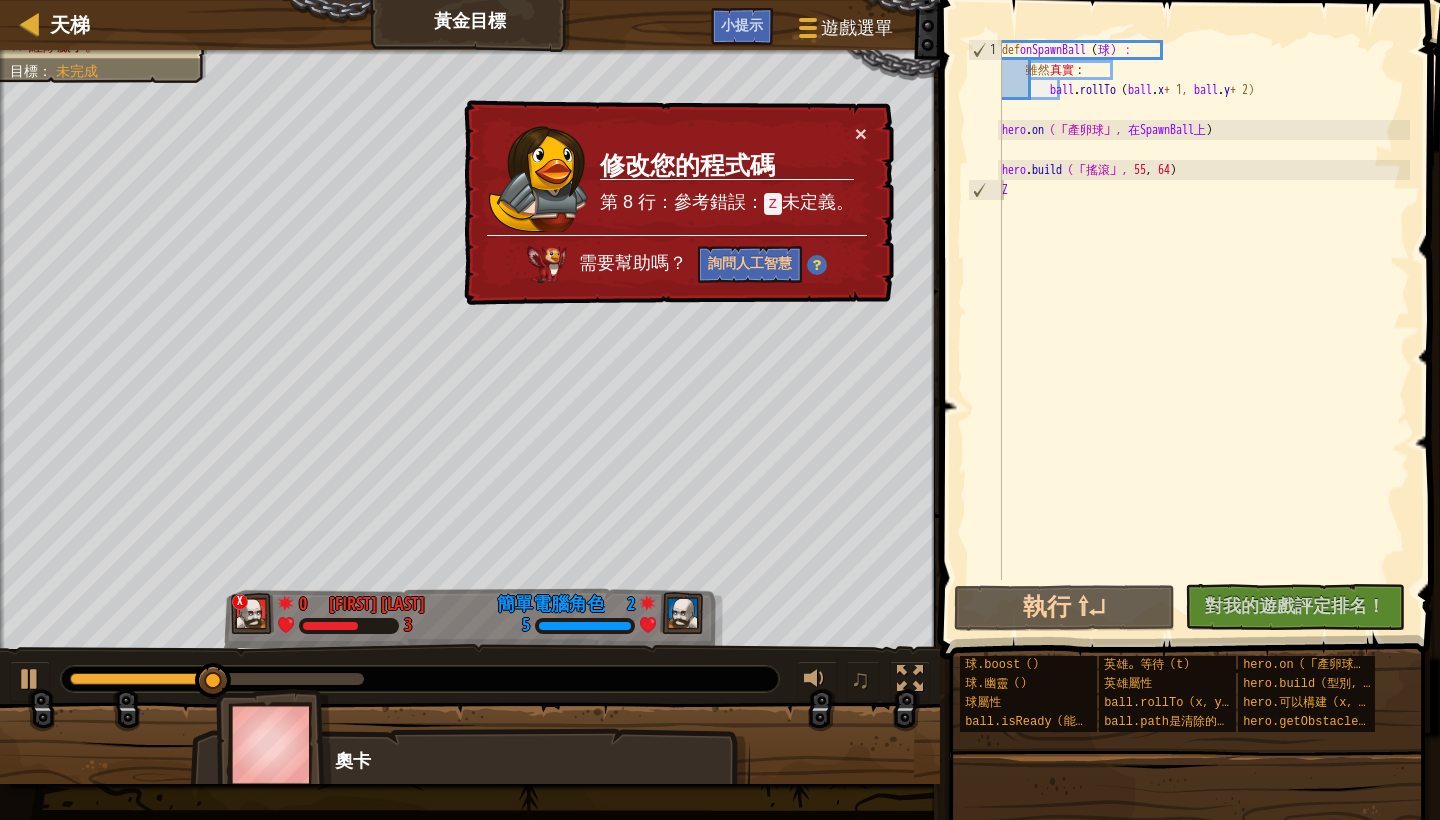 click on "修改您的程式碼 第 8 行：參考錯誤： z  未定義。" at bounding box center [727, 179] 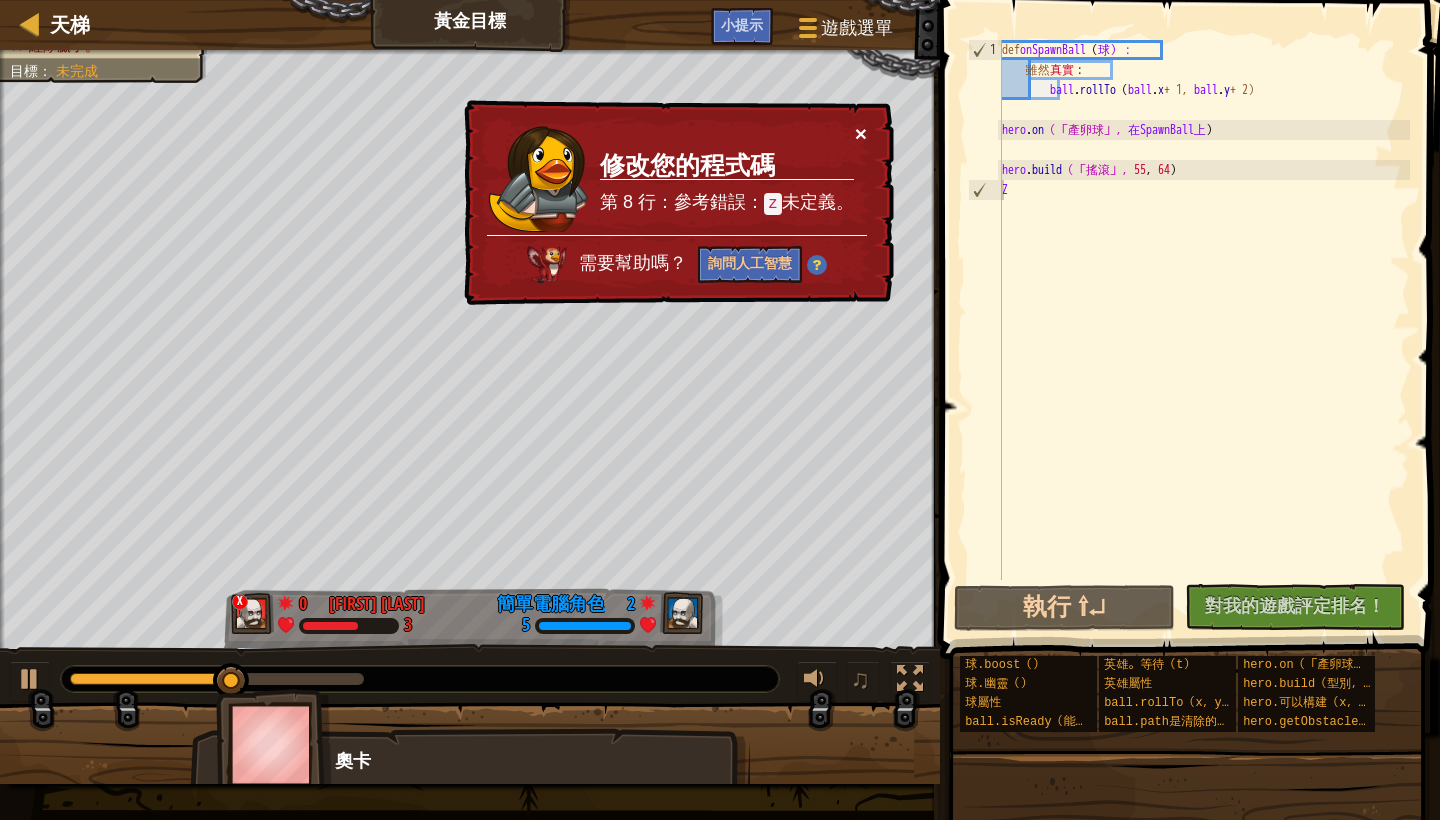 click on "×" at bounding box center (861, 133) 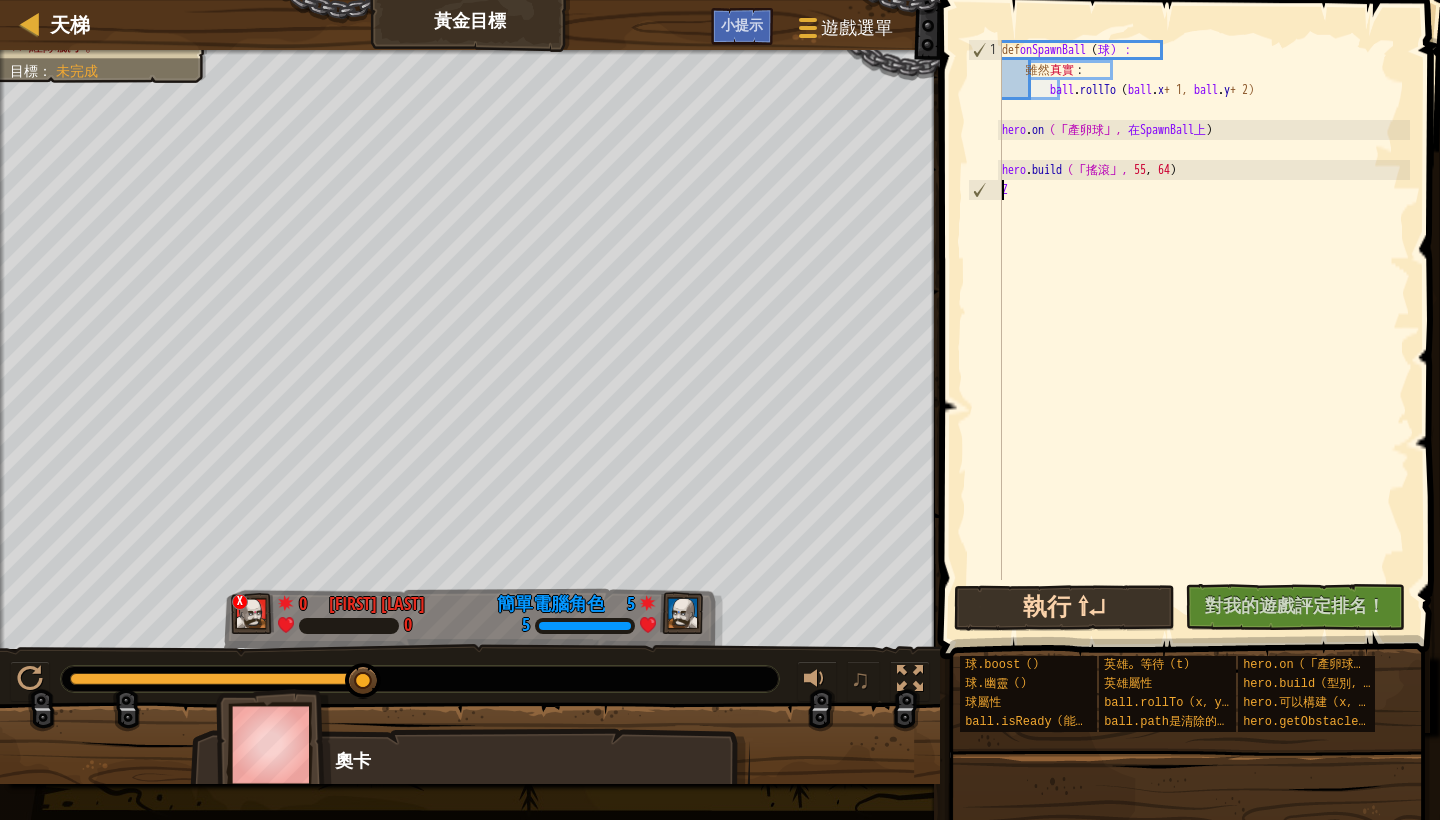 click on "執行 ⇧↵" at bounding box center [1064, 608] 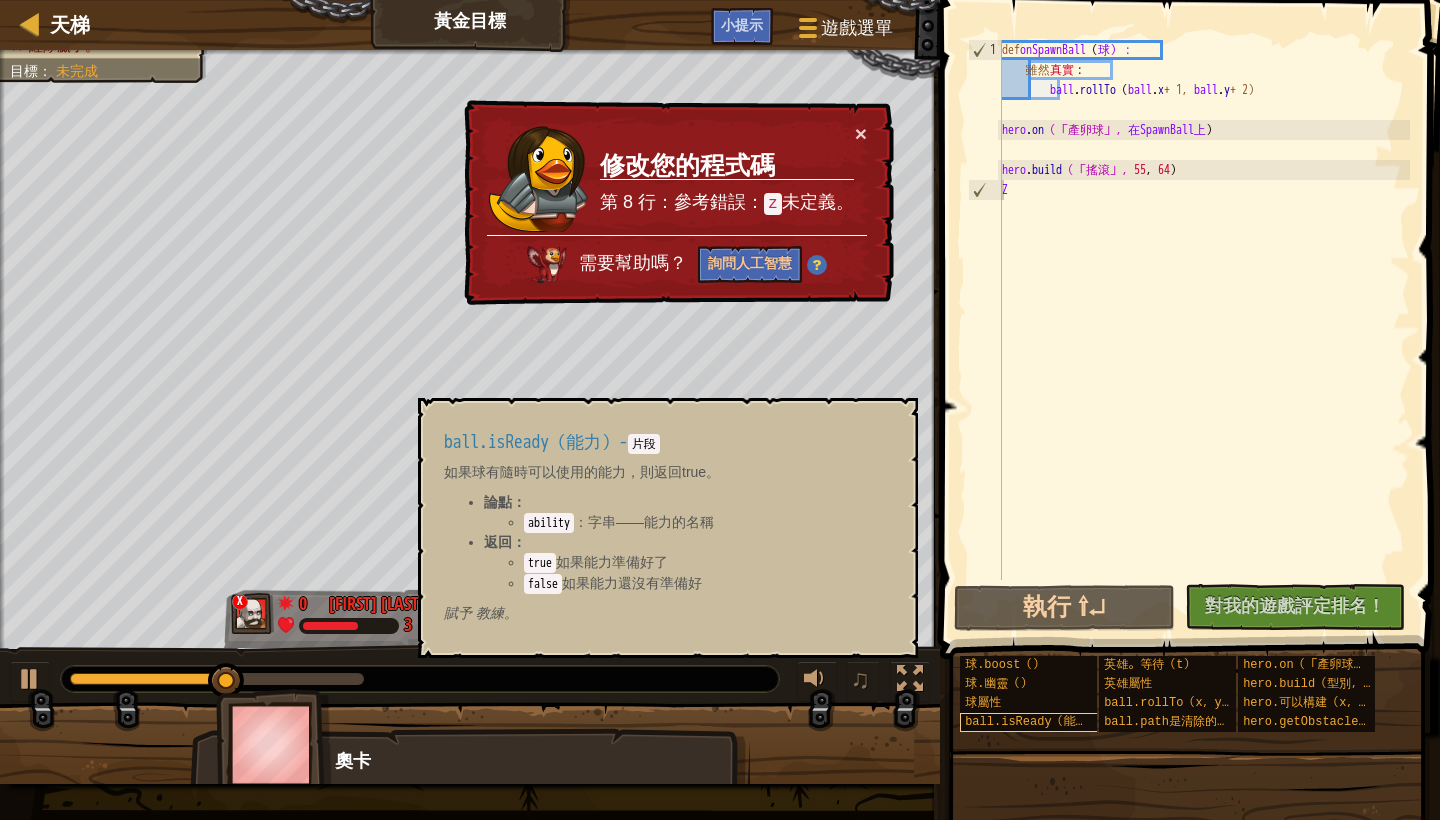 click on "ball.isReady（能力）" at bounding box center (1032, 722) 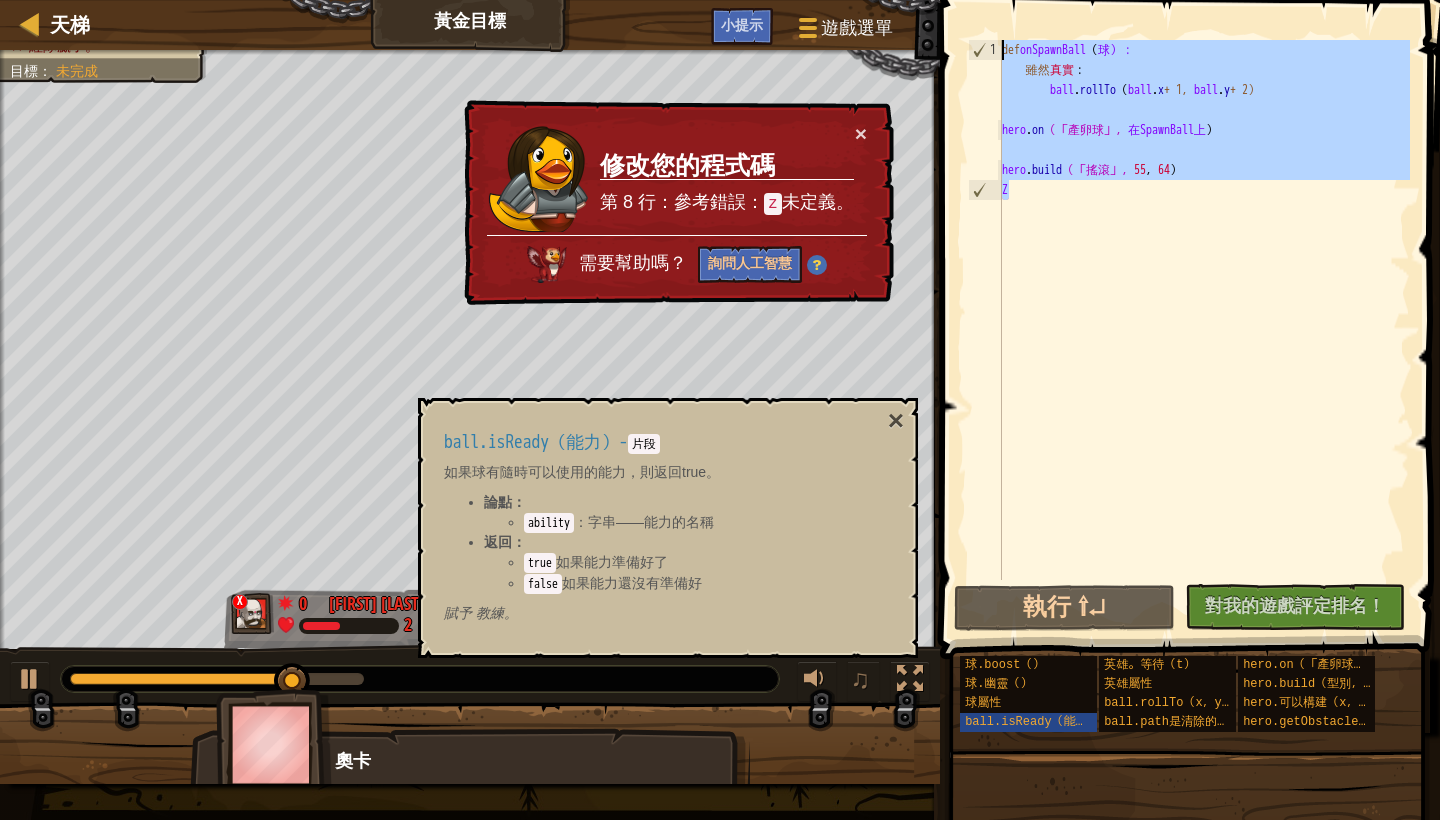 drag, startPoint x: 1106, startPoint y: 190, endPoint x: 1000, endPoint y: 20, distance: 200.3397 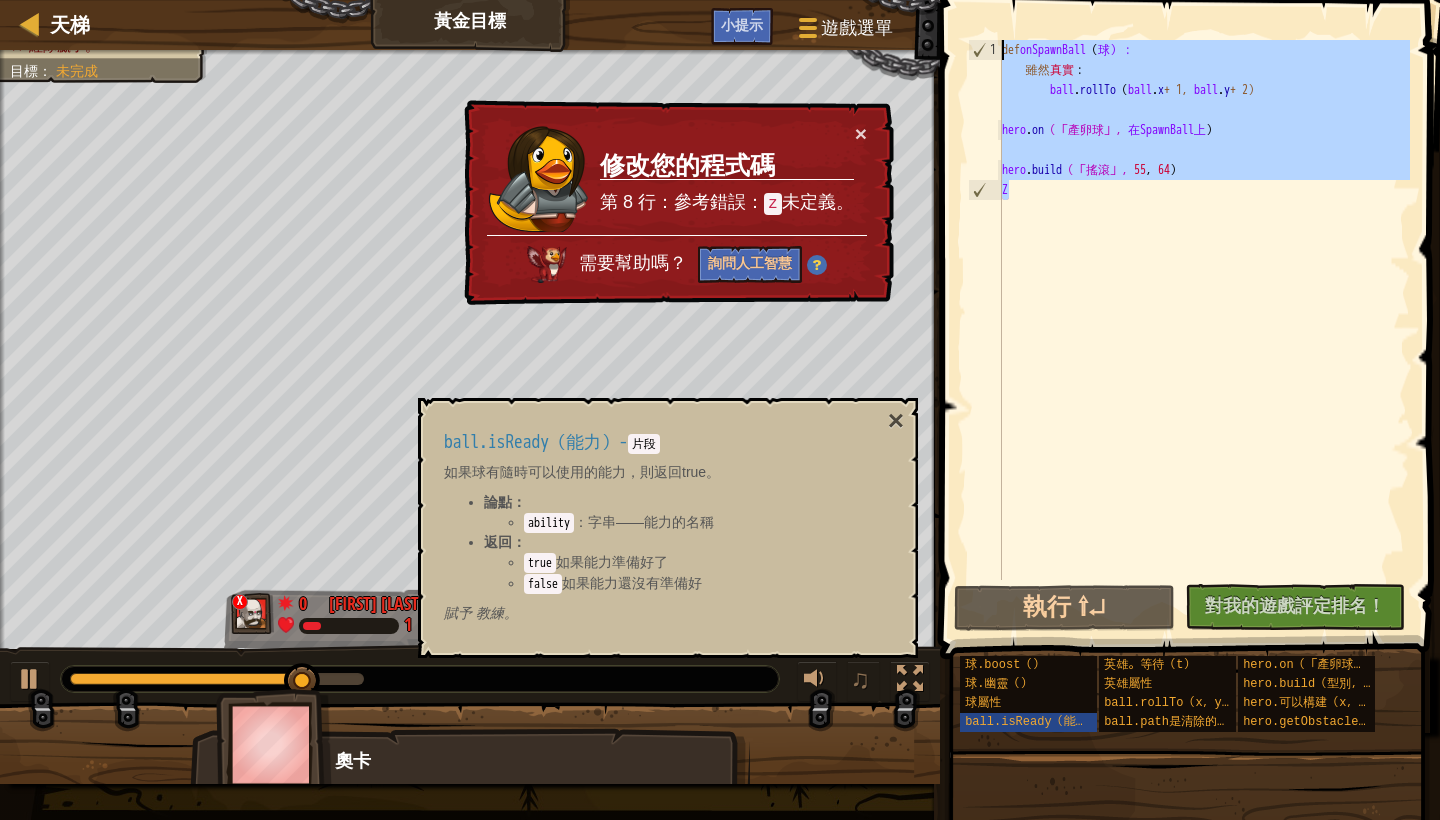 type on "def onSpawnBall(ball):
while True:" 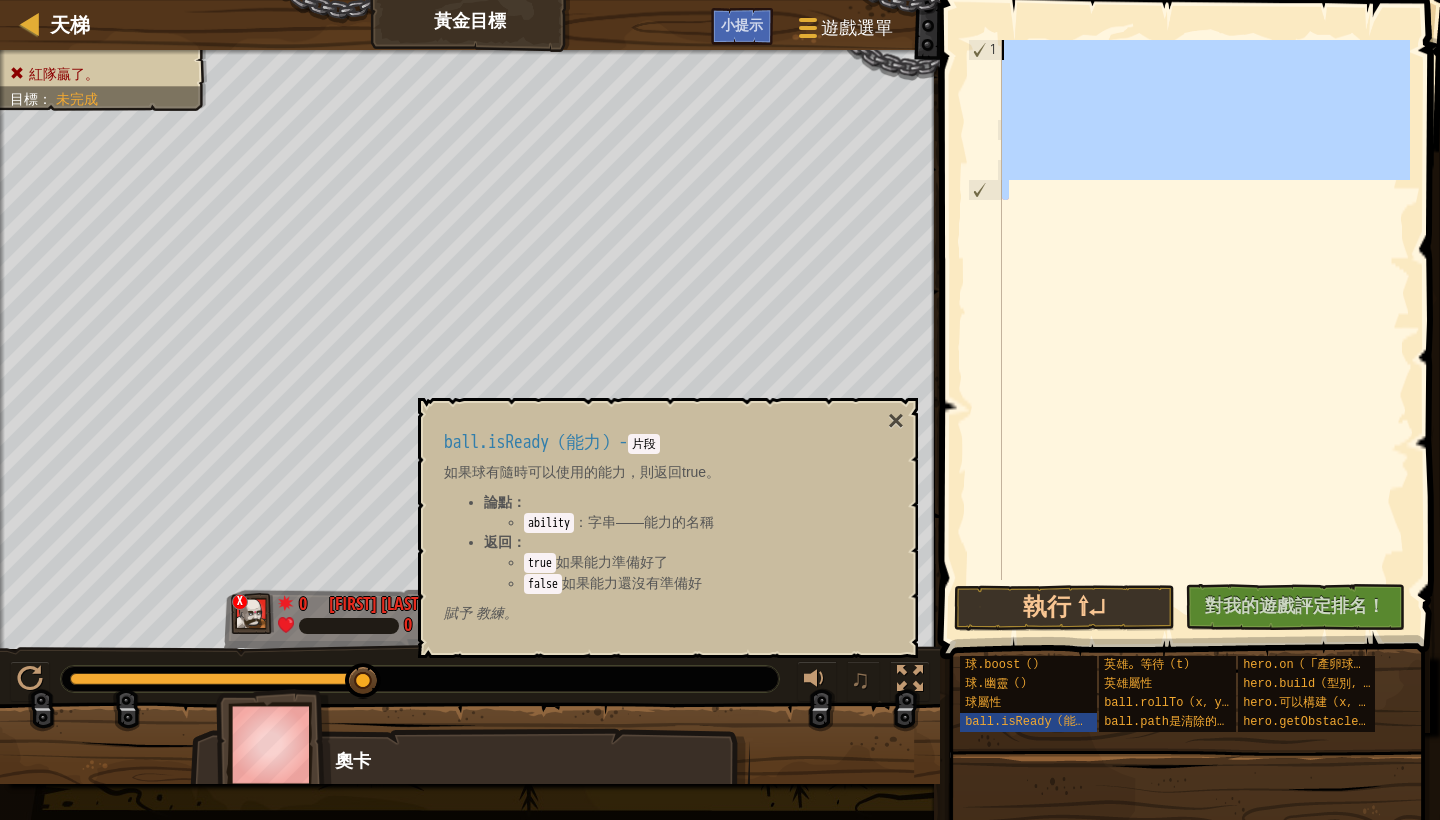 click at bounding box center (1204, 330) 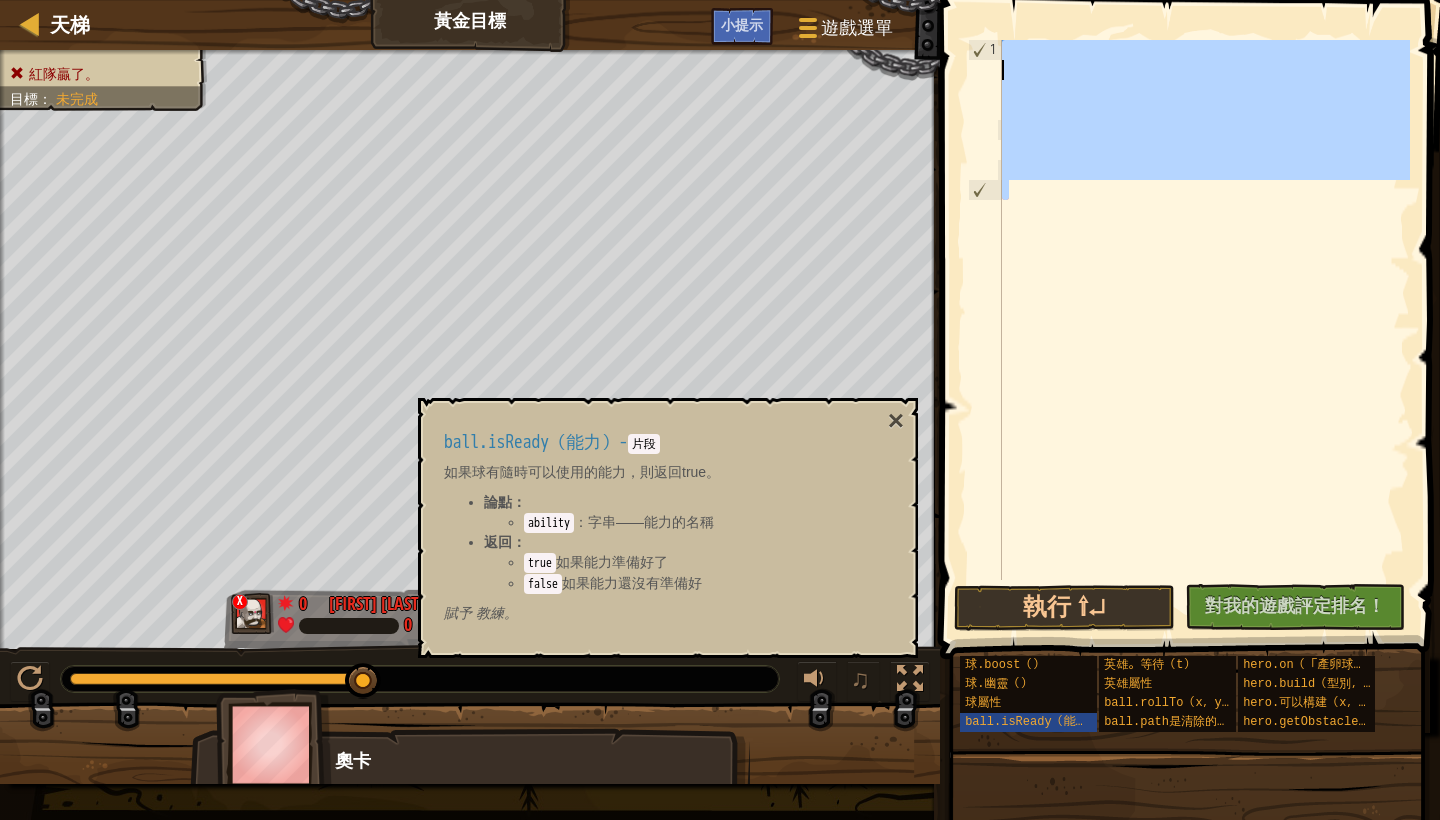click at bounding box center [1204, 330] 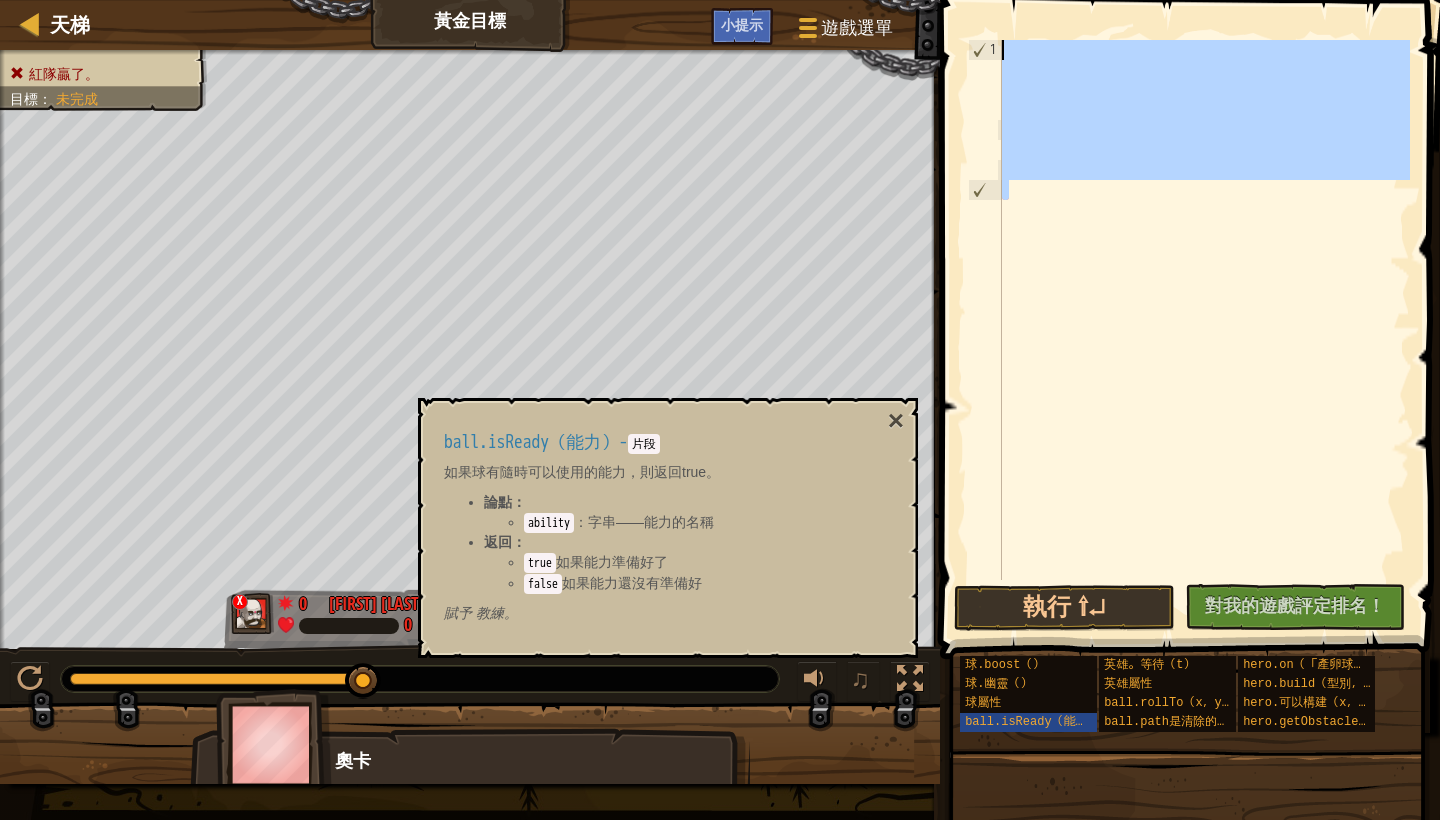 click at bounding box center (1204, 330) 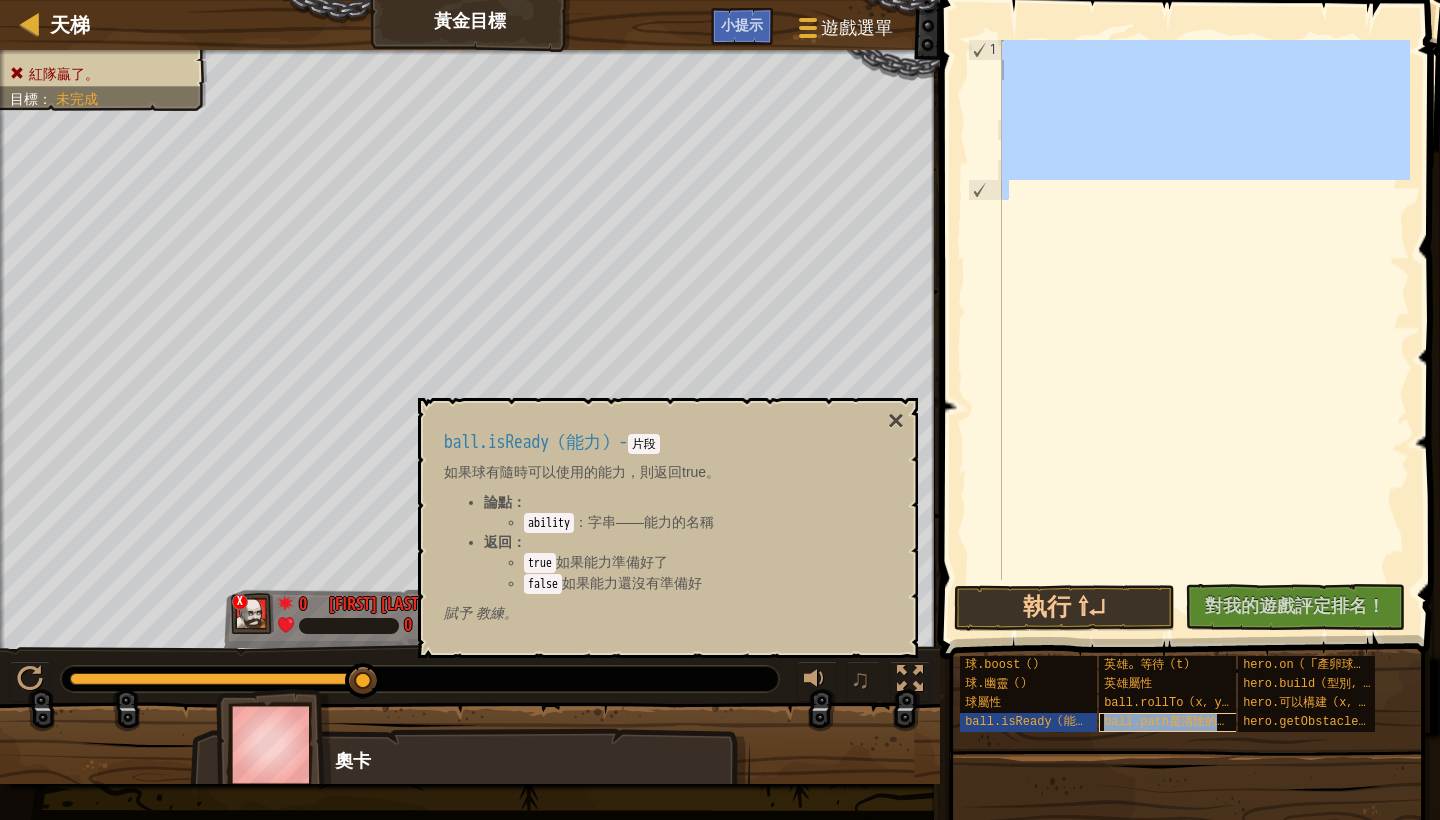 click on "ball.path是清除的（x，y）" at bounding box center [1185, 722] 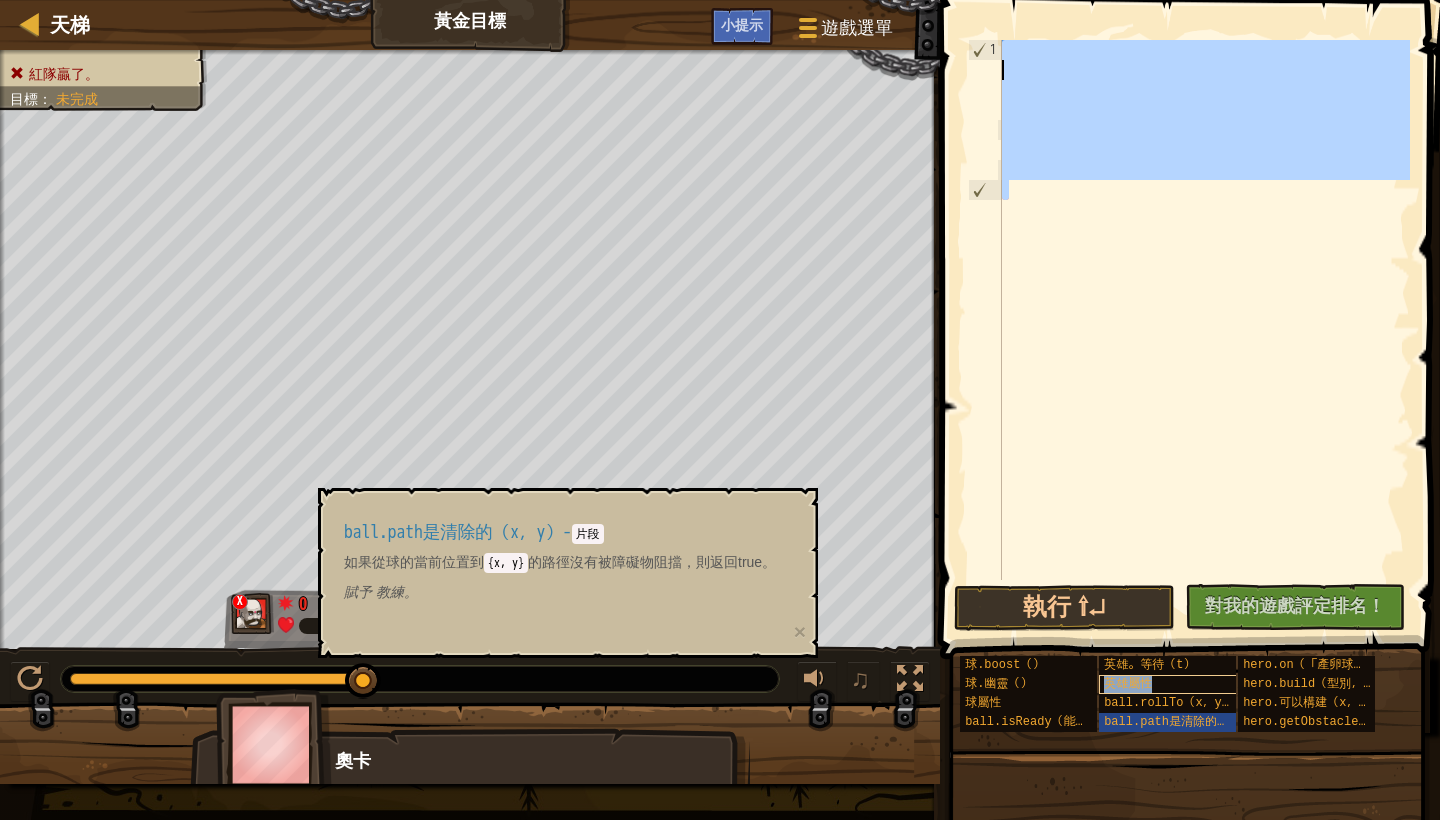 click on "英雄屬性" at bounding box center (1171, 684) 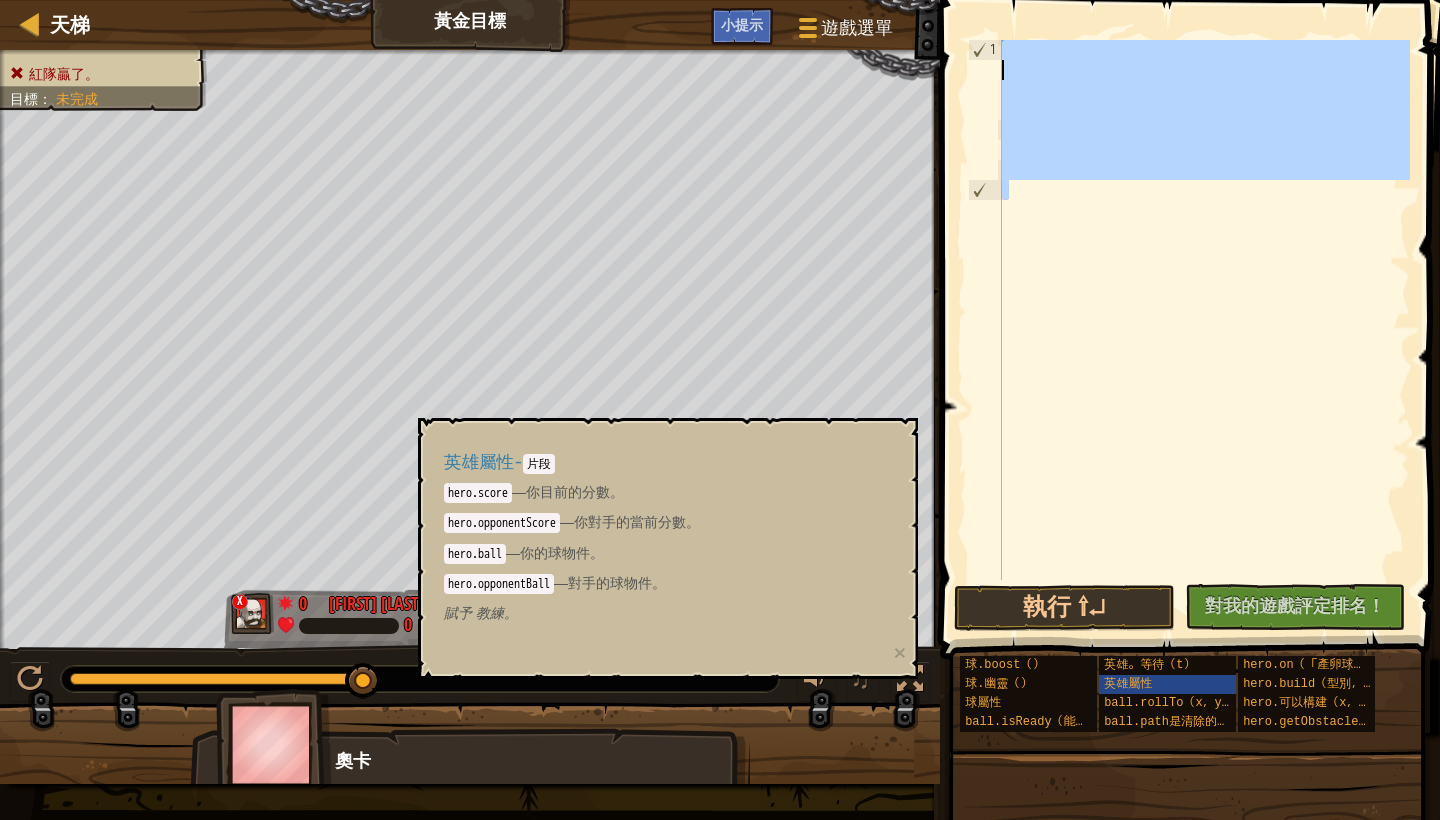 click at bounding box center [1187, 931] 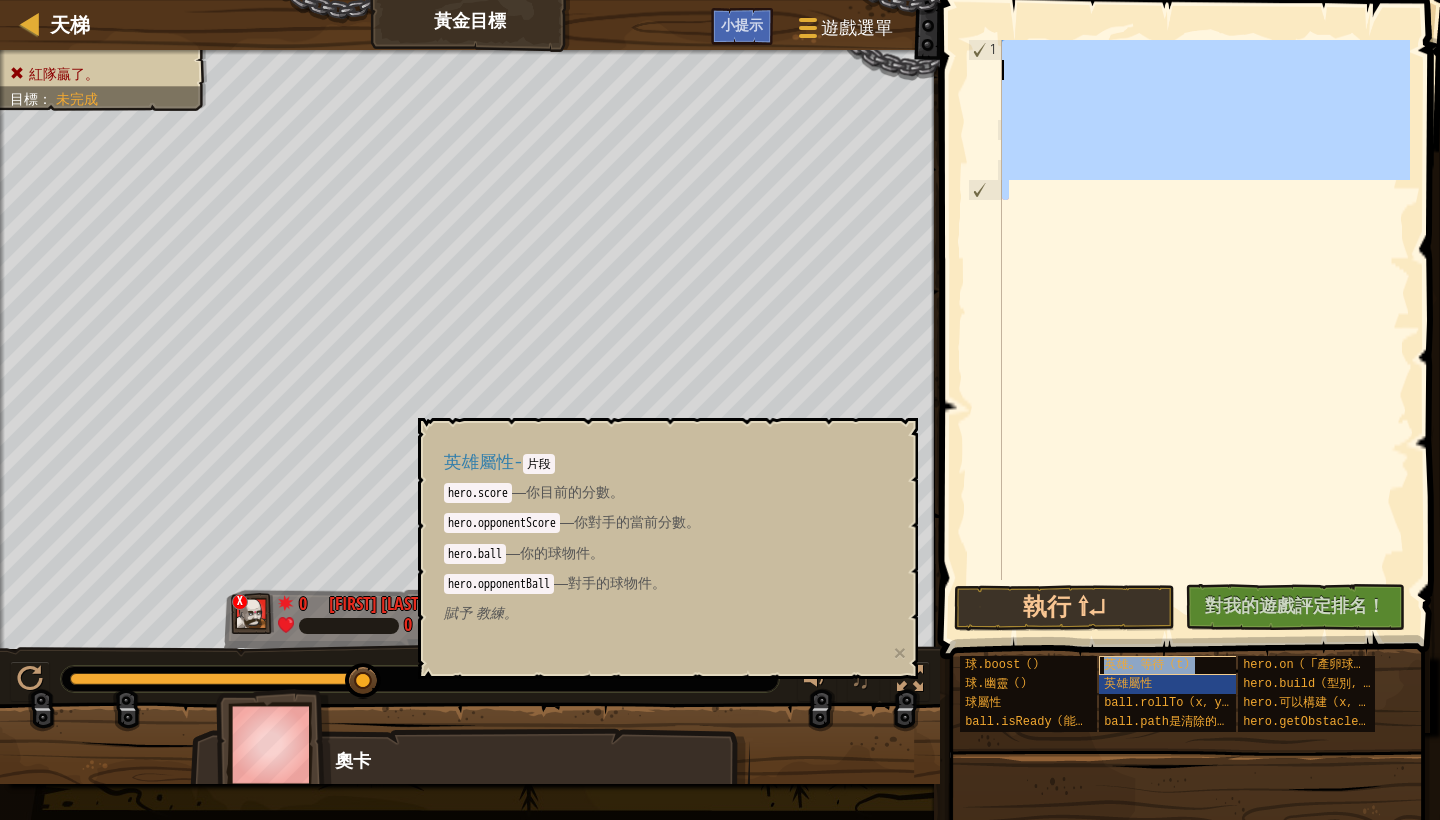 click on "英雄。等待（t）" at bounding box center (1149, 665) 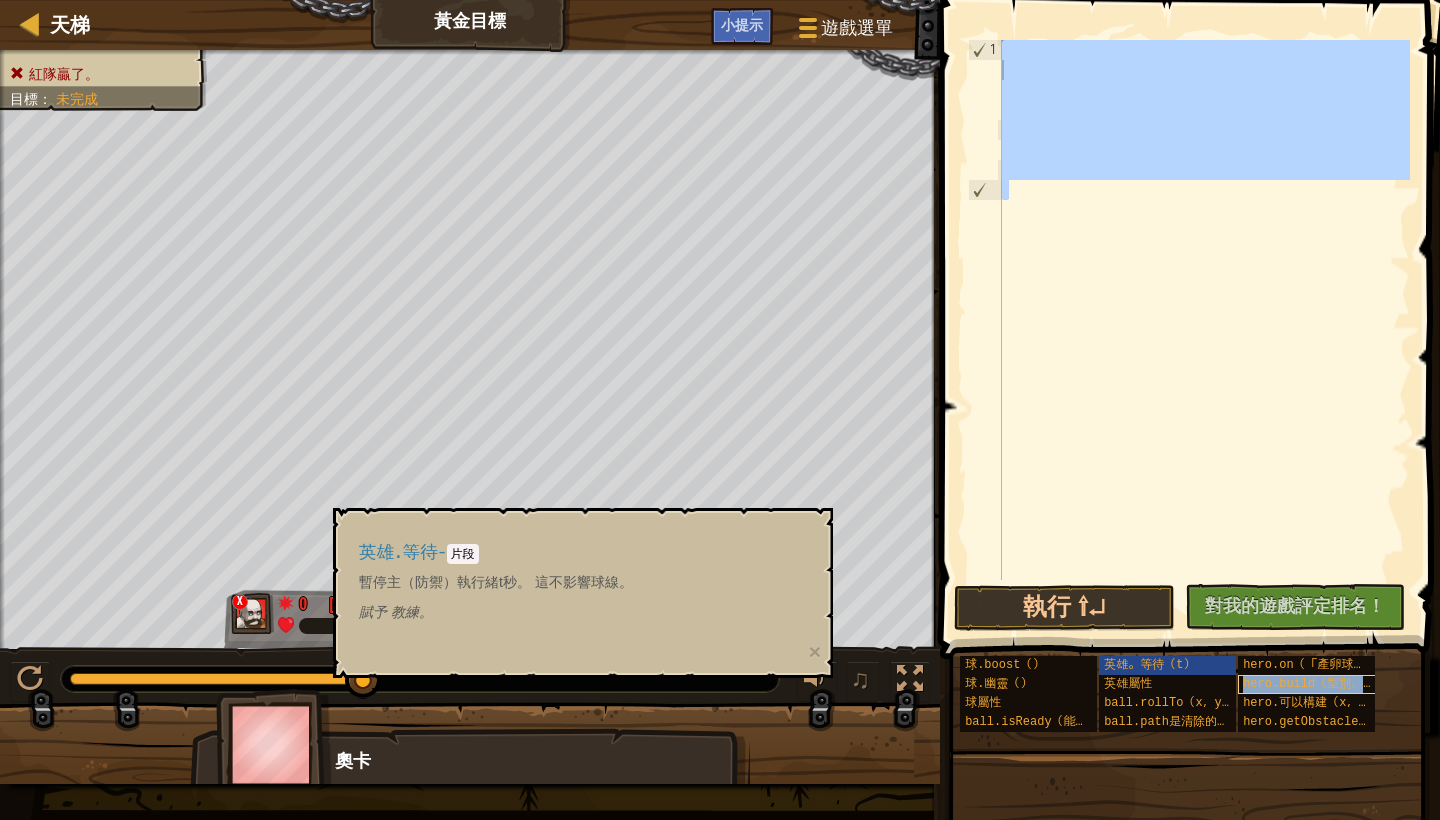 click on "hero.build（型別，x，y）" at bounding box center (1310, 684) 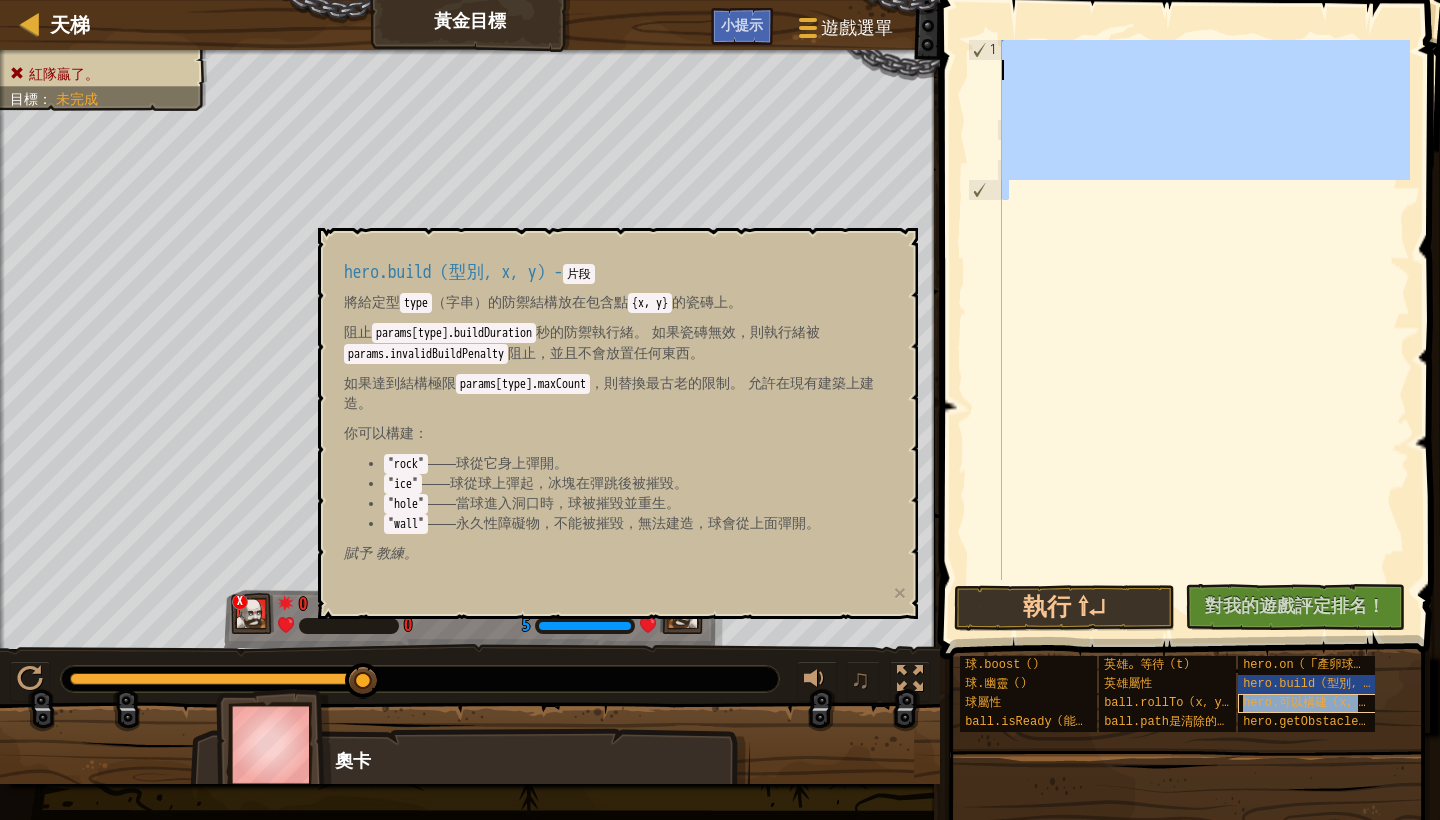 click on "hero.可以構建（x，y）" at bounding box center [1310, 703] 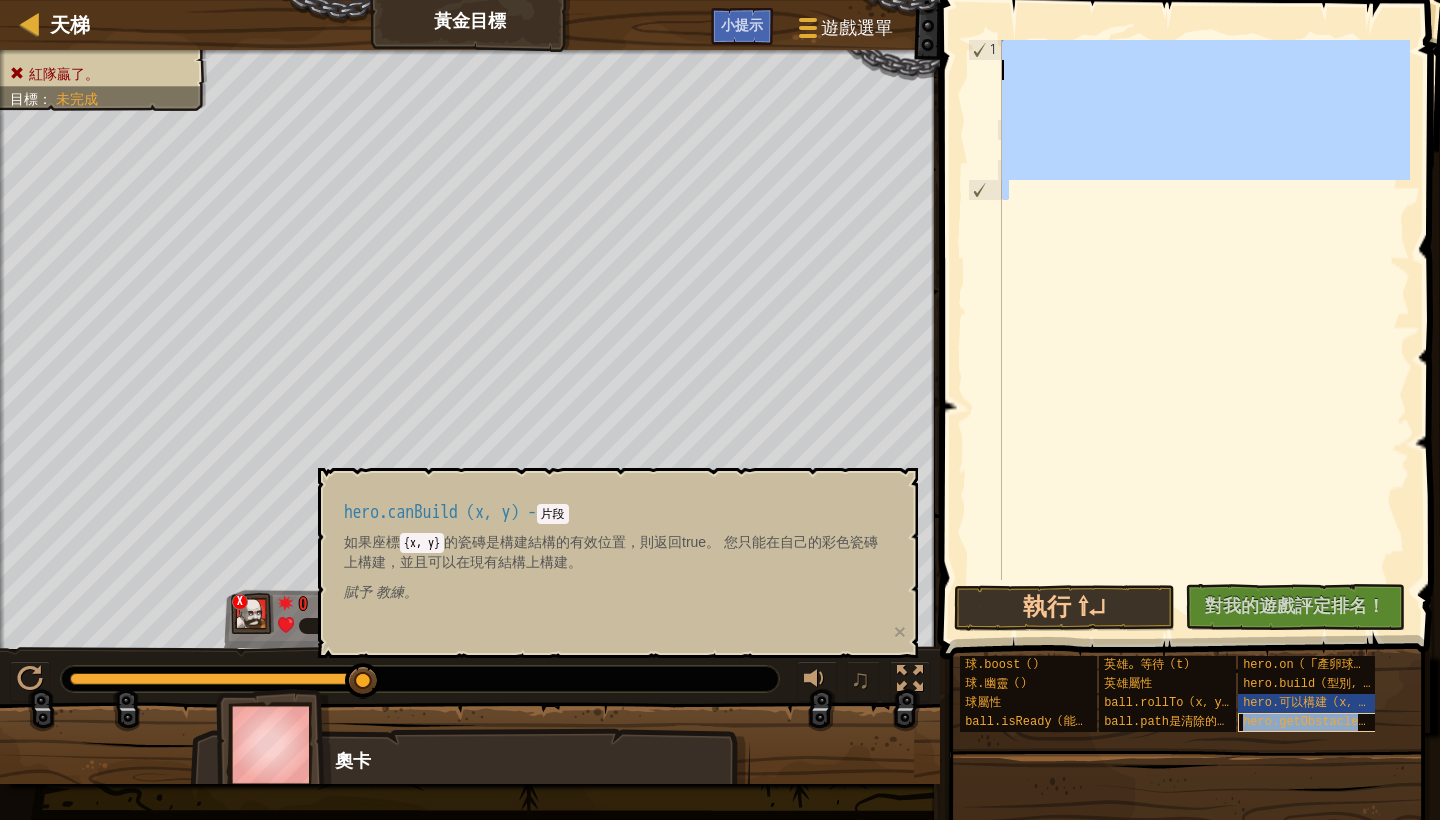 click on "hero.getObstacle在（x，y）" at bounding box center [1310, 722] 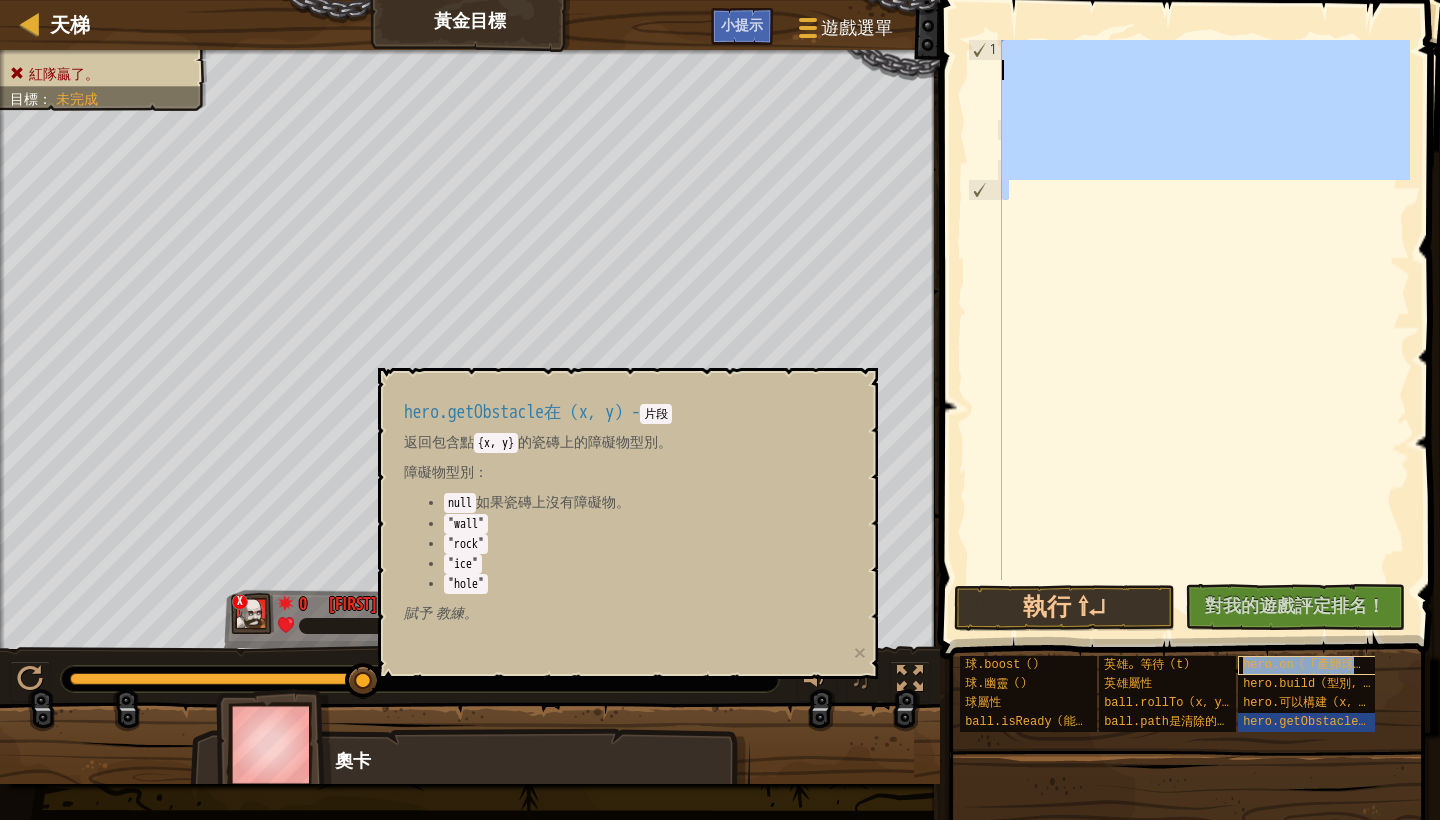 click on "hero.on（「產卵球」，f）" at bounding box center (1320, 665) 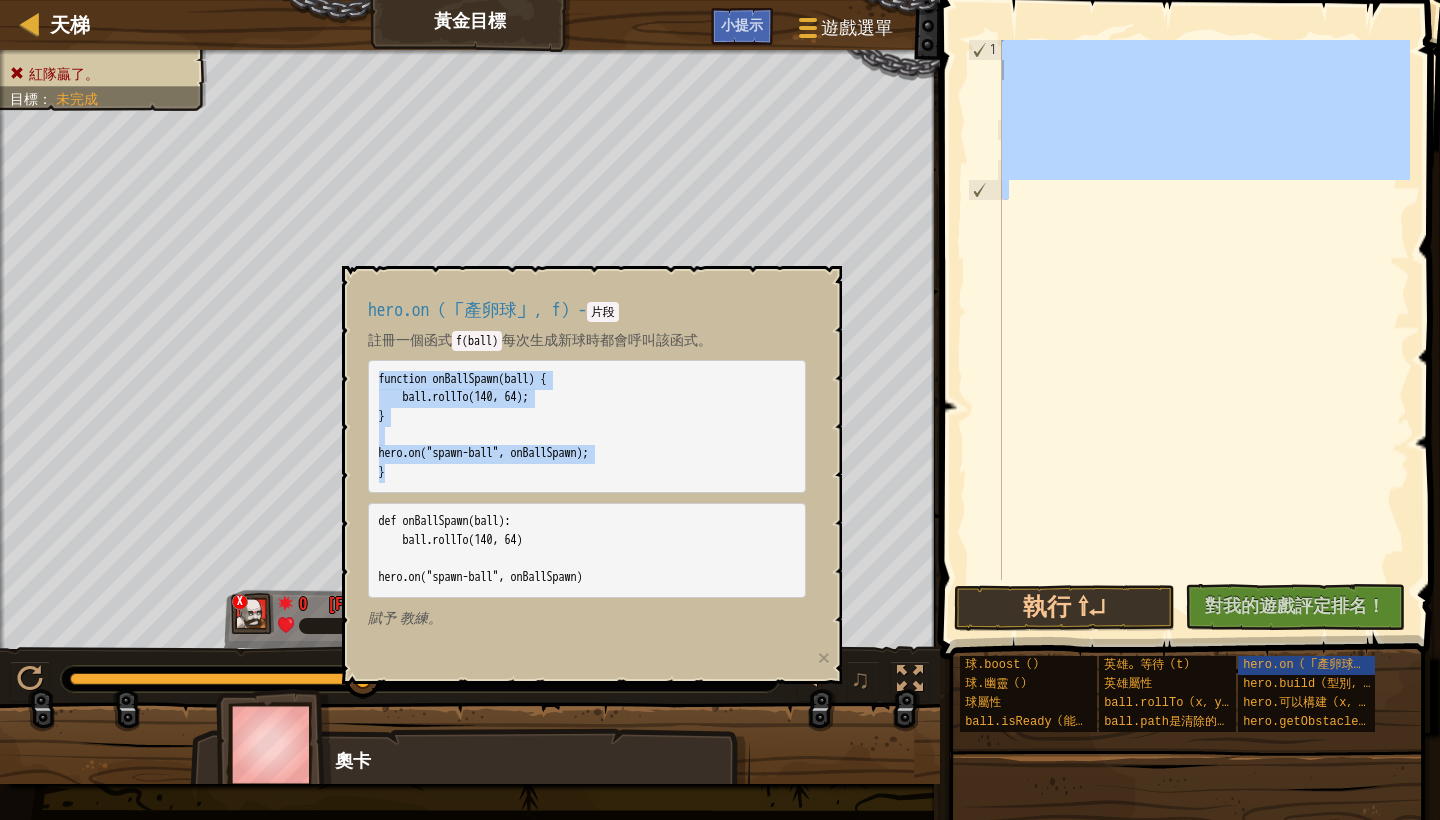 drag, startPoint x: 396, startPoint y: 478, endPoint x: 376, endPoint y: 353, distance: 126.58989 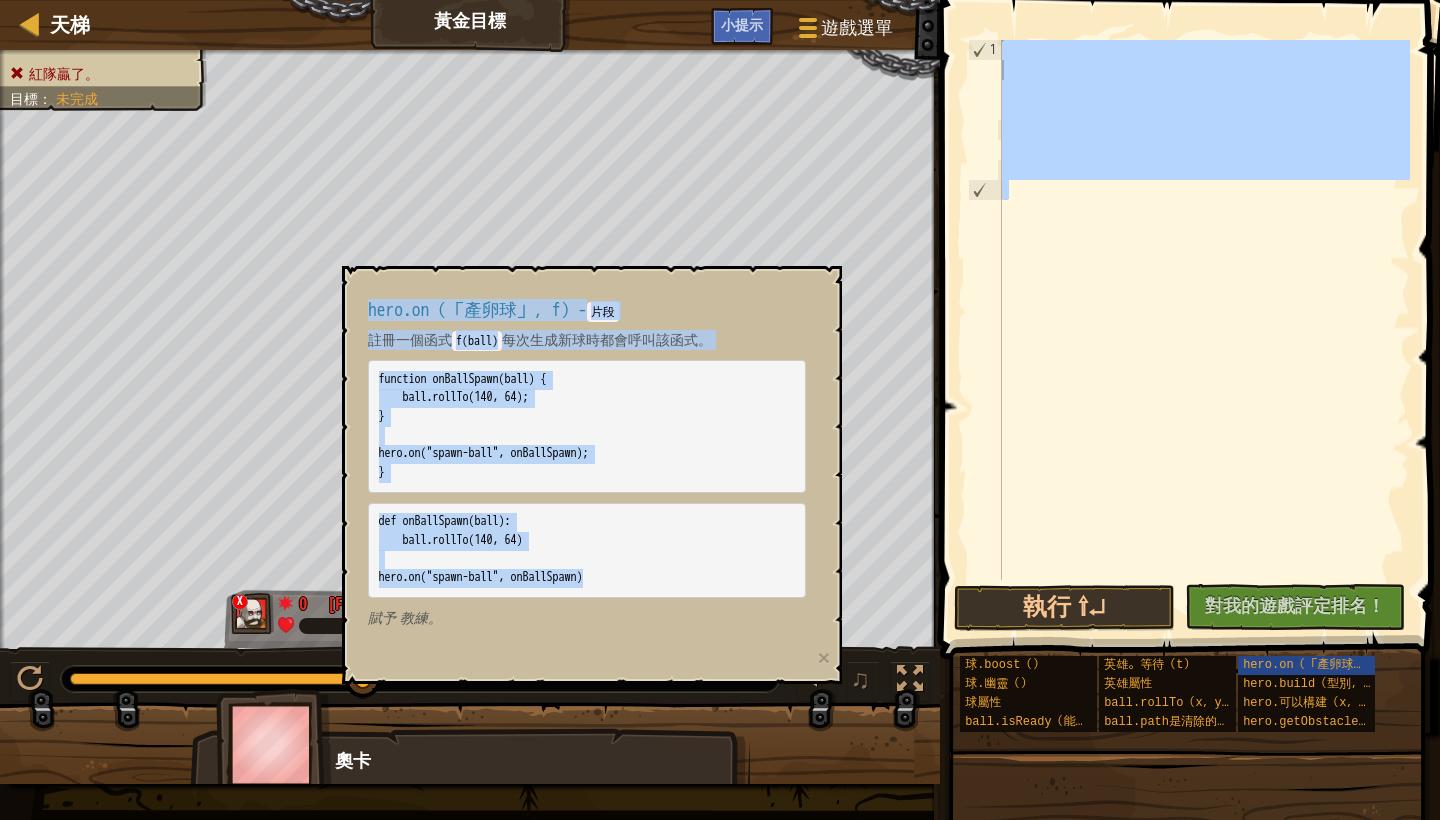 click on "天梯 黃金目標 遊戲選單 完成 小提示 1     ההההההההההההההההההההההההההההההההההההההההההההההההההההההההההההההההההההההההההההההההההההההההההההההההההה� 解決方法 × 小提示 1     ההההההההההההההההההההההההההההההההההההההההההההההההההההההההההההההההההההההההההההההההההההההההההההההההההה� 程式碼已保存 程式語言 : Python 執行 ⇧↵ 沒有新程式碼可評定排名 對我的遊戲評定排名！ 上傳中… 已上傳以求評定排名 評定失敗 已評定 Statement   /  Call   /  英雄 球.boost（） 球.幽靈（） 球屬性 ball.isReady（能力） 英雄。等待（t） 英雄屬性 ball.rollTo（x，y） ball.path是清除的（x，y） hero.on（「產卵球」，f） hero.build（型別，x，y） hero.可以構建（x，y） hero.getObstacle在（x，y） × 修改您的程式碼 z" at bounding box center [720, 0] 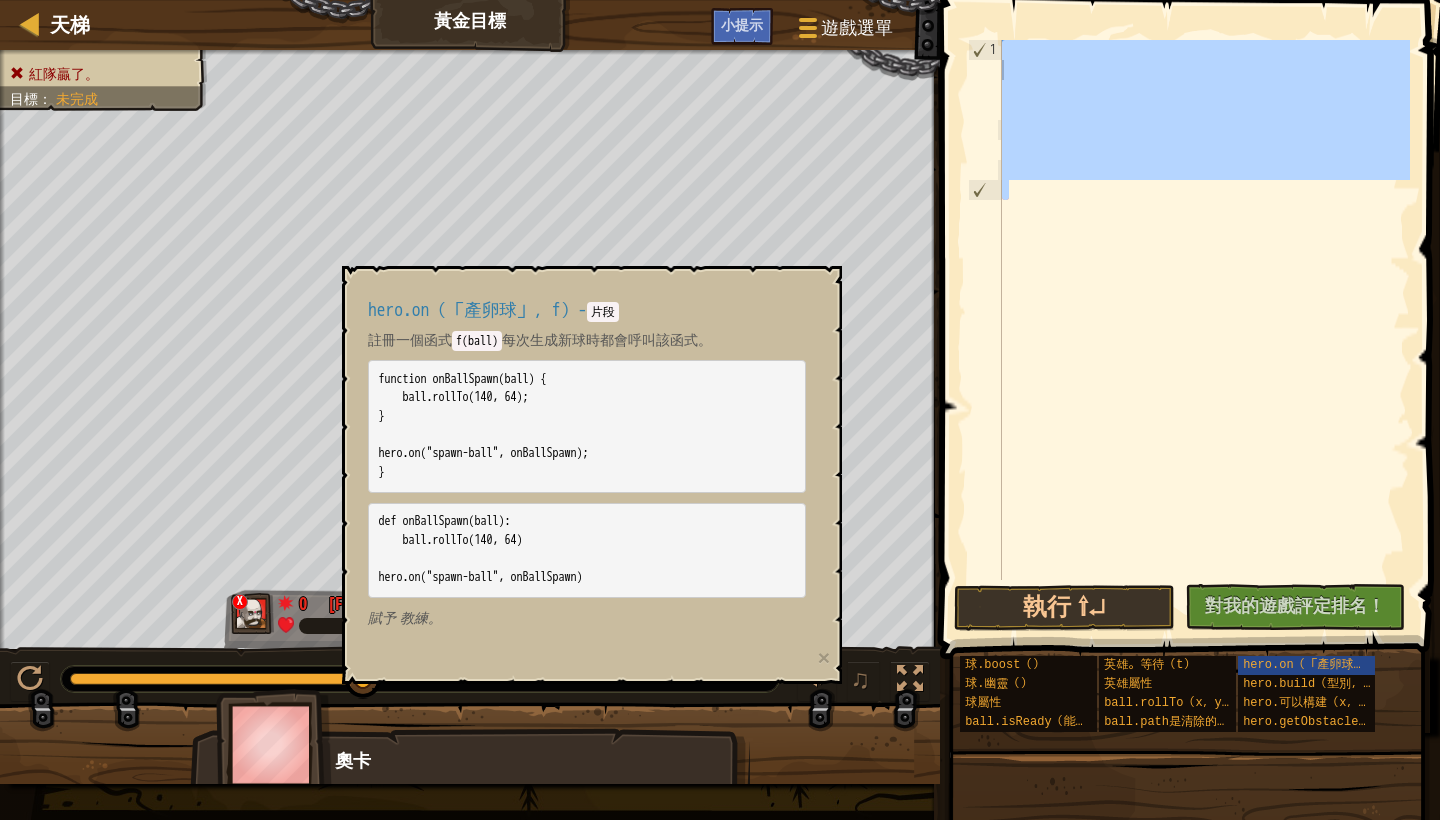 click on "hero.on（「產卵球」，f） - 片段 註冊一個函式 f(ball) 每次生成新球時都會呼叫該函式。
function onBallSpawn(ball) {
ball.rollTo(140, 64);
}
hero.on("spawn-ball", onBallSpawn);
}
def onBallSpawn(ball):
ball.rollTo(140, 64)
hero.on("spawn-ball", onBallSpawn)
賦予 教練。" at bounding box center (587, 464) 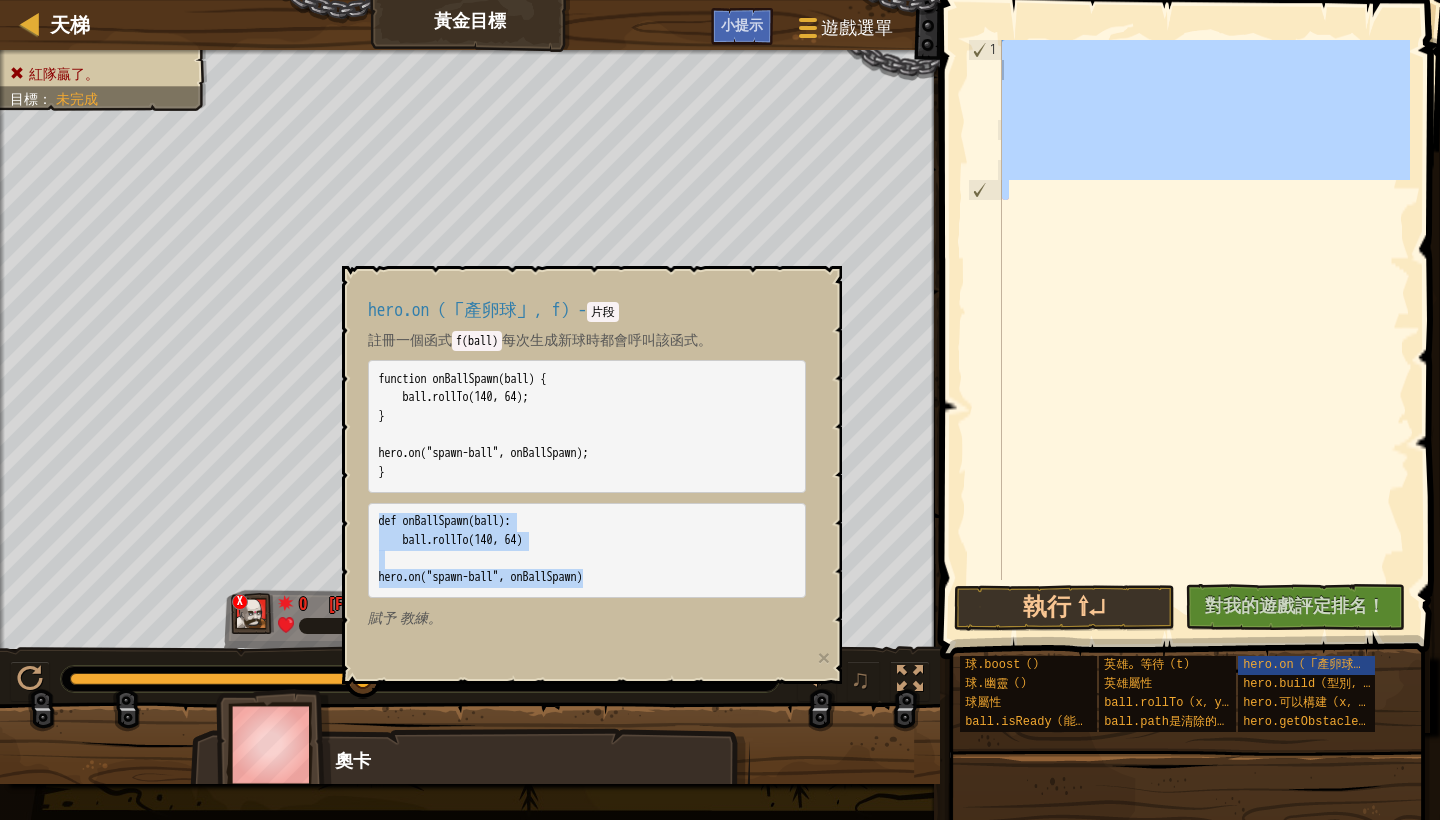 drag, startPoint x: 632, startPoint y: 573, endPoint x: 374, endPoint y: 514, distance: 264.66016 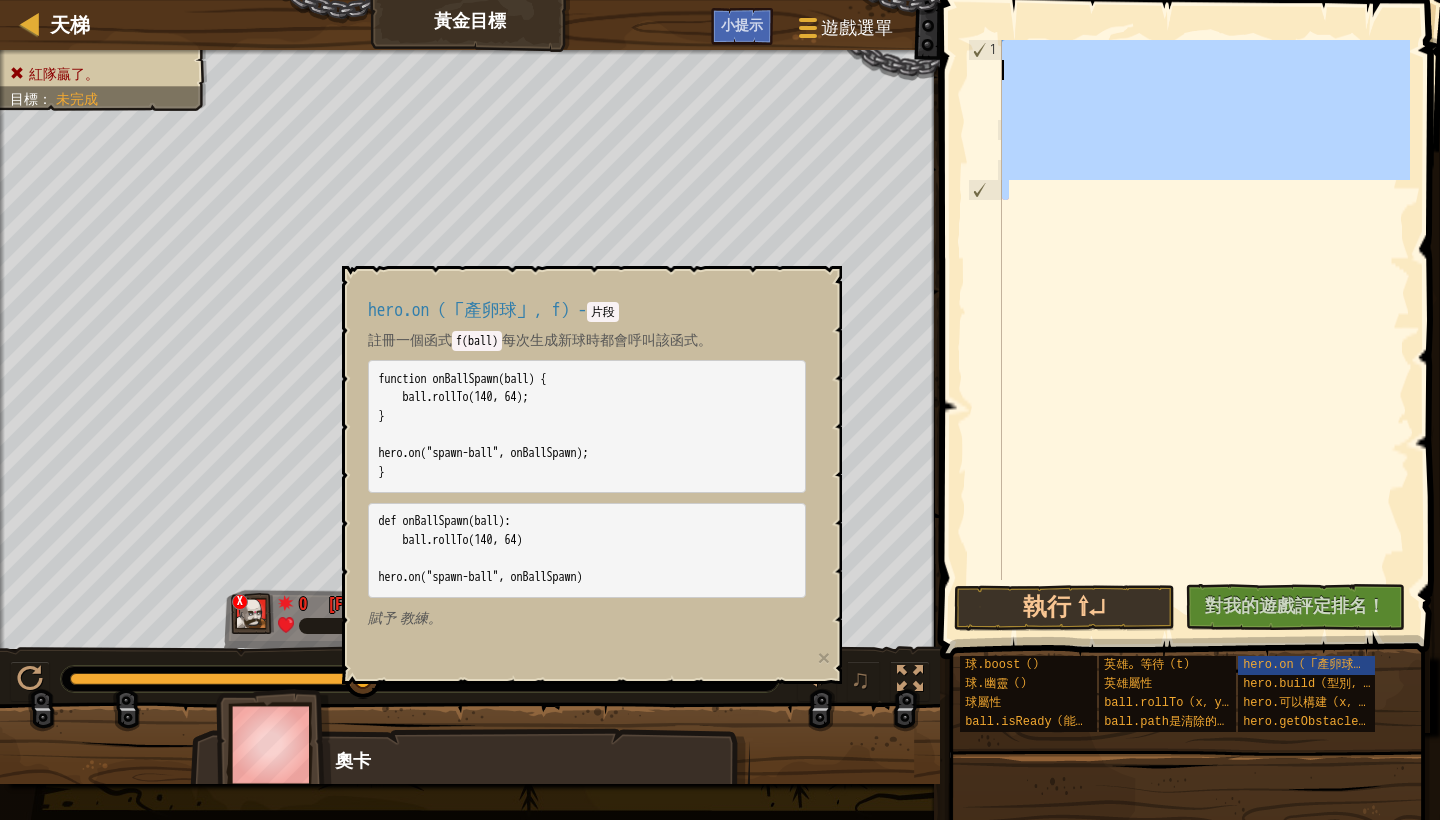 click at bounding box center [1204, 330] 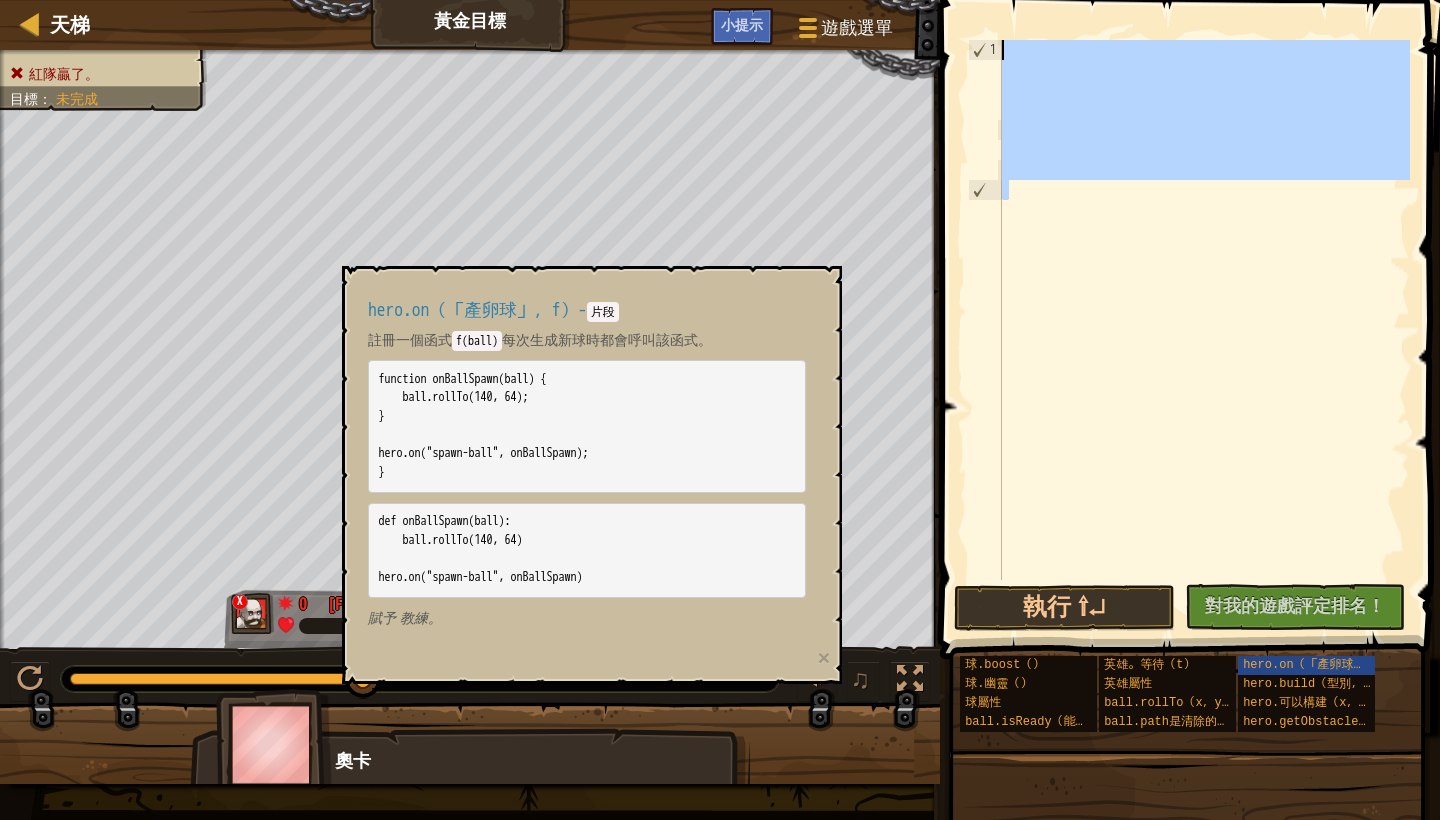 paste on "hero.on("spawn-ball", onBallSpawn)" 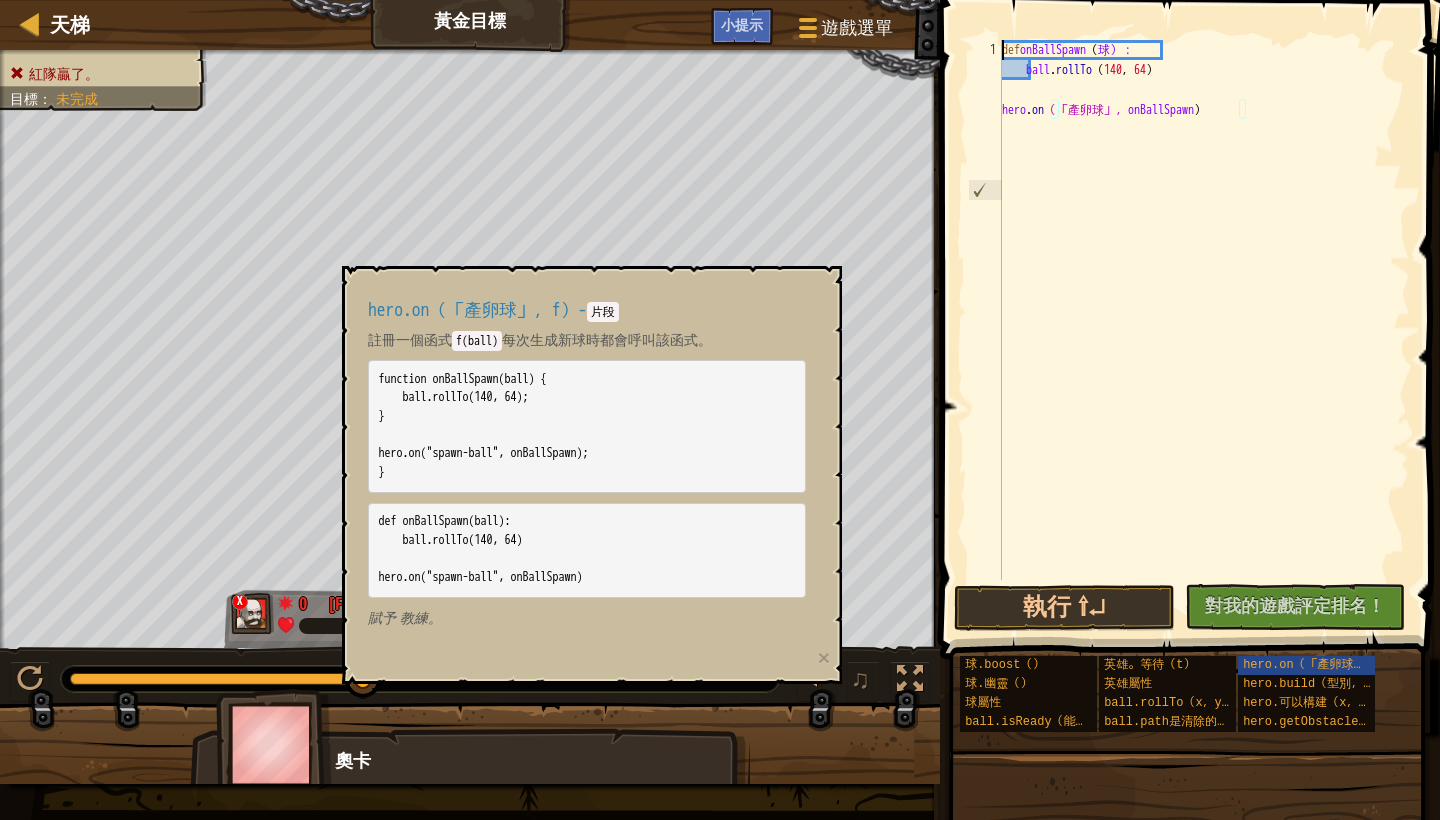 click on "def  onBallSpawn （ 球）：      ball . rollTo （ 140 ， 64 ） hero . on （「產卵球」， onBallSpawn ）" at bounding box center (1204, 330) 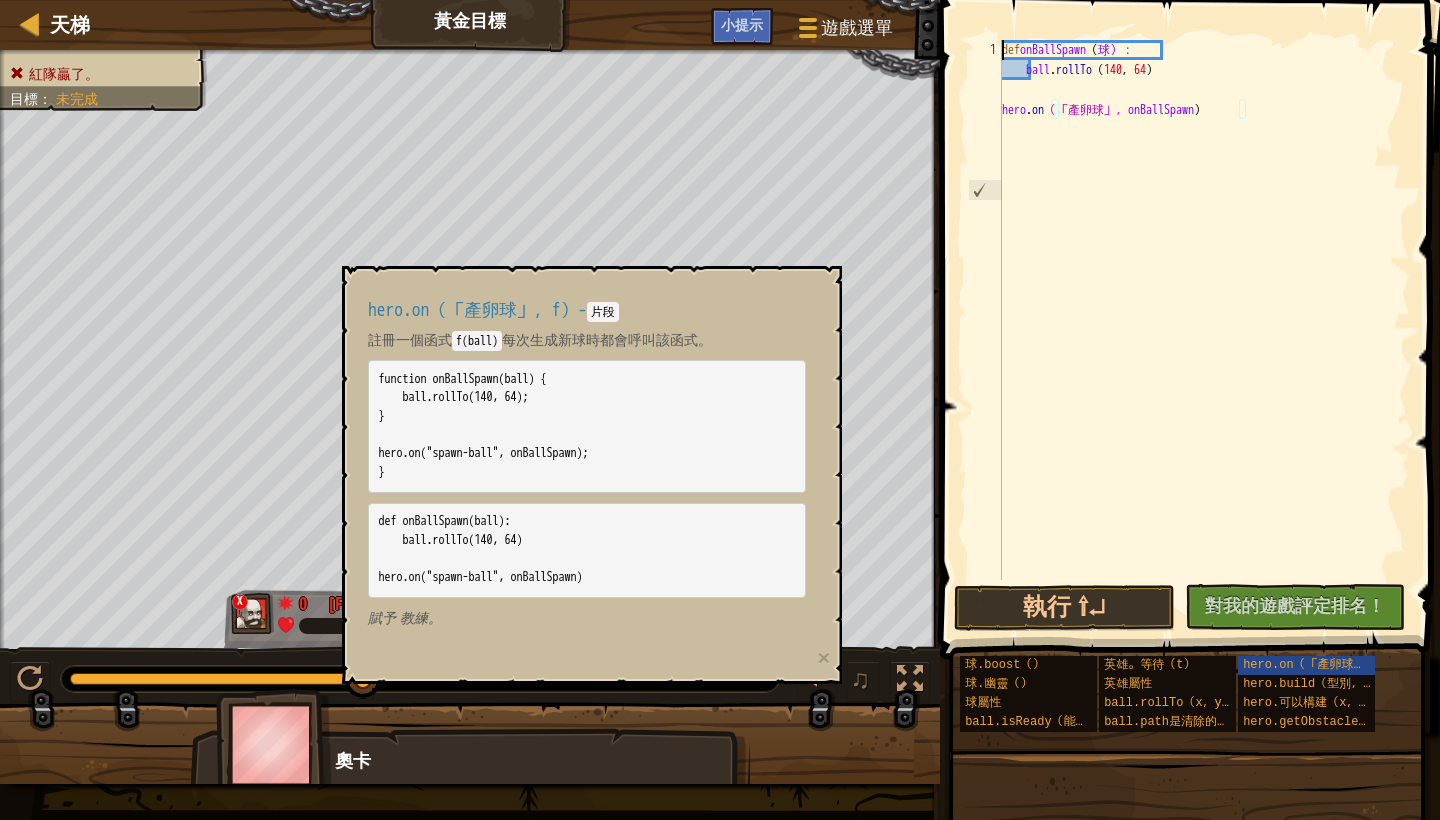type 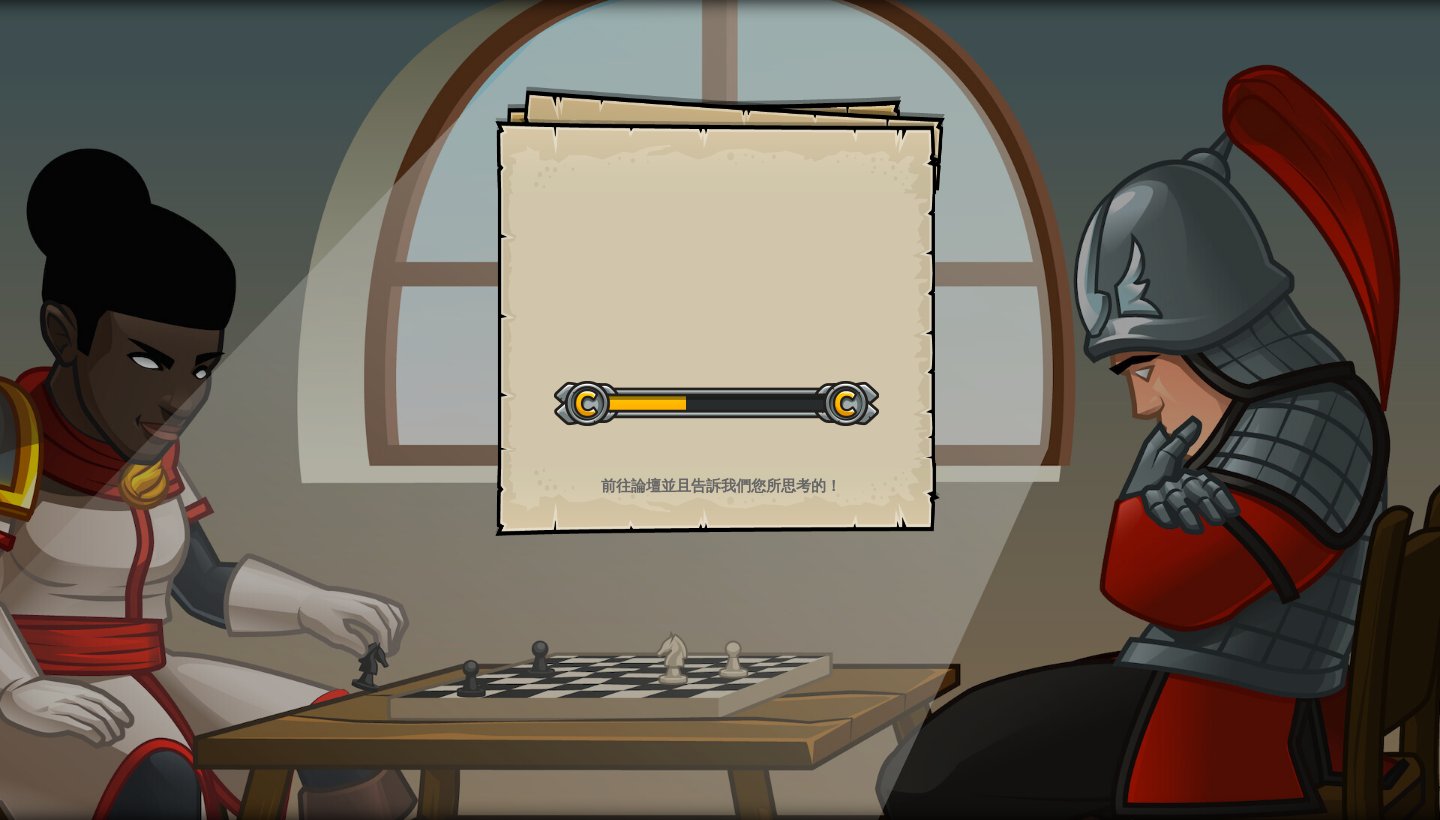 scroll, scrollTop: 0, scrollLeft: 0, axis: both 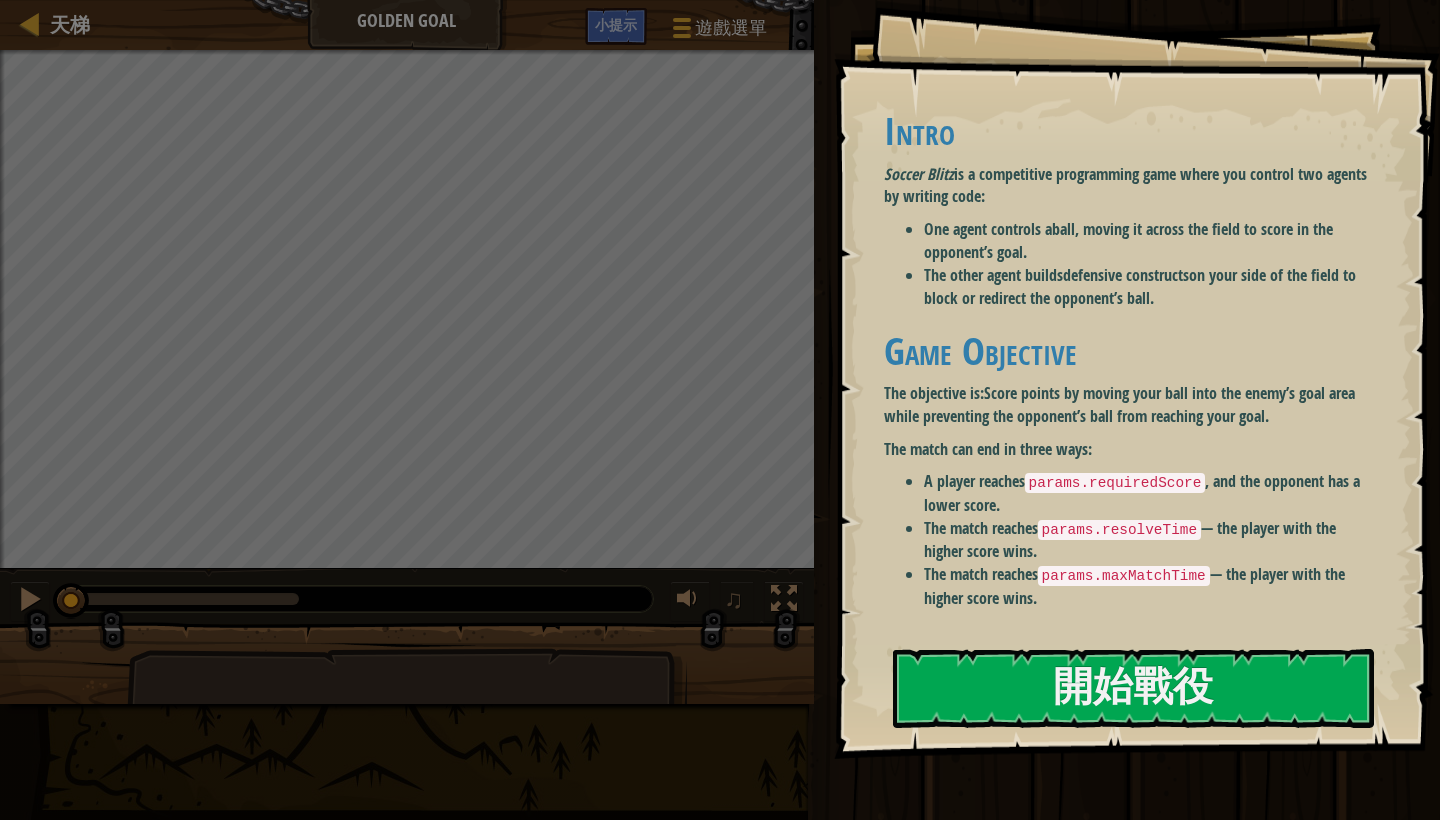 click on "Game Objective" at bounding box center (1127, 351) 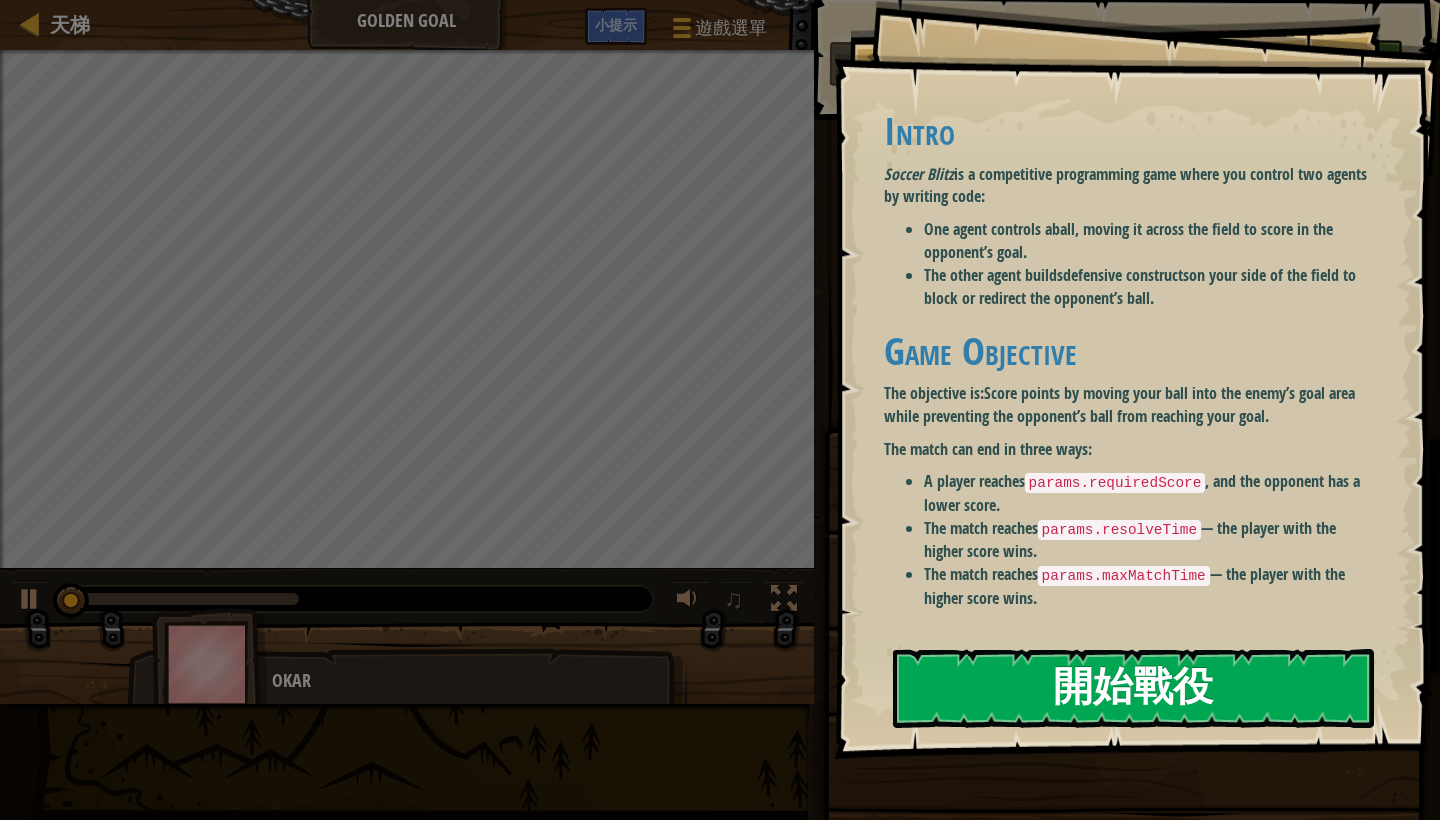 click on "開始戰役" at bounding box center (1133, 688) 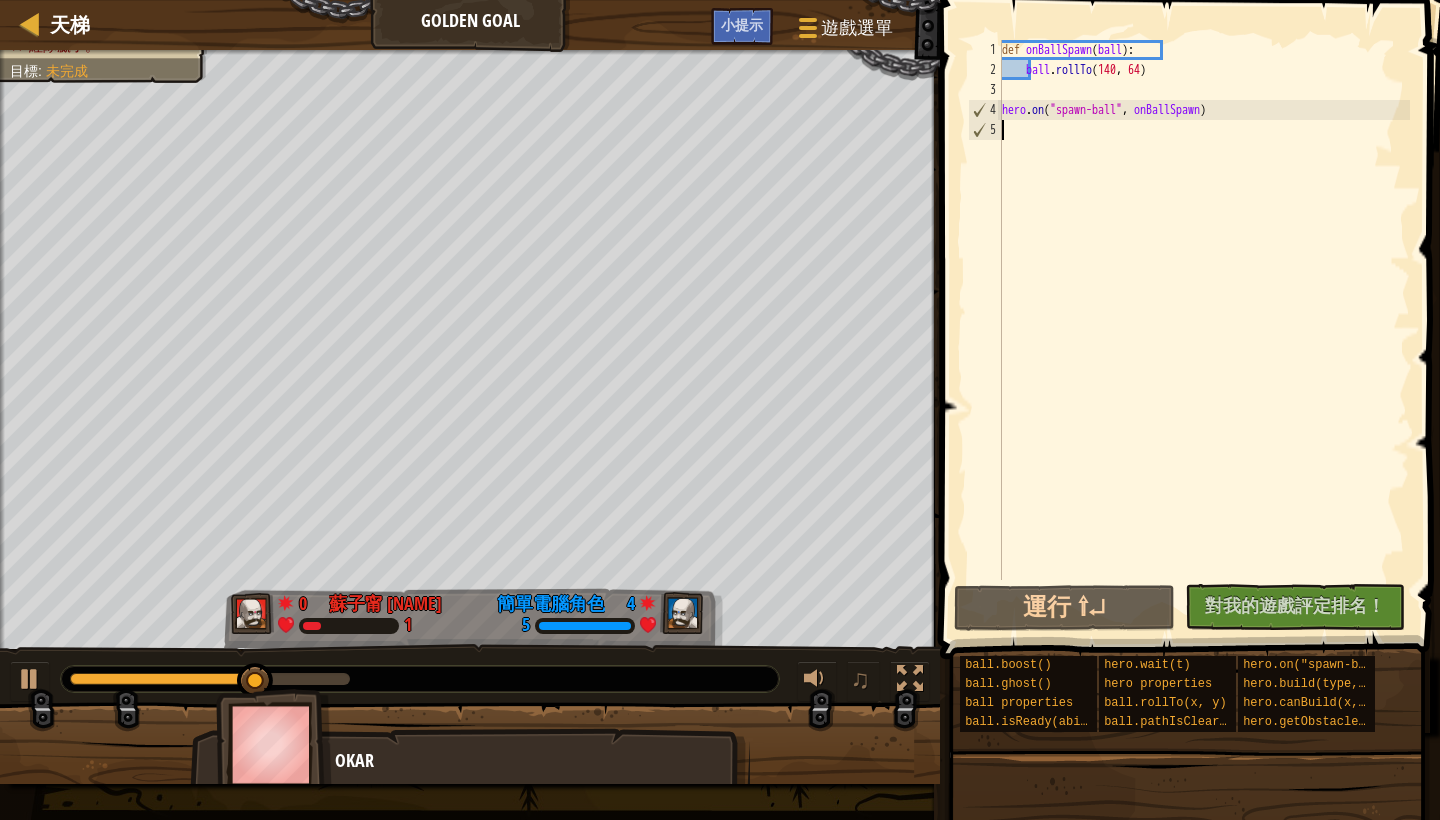click on "def   onBallSpawn ( ball ) :      ball . rollTo ( 140 ,   64 ) hero . on ( "spawn-ball" ,   onBallSpawn )" at bounding box center (1204, 330) 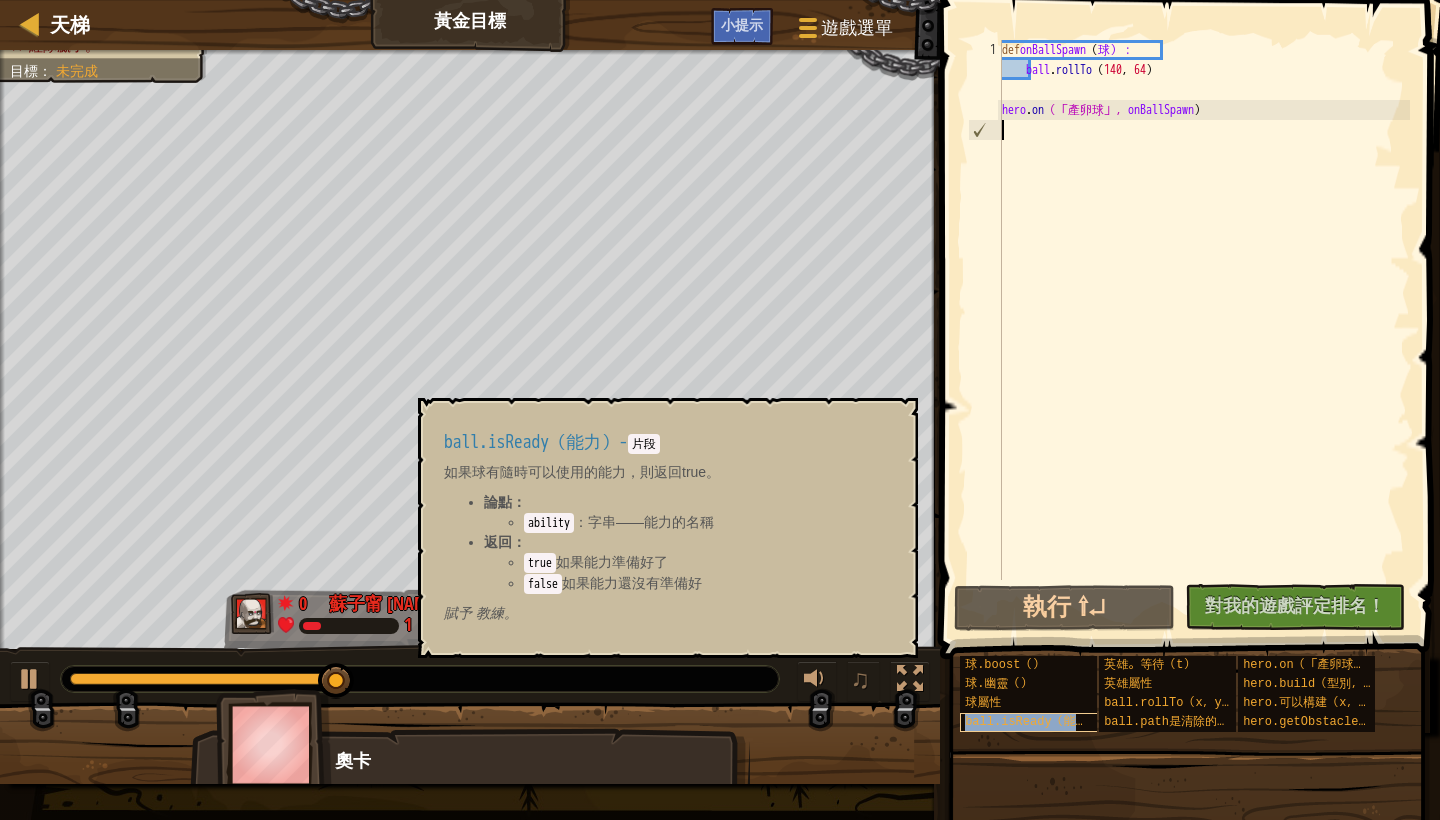 click on "ball.isReady（能力）" at bounding box center (1032, 722) 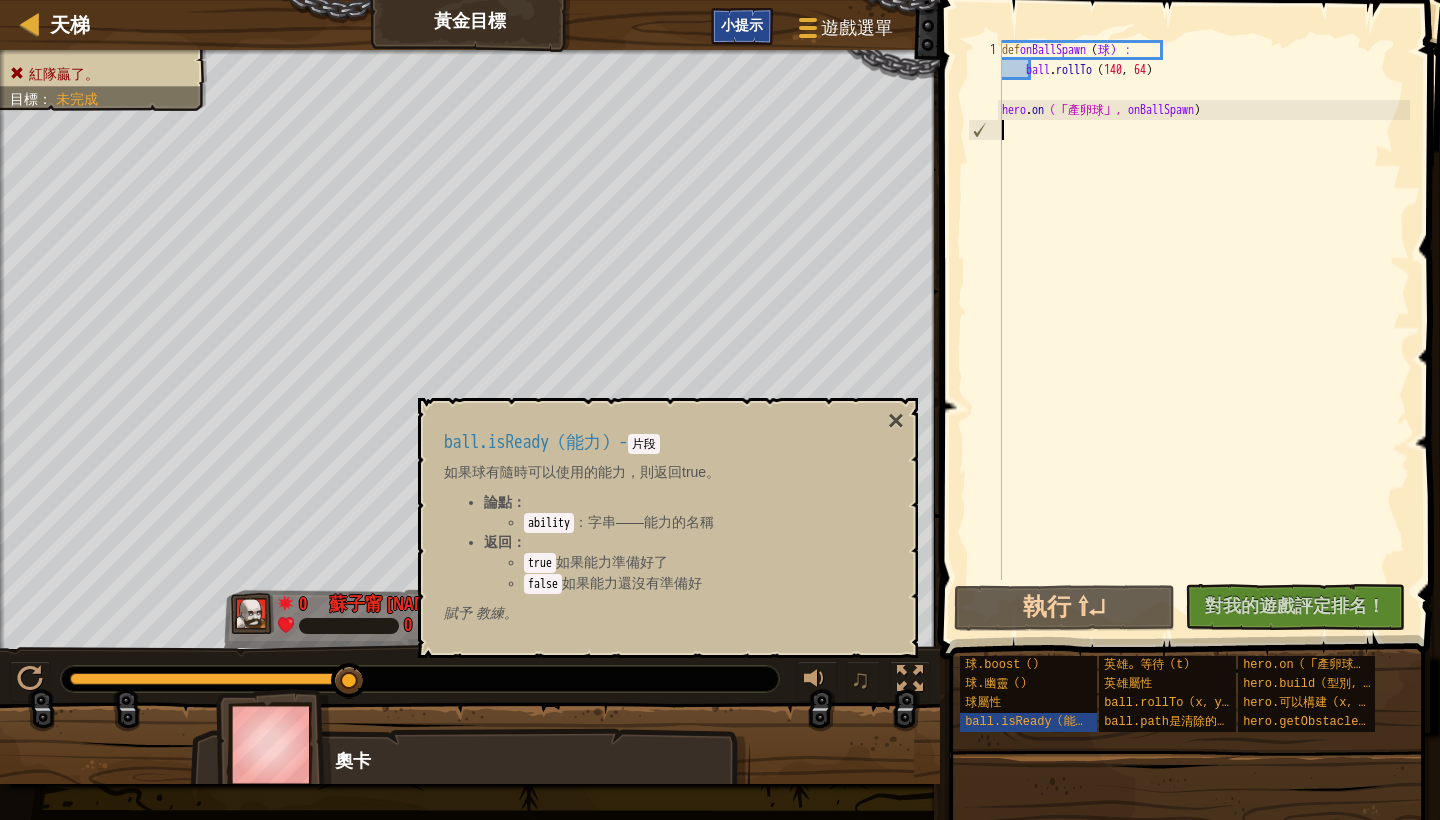 click on "小提示" at bounding box center [742, 24] 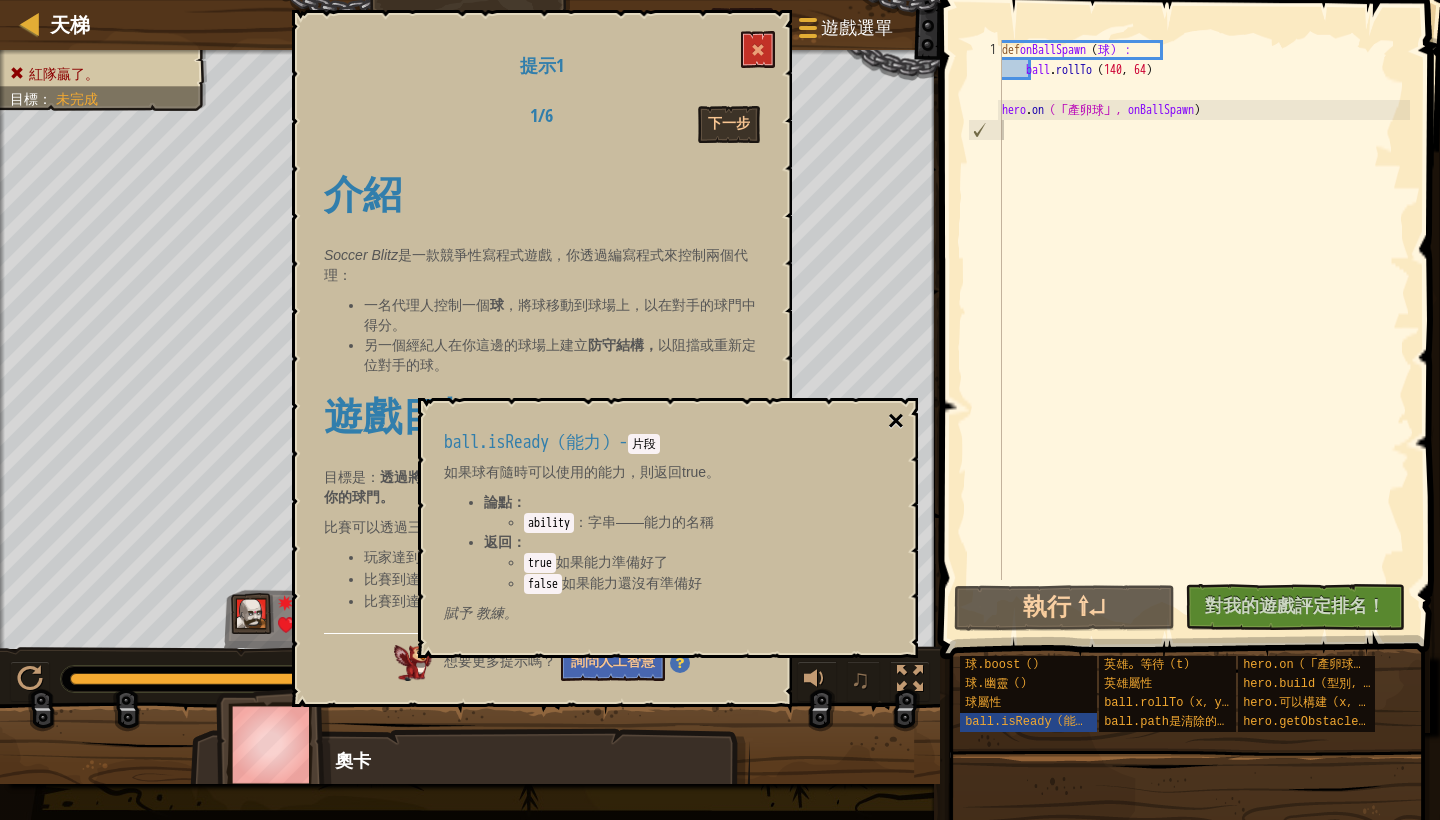click on "×" at bounding box center (896, 421) 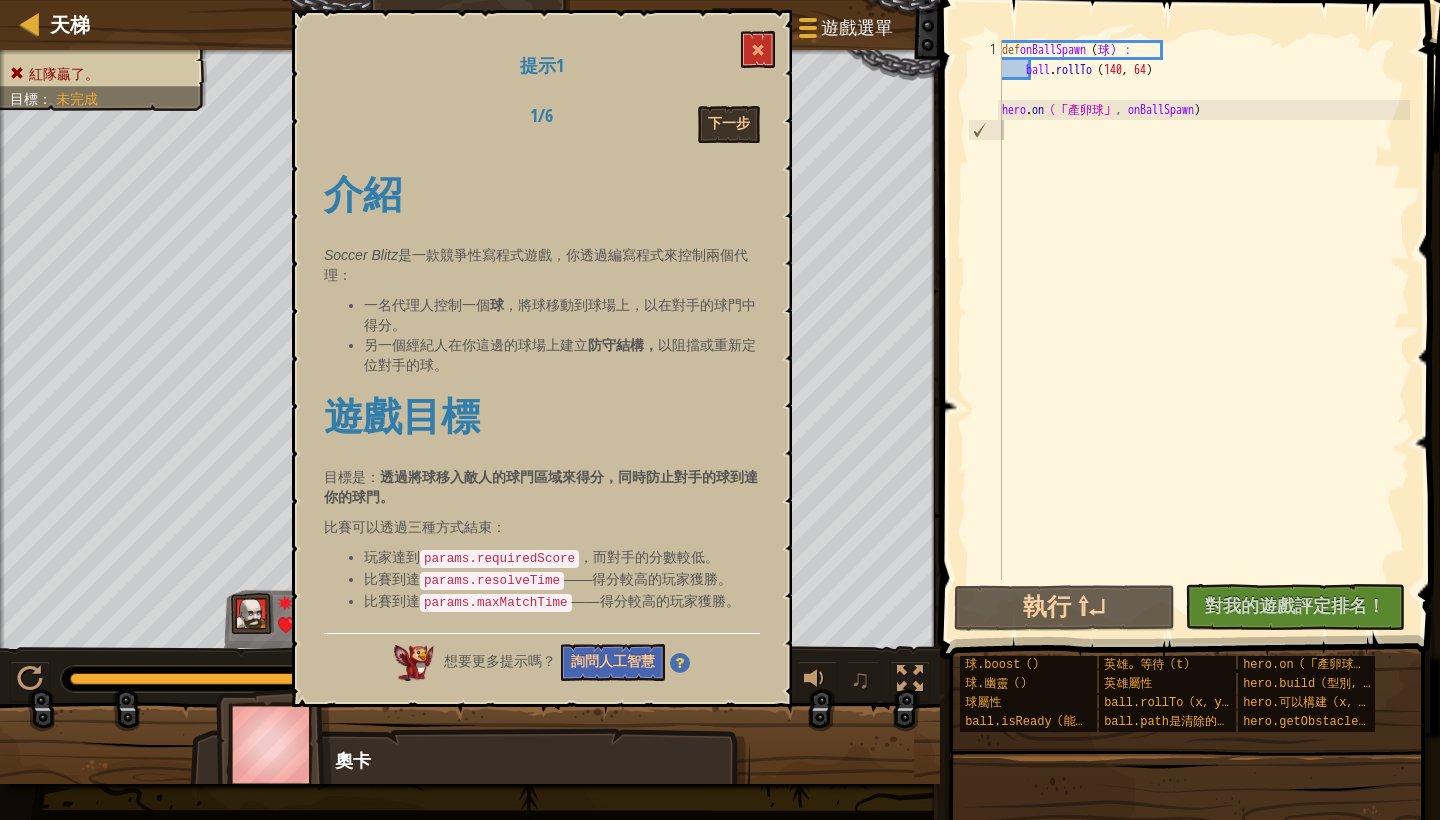 scroll, scrollTop: 0, scrollLeft: 0, axis: both 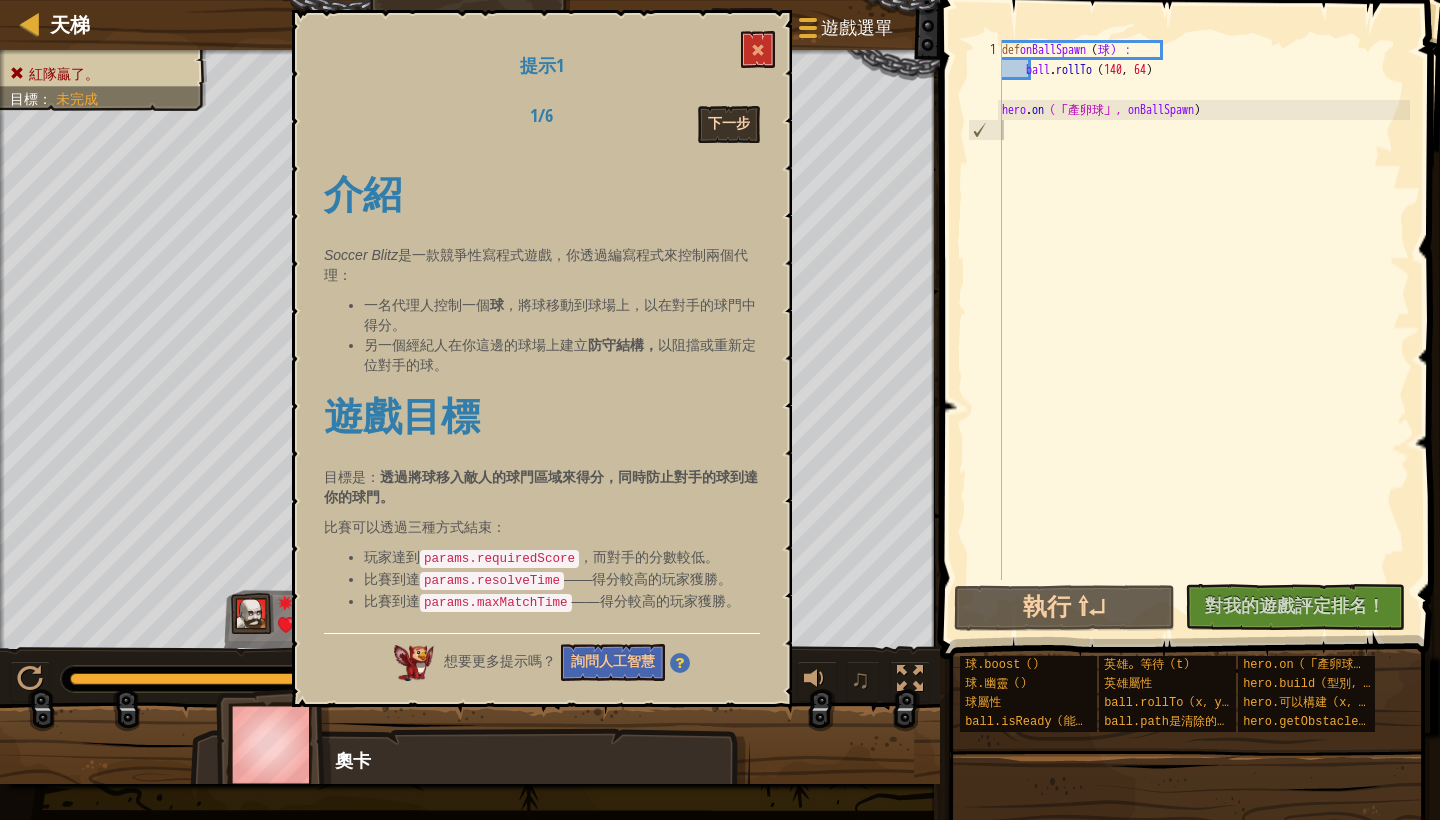 click on "下一步" at bounding box center [729, 124] 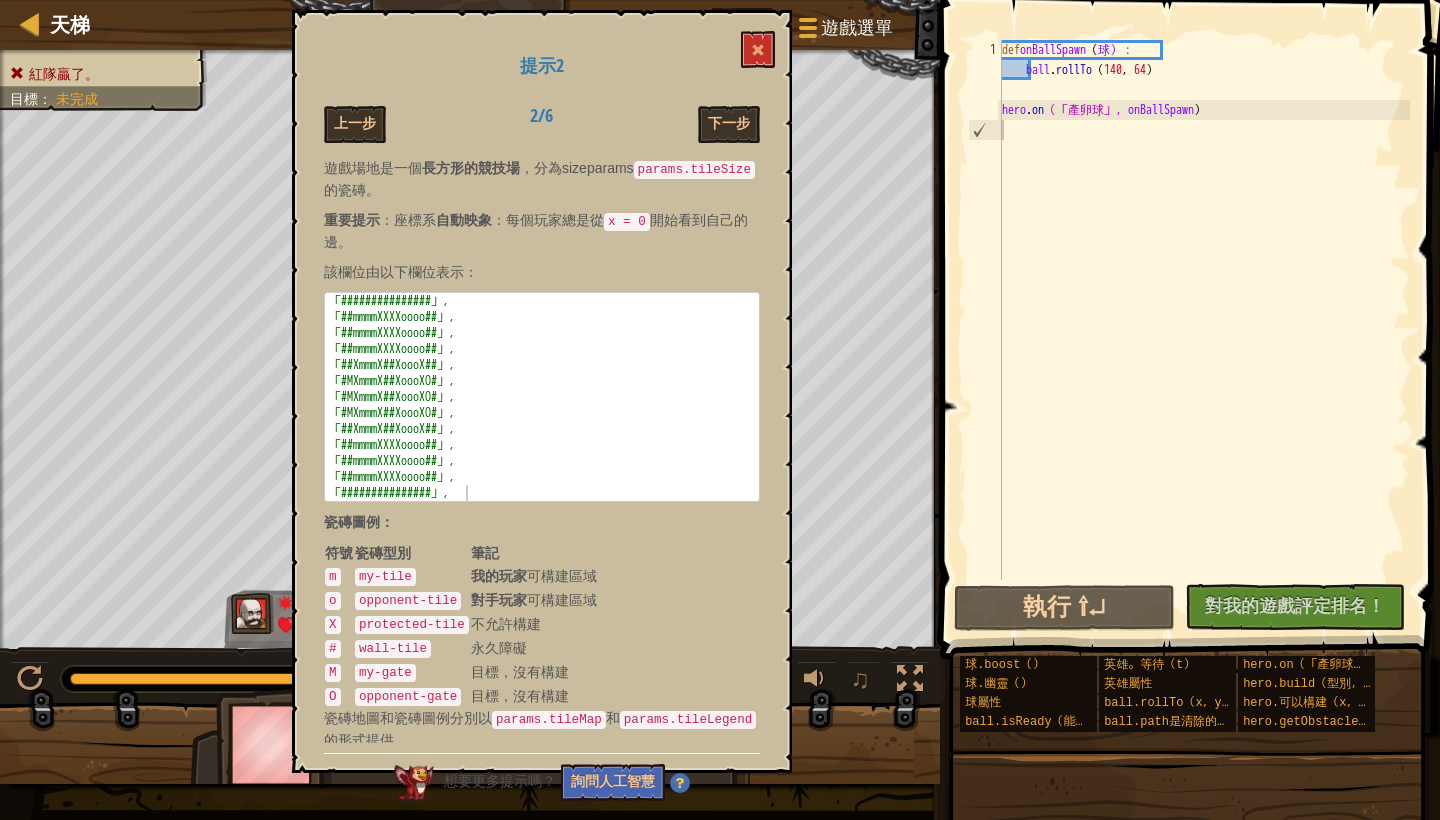 scroll, scrollTop: 86, scrollLeft: 0, axis: vertical 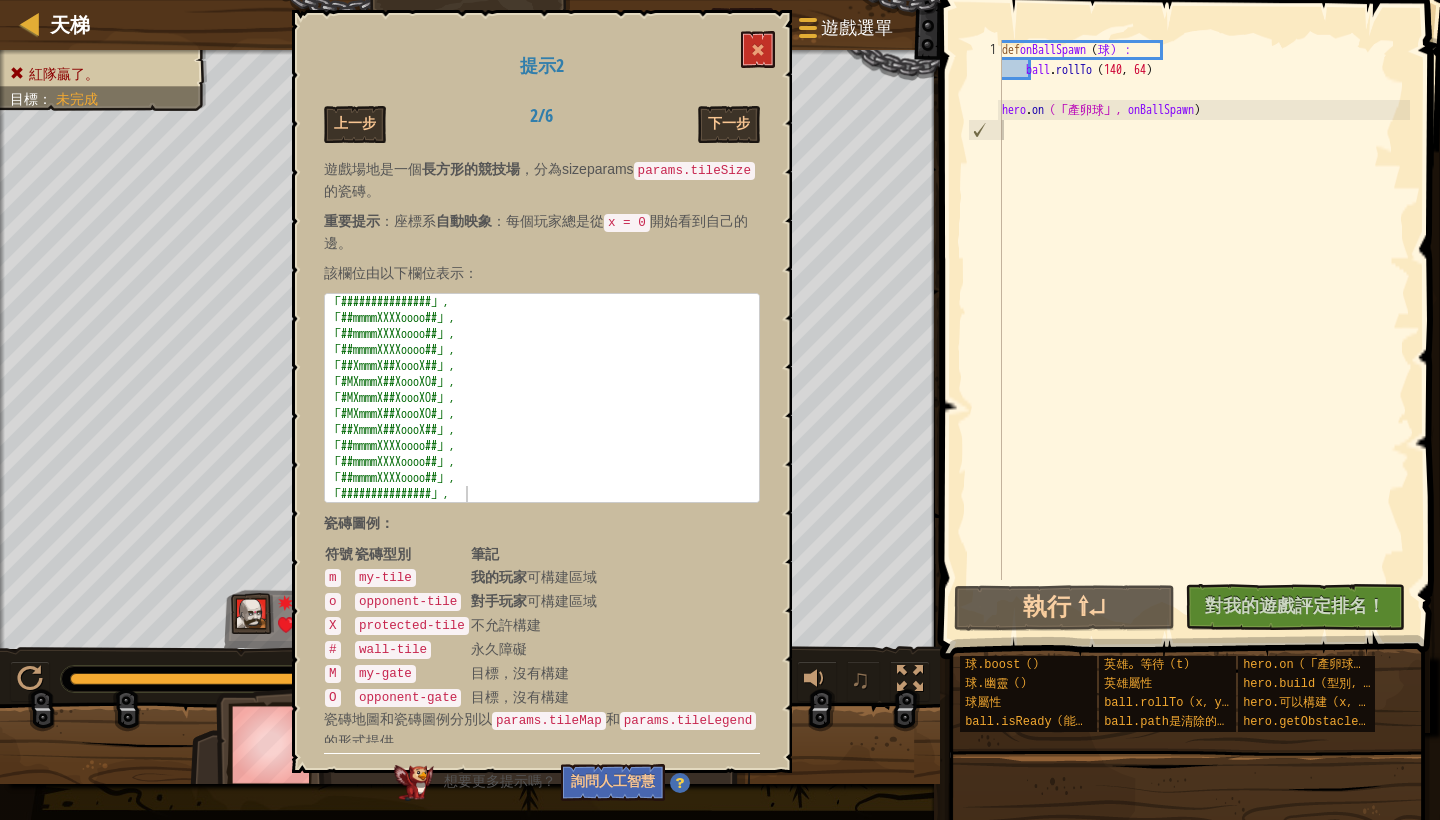 click on "遊戲領域
遊戲場地是一個 長方形的競技場 ，分為sizeparams params.tileSize 的瓷磚 。
重要提示 ：座標系 自動映象 ：每個玩家總是從 x = 0 開始看到自己的邊 。
該欄位由以下欄位表示：
1 2 3 4 5 6 7 8 9 10 11 12 13 「###############」， 「##mmmmXXXXoooo##」， 「##mmmmXXXXoooo##」， 「##mmmmXXXXoooo##」， 「##XmmmX##XoooX##」， 「#MXmmmX##XoooXO#」， 「#MXmmmX##XoooXO#」， 「#MXmmmX##XoooXO#」， 「##XmmmX##XoooX##」， 「##mmmmXXXXoooo##」， 「##mmmmXXXXoooo##」， 「##mmmmXXXXoooo##」， 「###############」，     ההההההההההההההההההההההההההההההההההההההההההההההההההההההההההההההההההההההההההההההההההההההההההההההההההה�
瓷磚圖例：
符號
瓷磚型別
筆記
m
my-tile
我的玩家 可構建區域
o
opponent-tile
對手玩家 可構建區域
X
protected-tile
#" at bounding box center (542, 448) 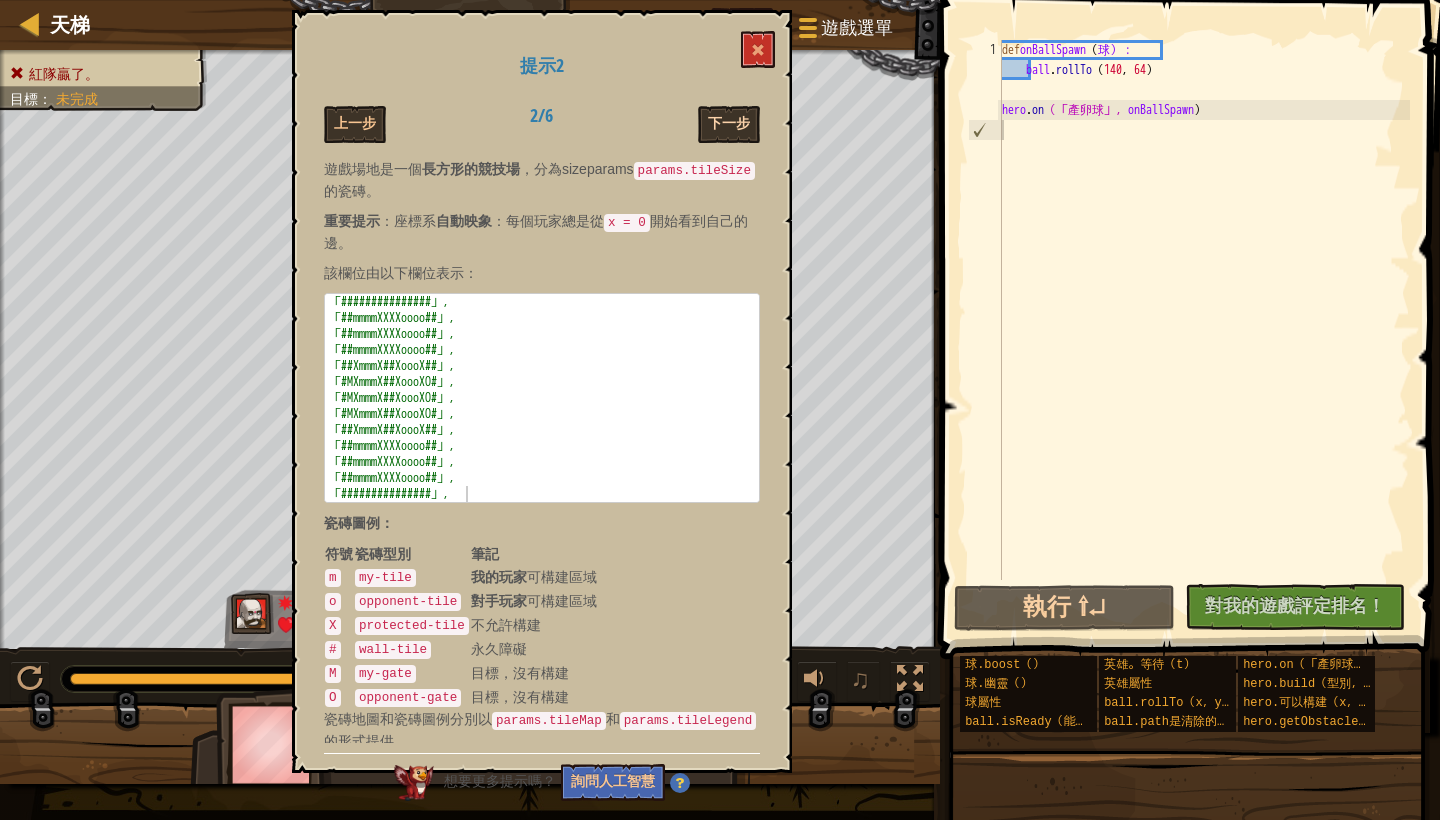 click on "下一步" at bounding box center (729, 124) 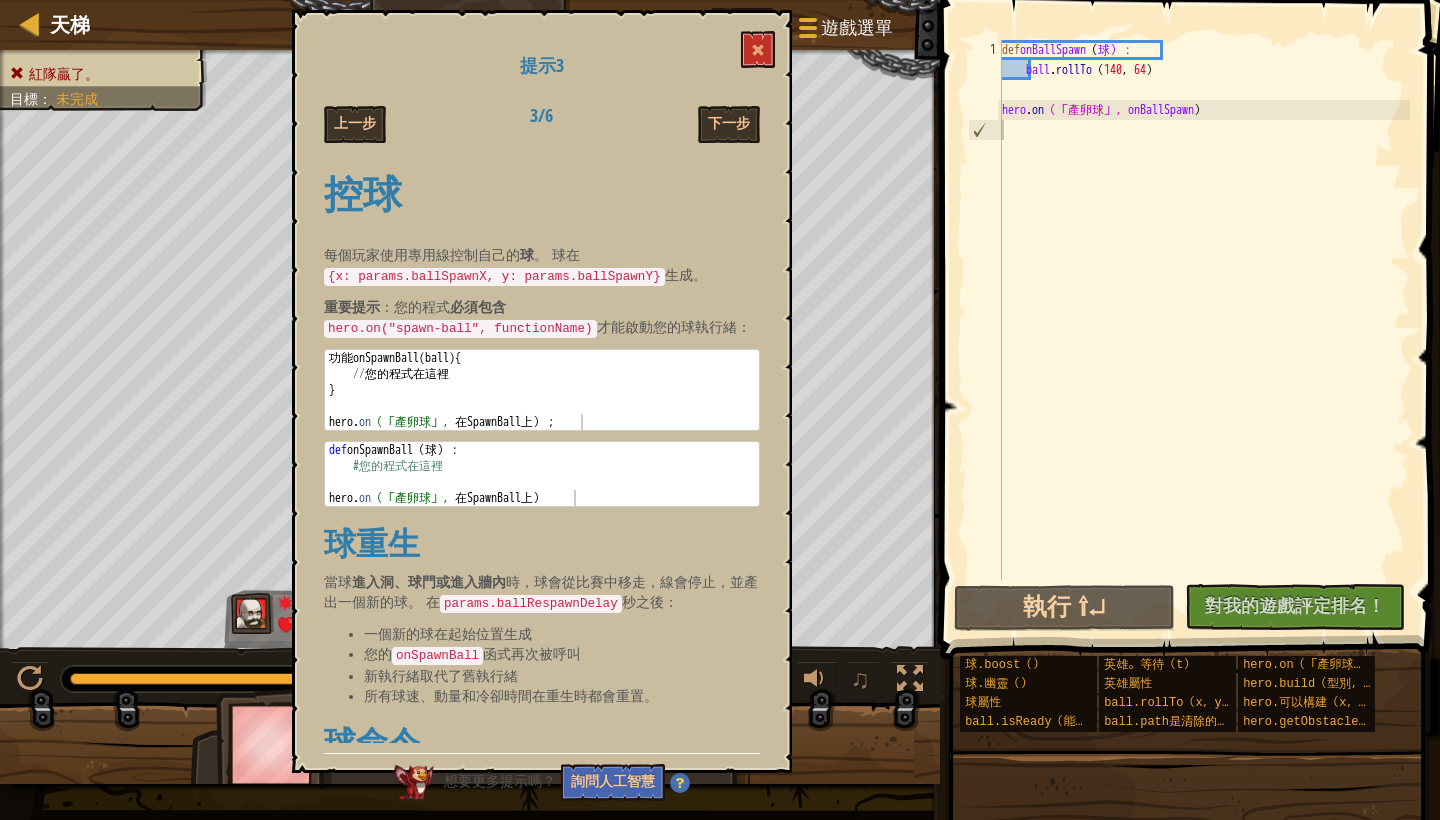click on "下一步" at bounding box center [729, 124] 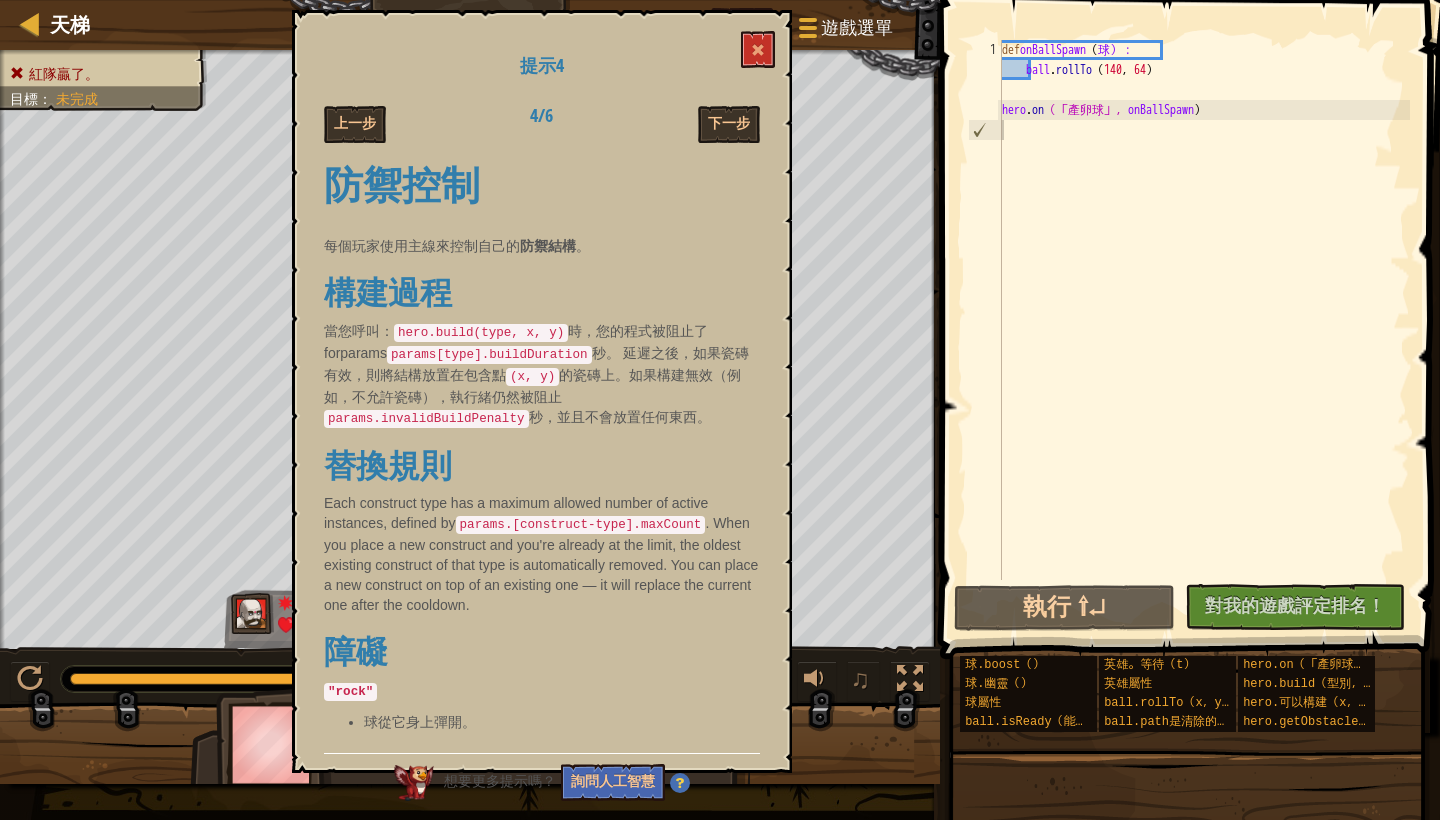 scroll, scrollTop: 16, scrollLeft: 0, axis: vertical 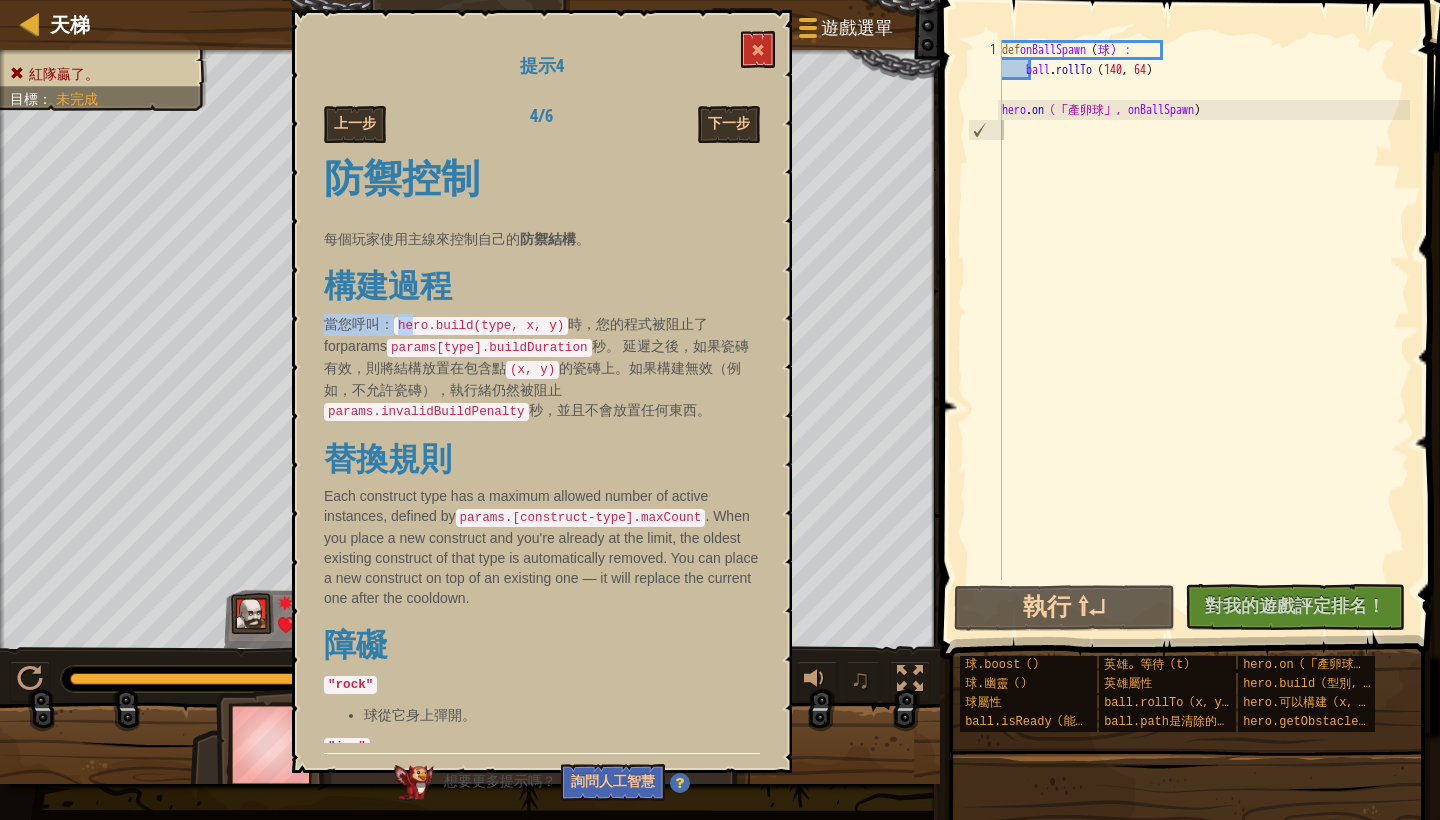drag, startPoint x: 417, startPoint y: 318, endPoint x: 494, endPoint y: 312, distance: 77.23341 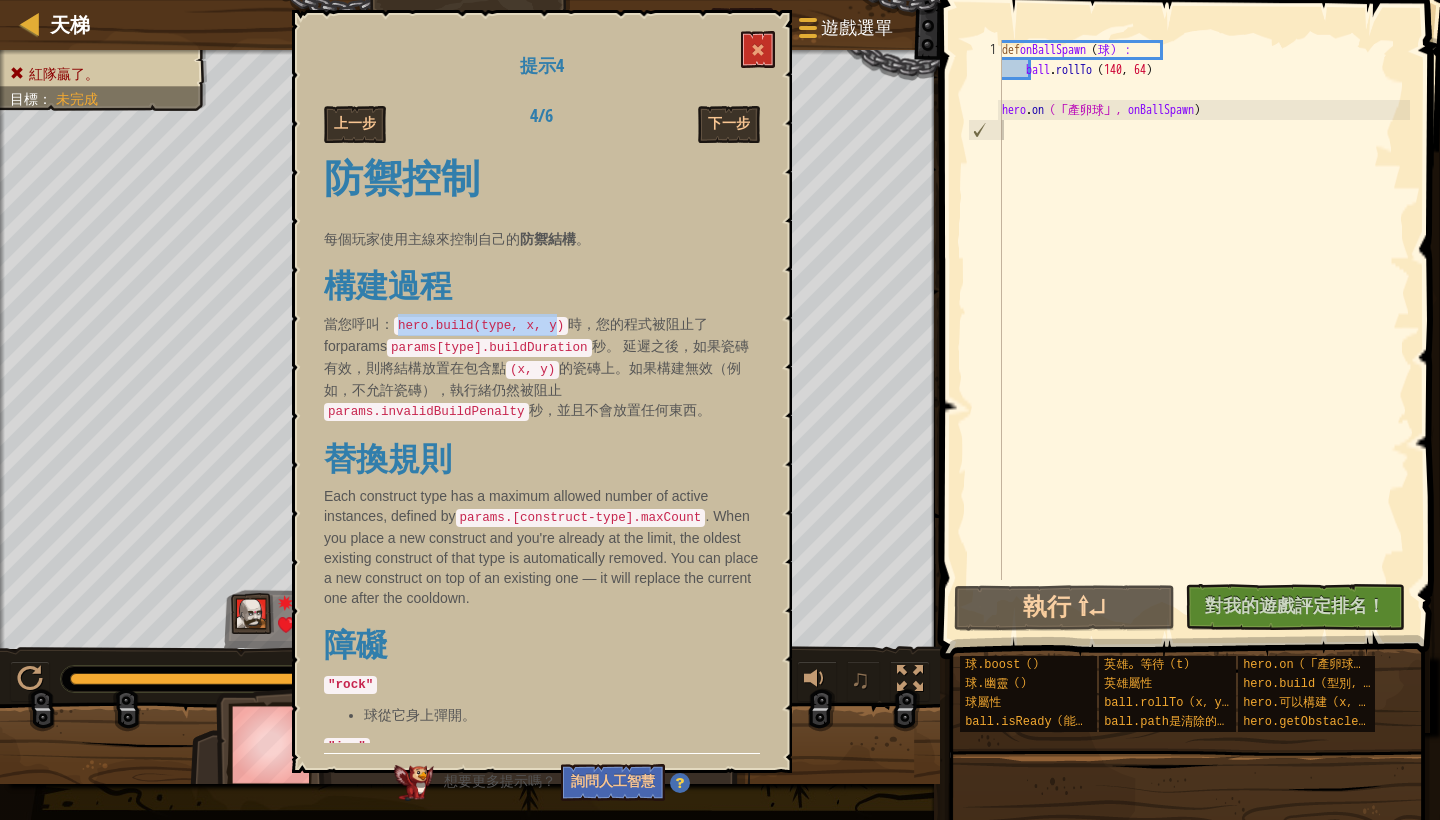 drag, startPoint x: 397, startPoint y: 322, endPoint x: 566, endPoint y: 319, distance: 169.02663 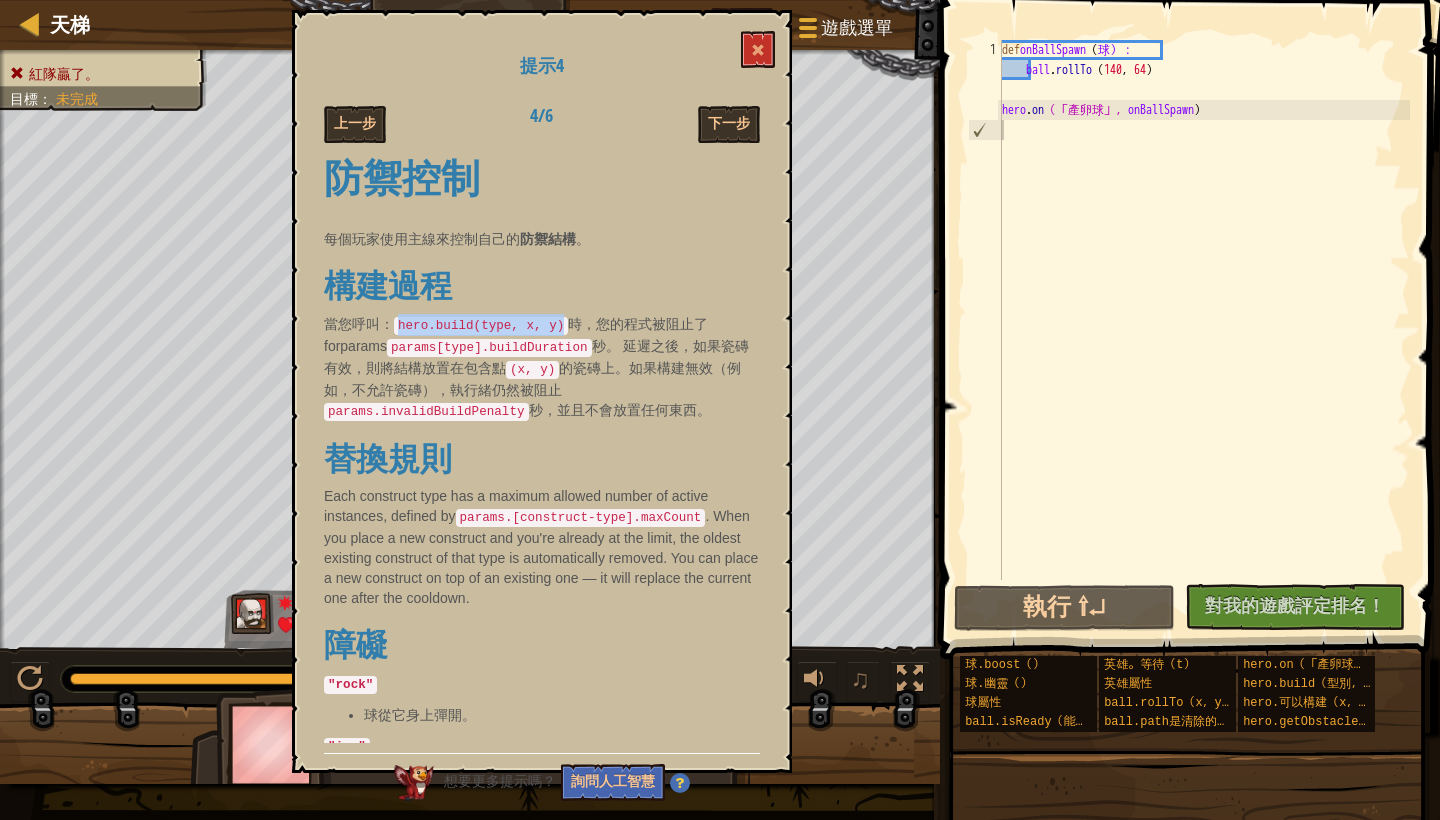 drag, startPoint x: 571, startPoint y: 325, endPoint x: 402, endPoint y: 328, distance: 169.02663 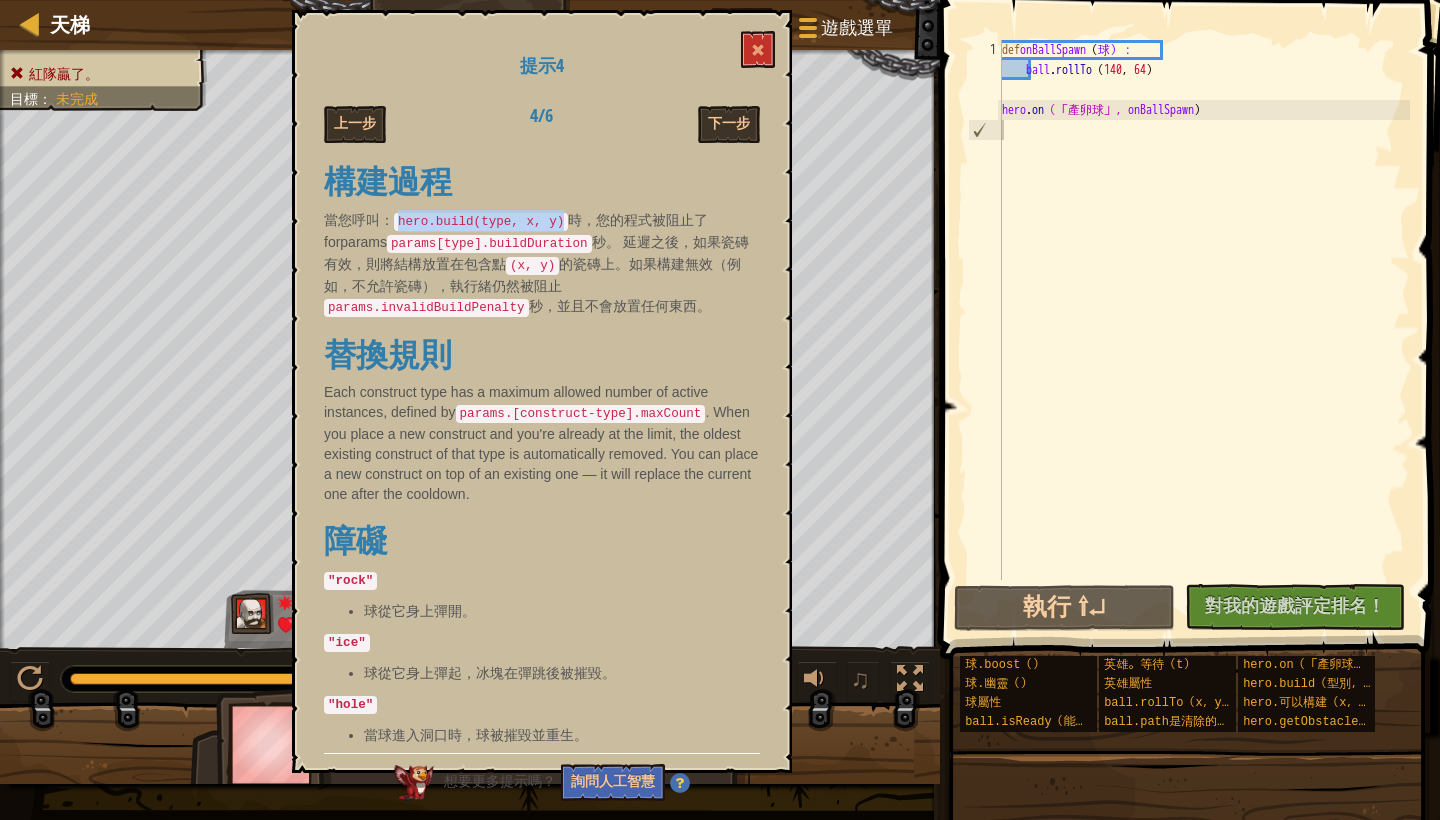 scroll, scrollTop: 129, scrollLeft: 0, axis: vertical 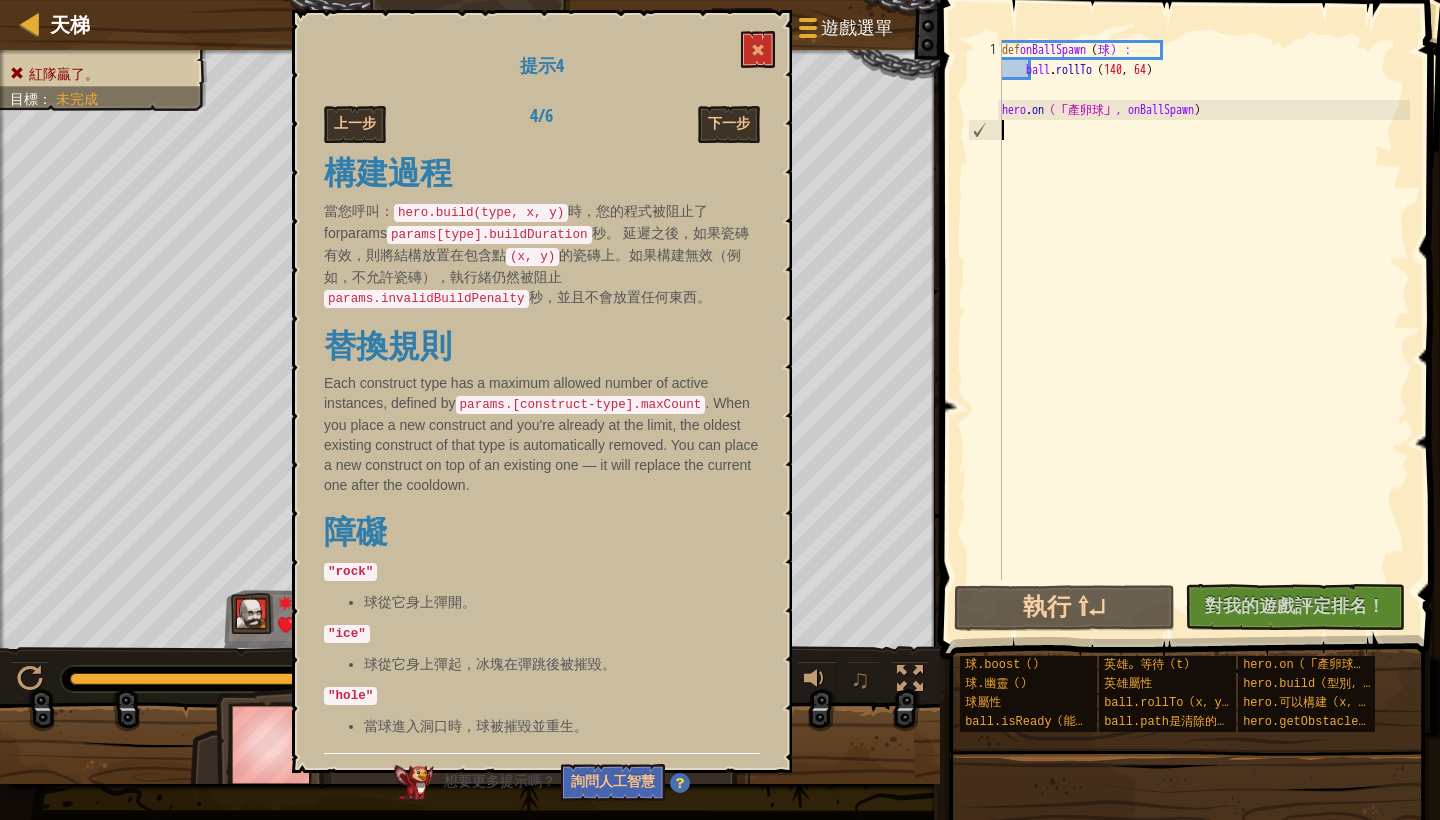 click on "def  onBallSpawn （ 球）：      ball . rollTo （ 140 ， 64 ） hero . on （「產卵球」， onBallSpawn ）" at bounding box center (1204, 330) 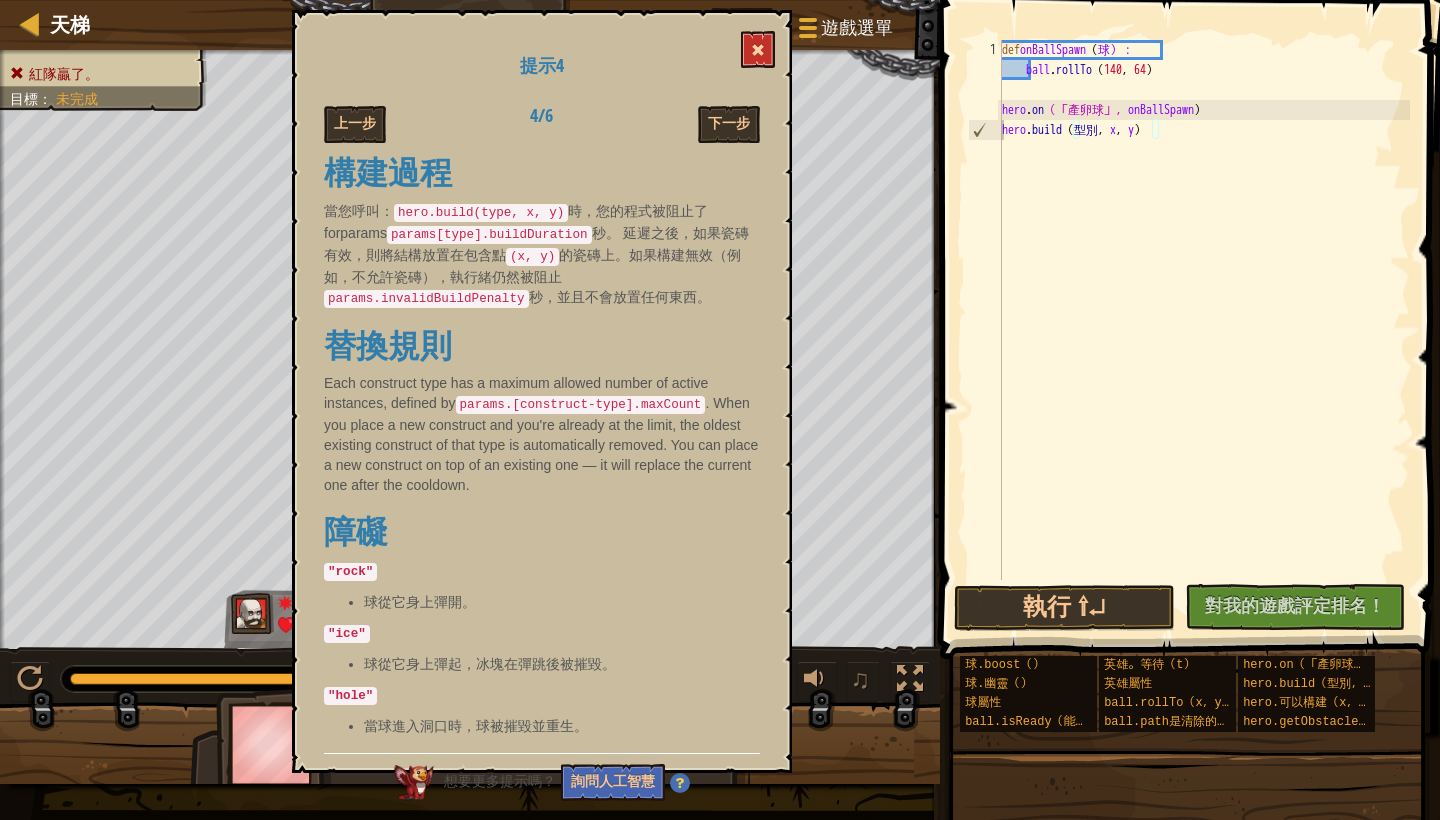 click at bounding box center (758, 49) 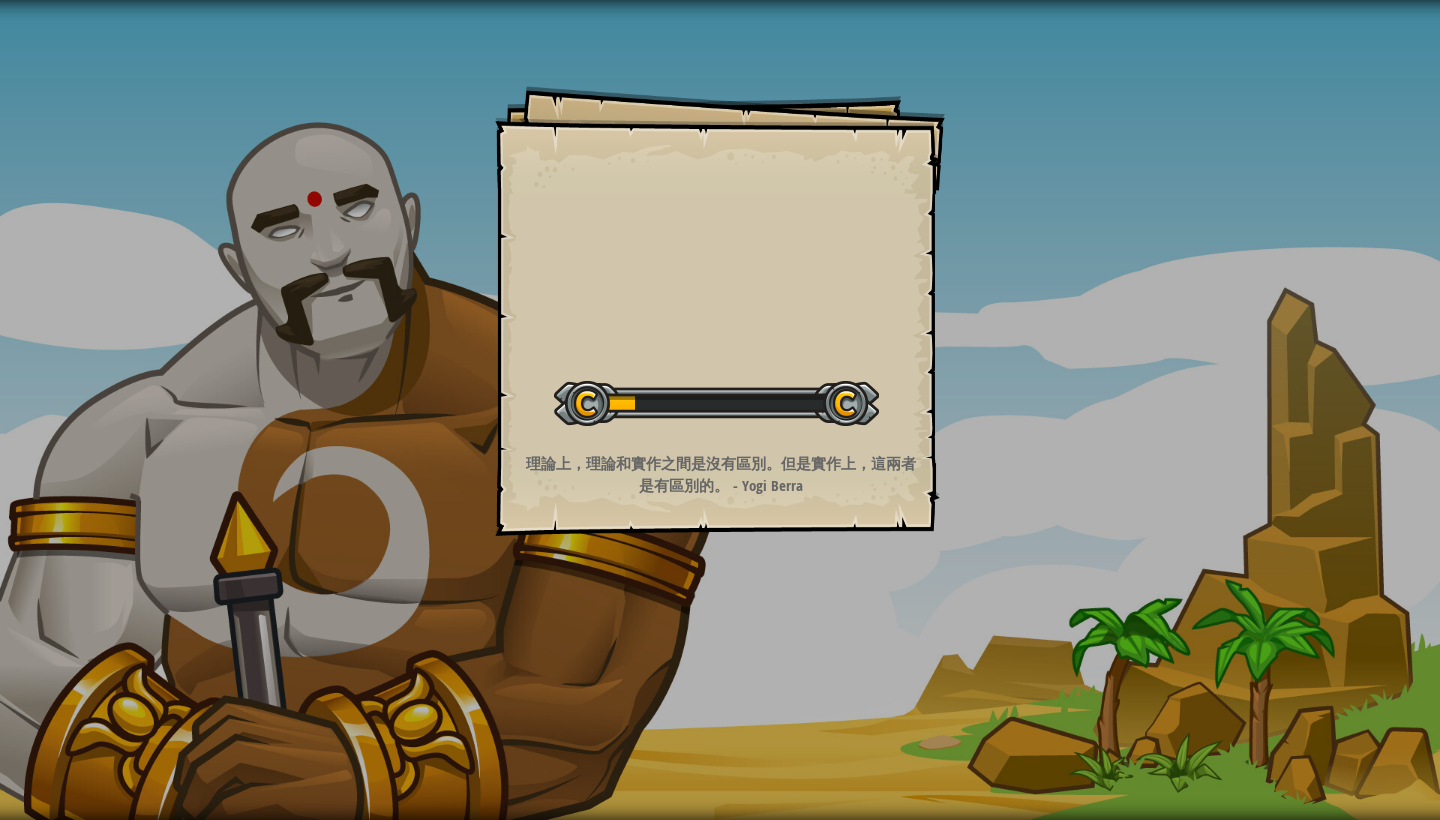 scroll, scrollTop: 0, scrollLeft: 0, axis: both 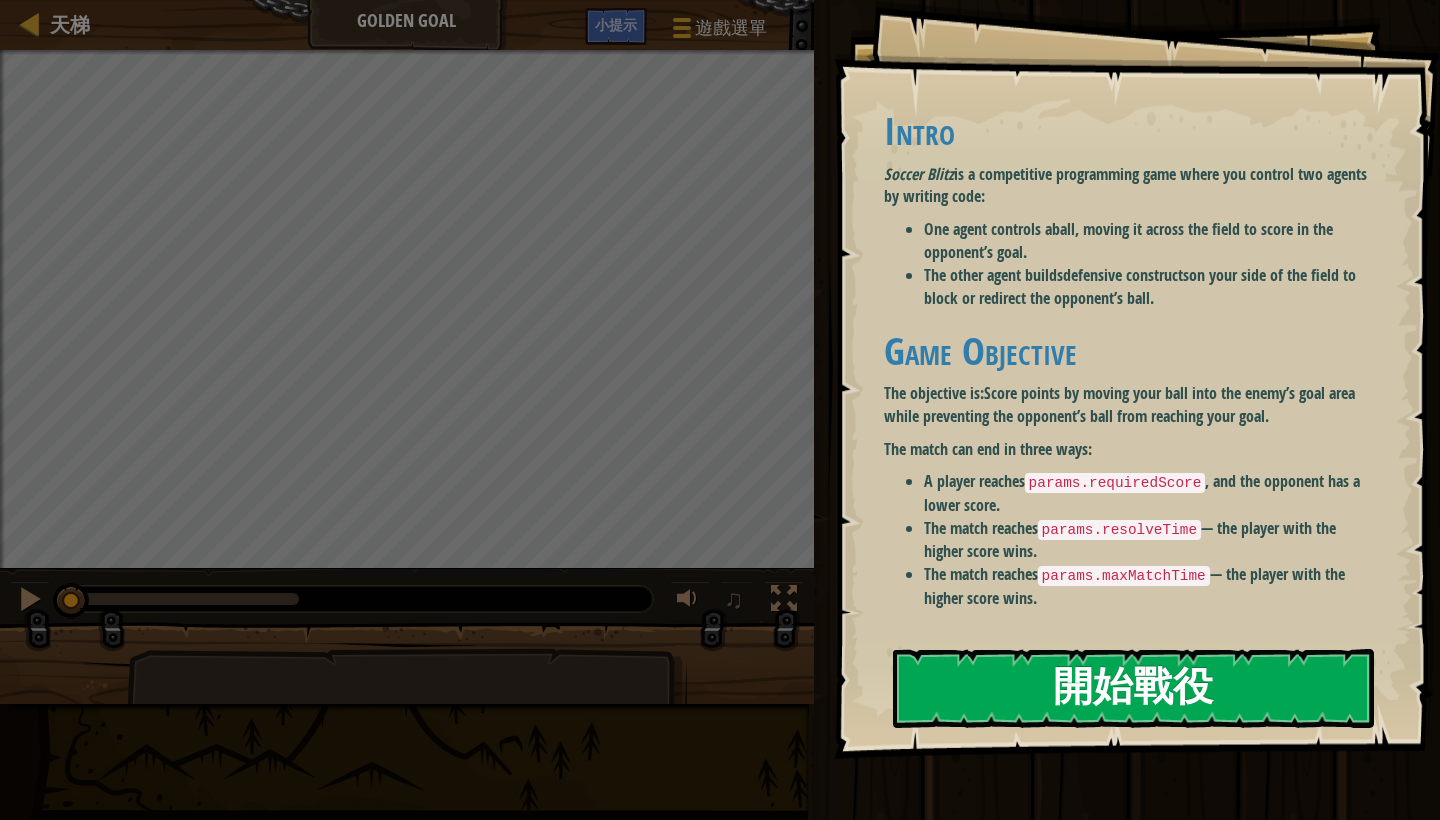 click on "開始戰役" at bounding box center [1133, 688] 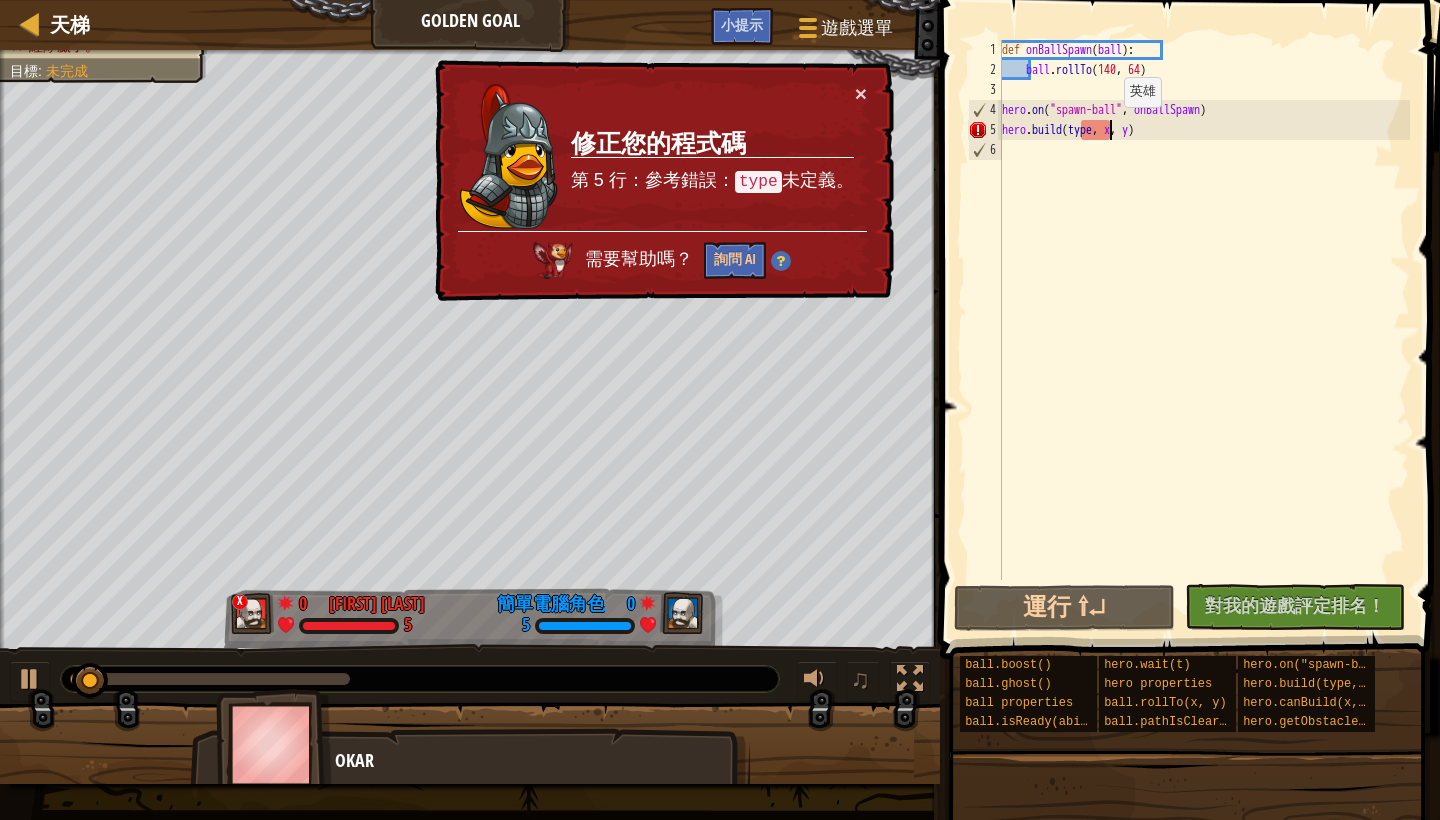 click on "def   onBallSpawn ( ball ) :      ball . rollTo ( 140 ,   64 ) hero . on ( "spawn-ball" ,   onBallSpawn ) hero . build ( type ,   x ,   y )" at bounding box center (1204, 330) 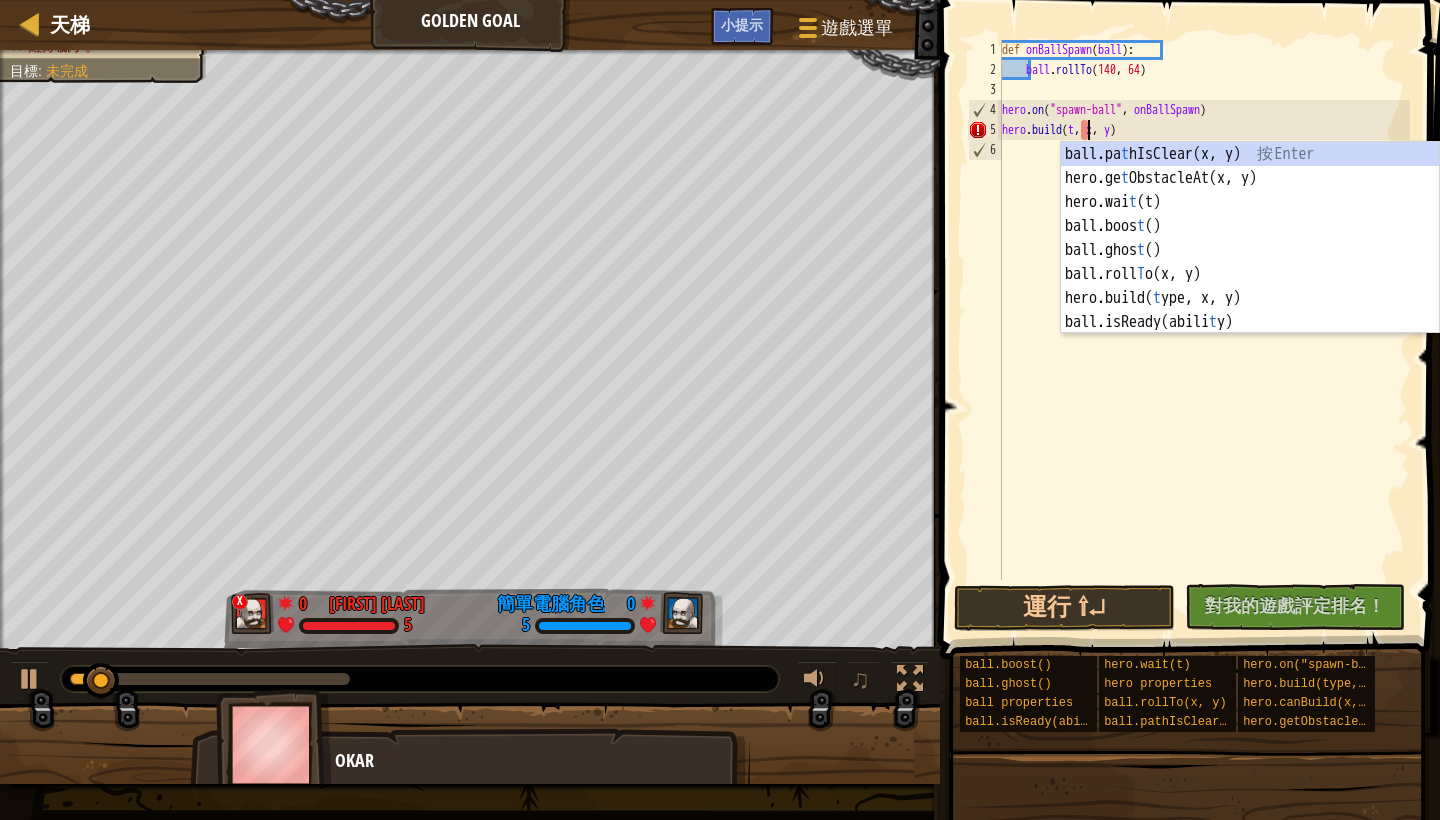 type on "hero.build(, x, y)" 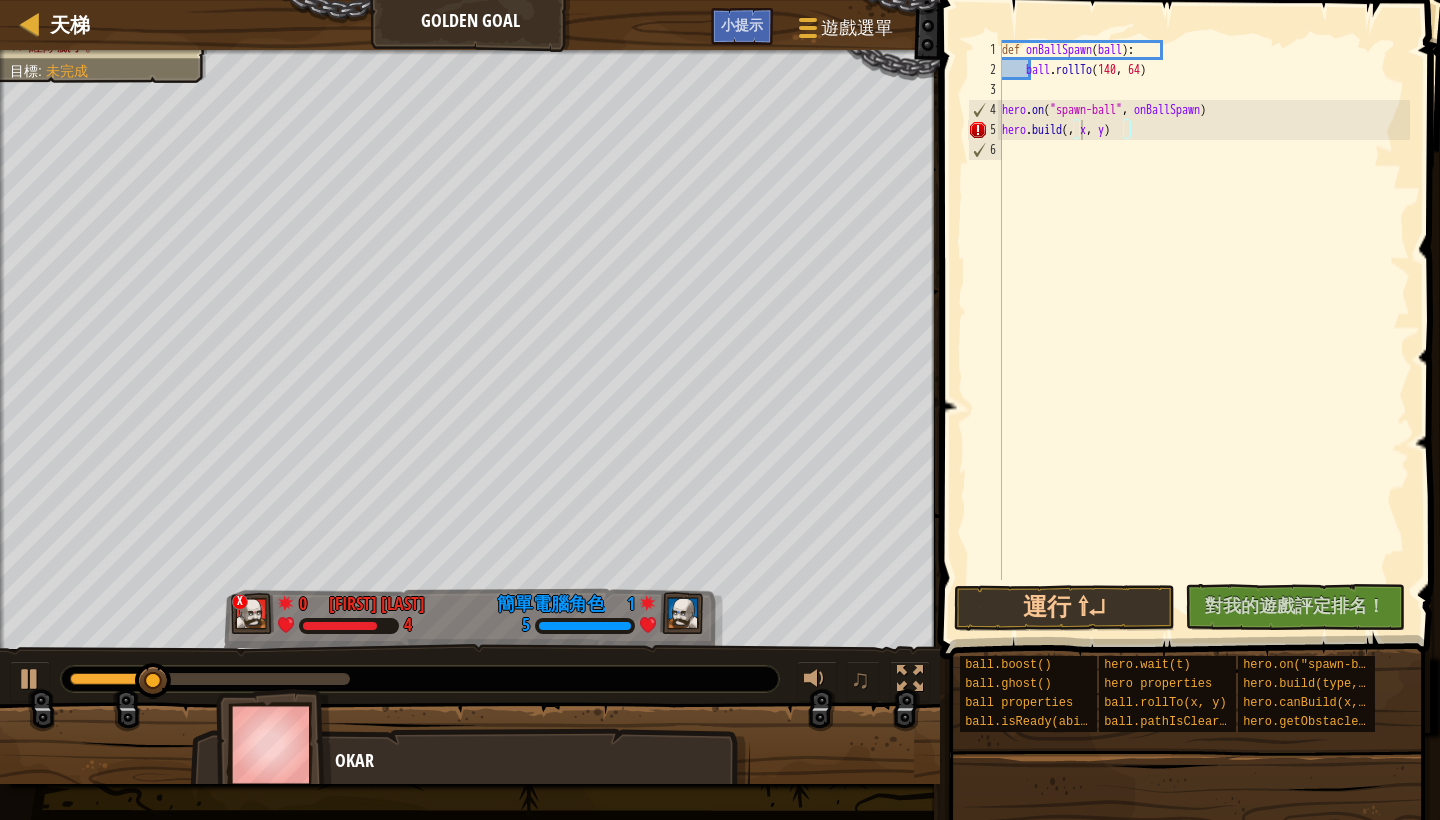 click on "遊戲選單 完成 小提示" at bounding box center (808, 31) 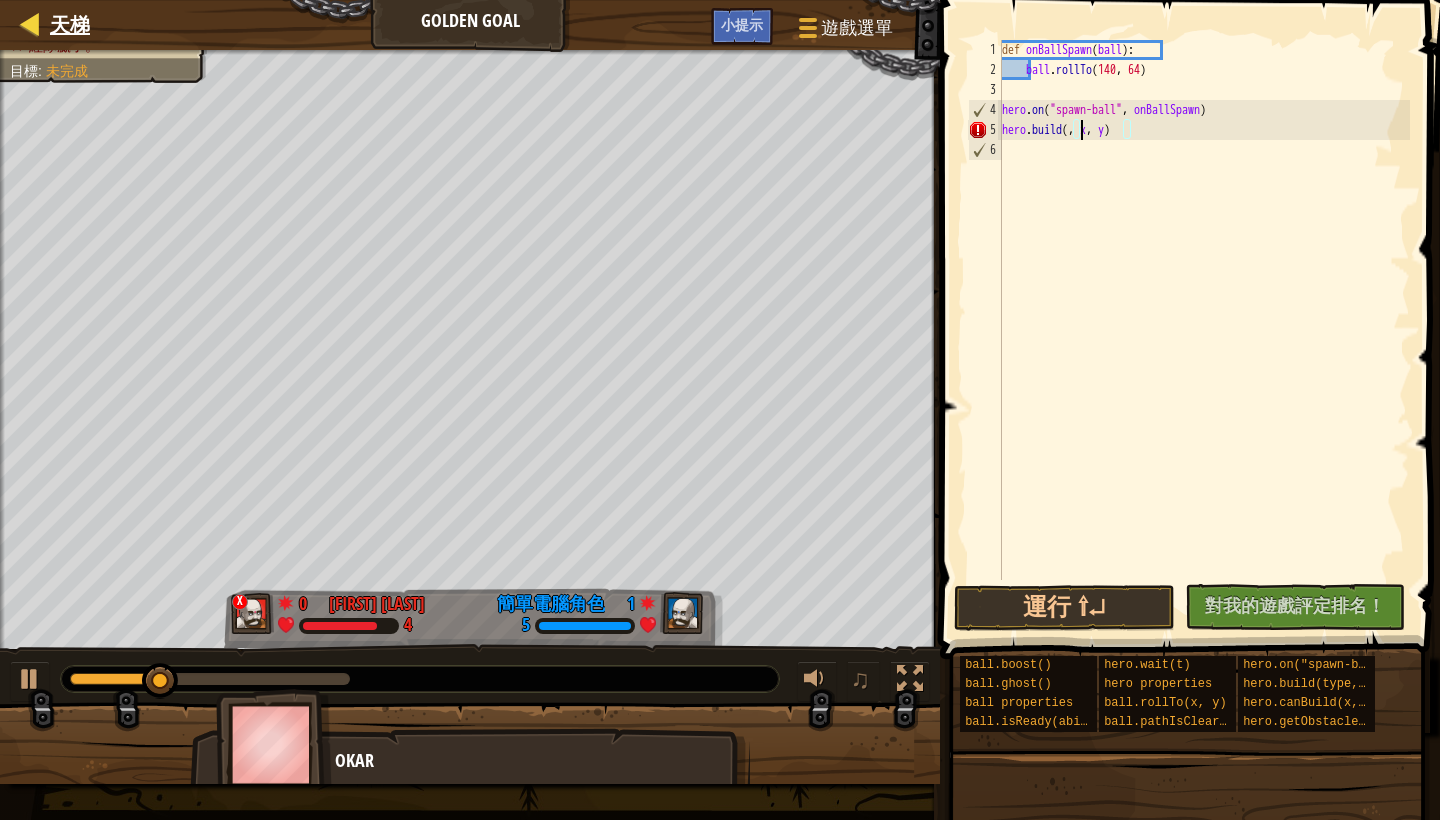 click at bounding box center [30, 23] 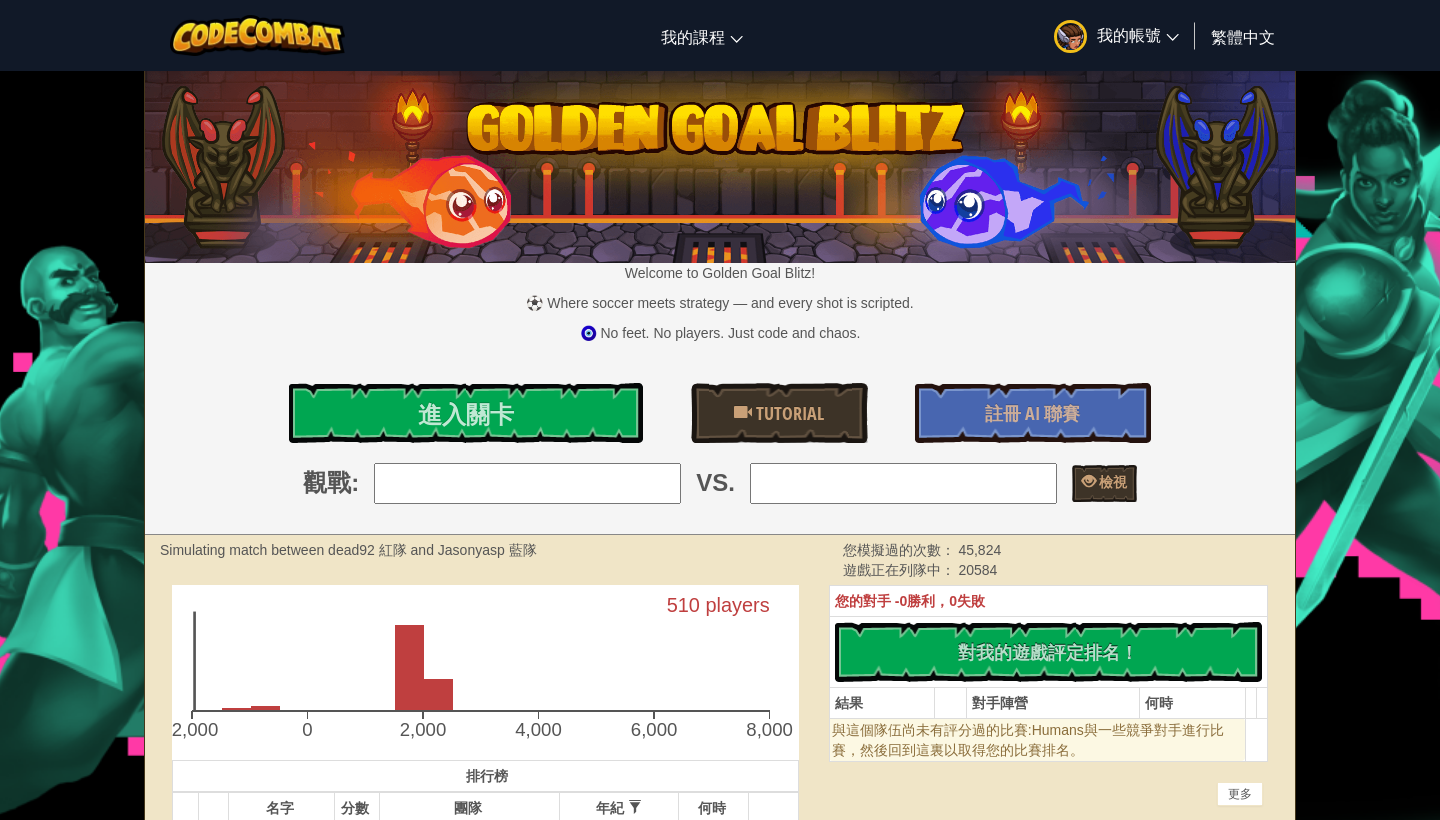 click on "繁體中文" at bounding box center [1243, 36] 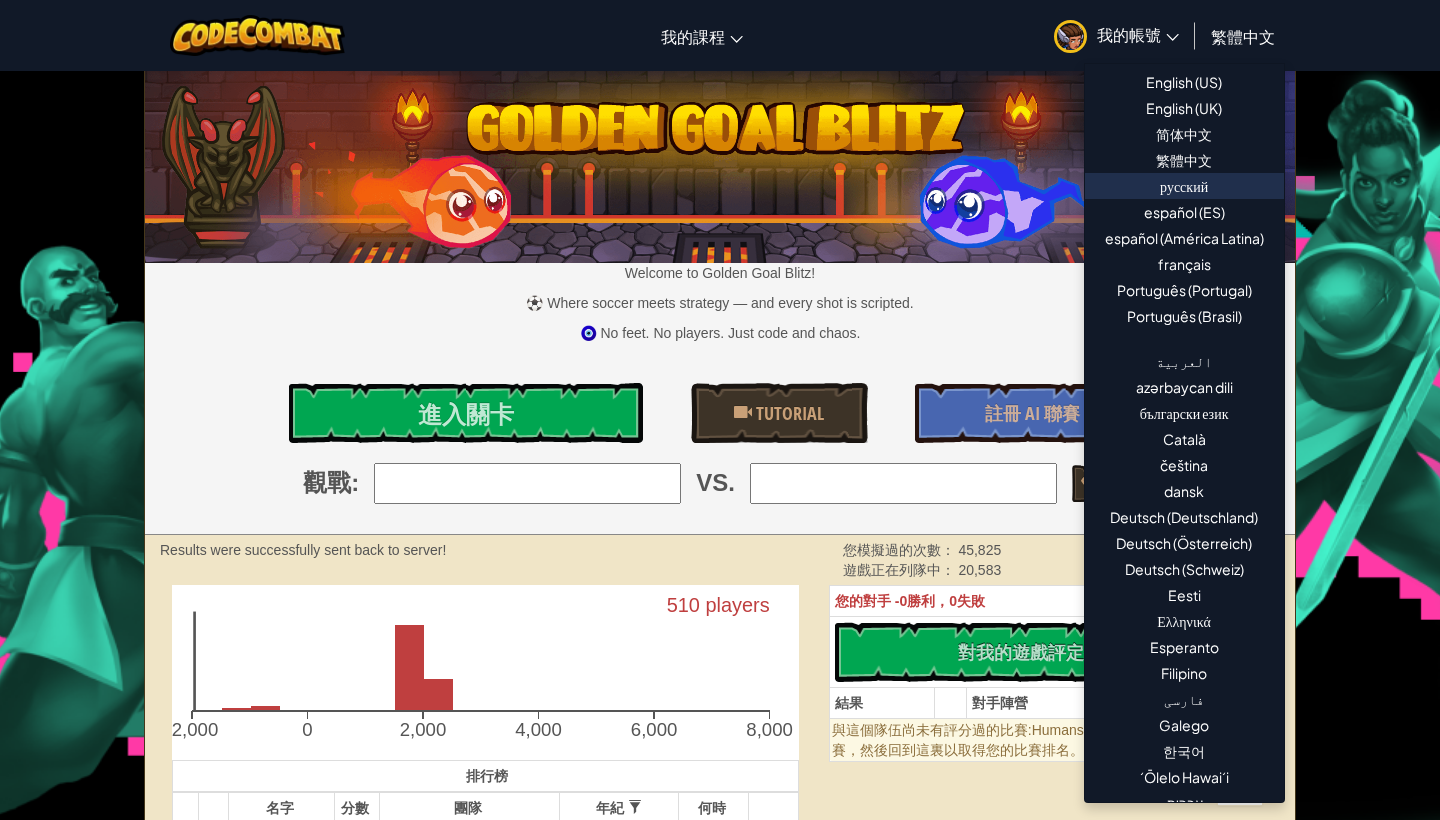 scroll, scrollTop: 0, scrollLeft: 0, axis: both 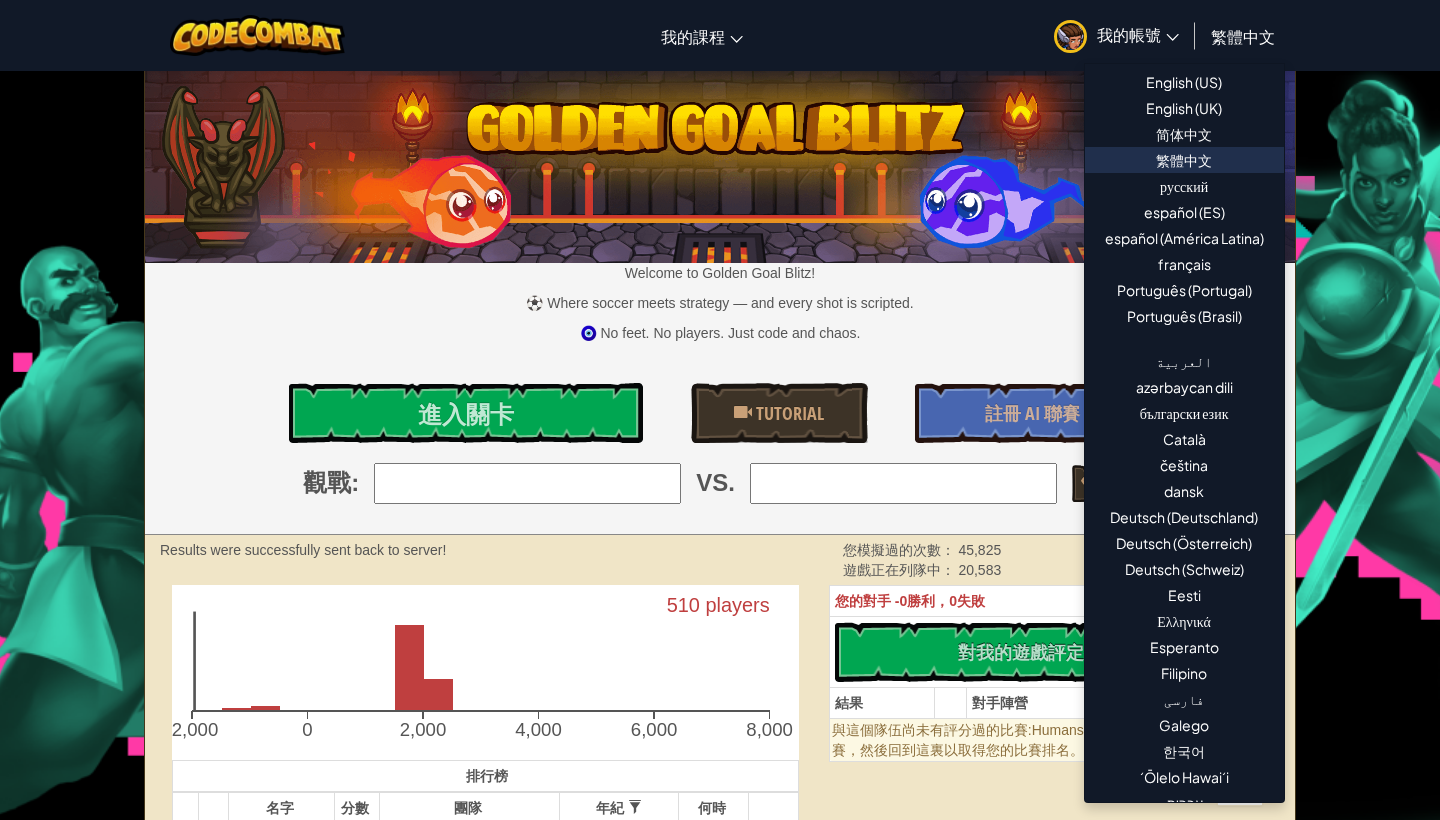 click on "繁體中文" at bounding box center [1184, 160] 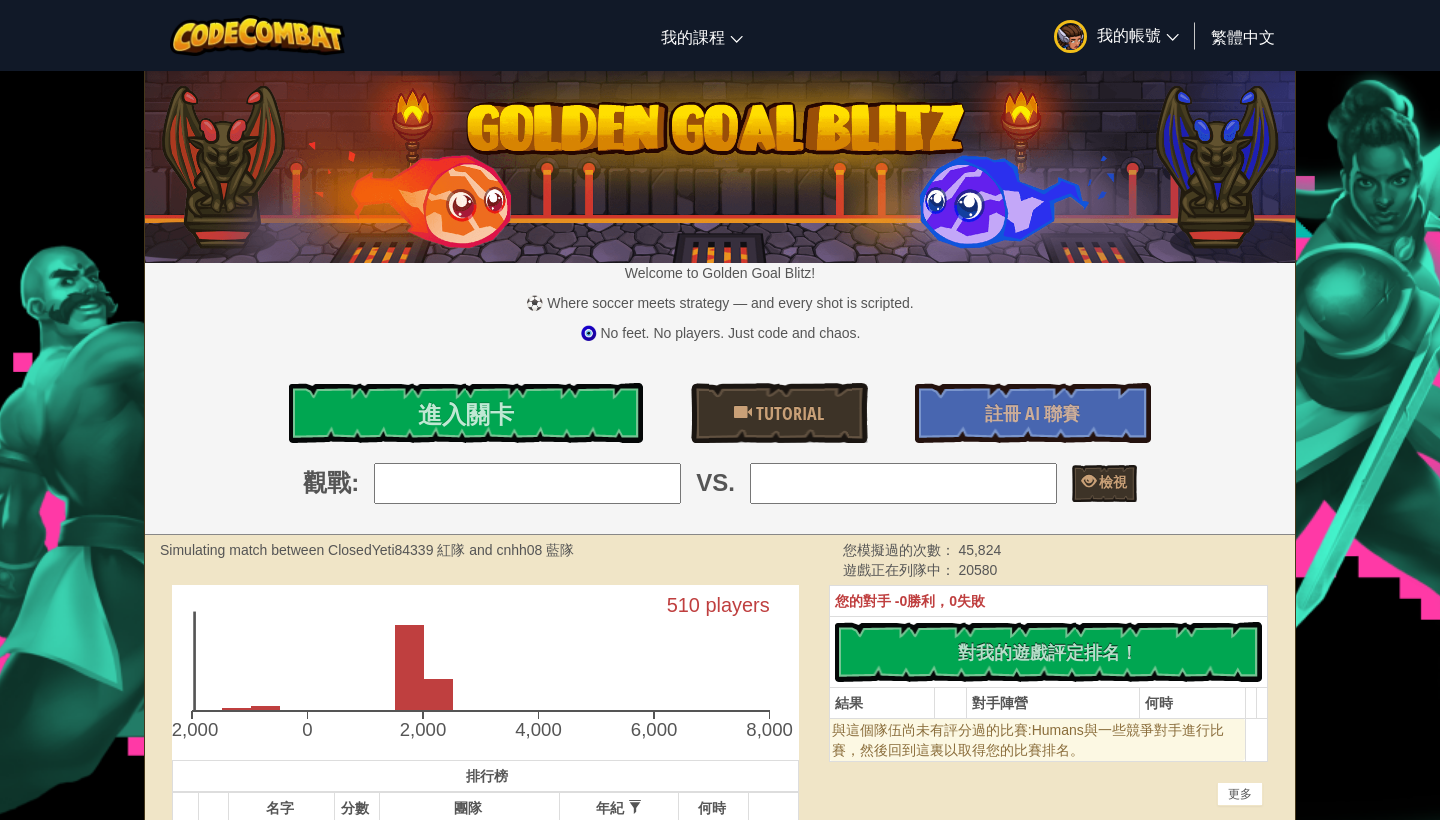 click at bounding box center (527, 483) 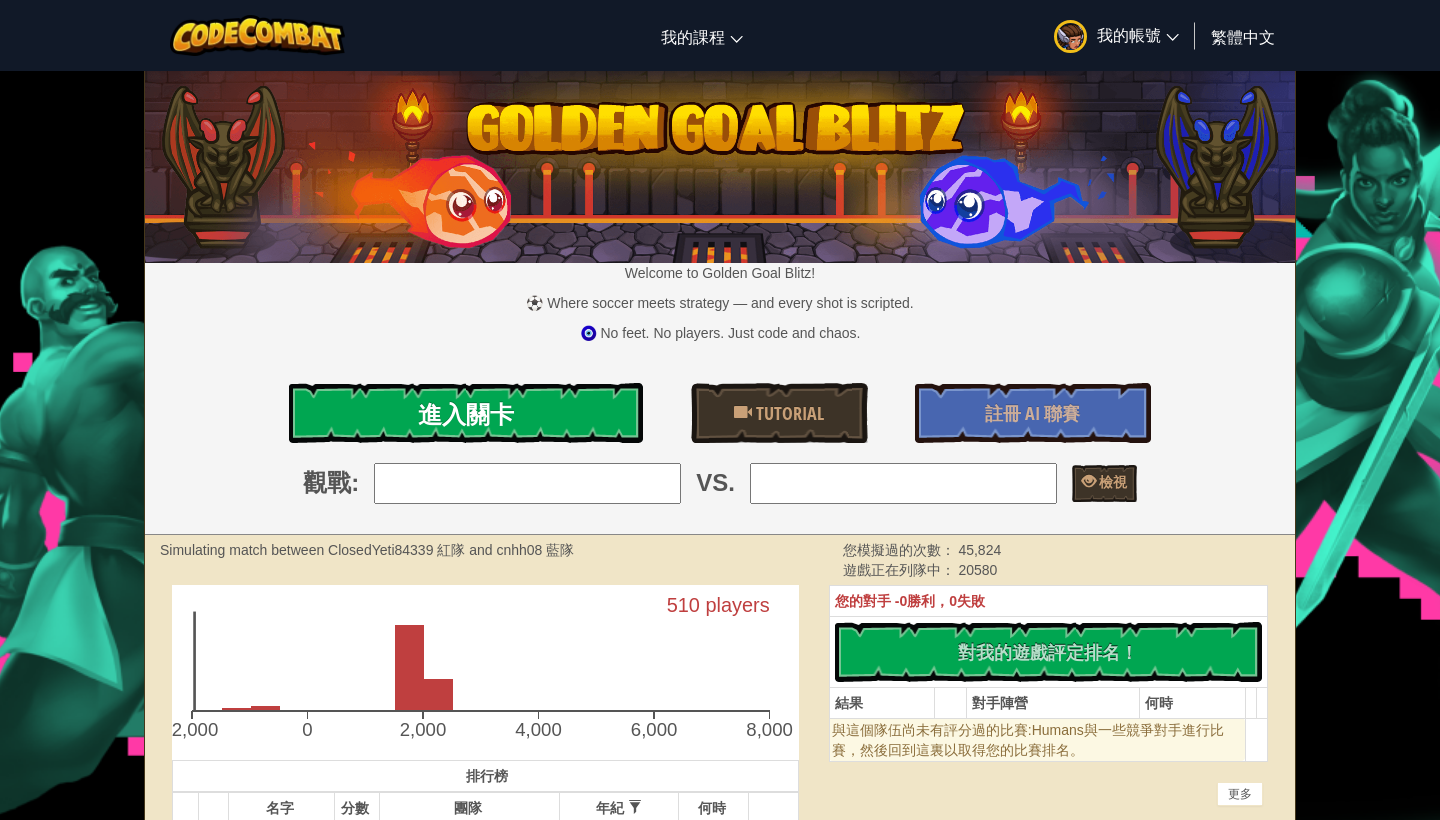 click on "進入關卡" at bounding box center [466, 413] 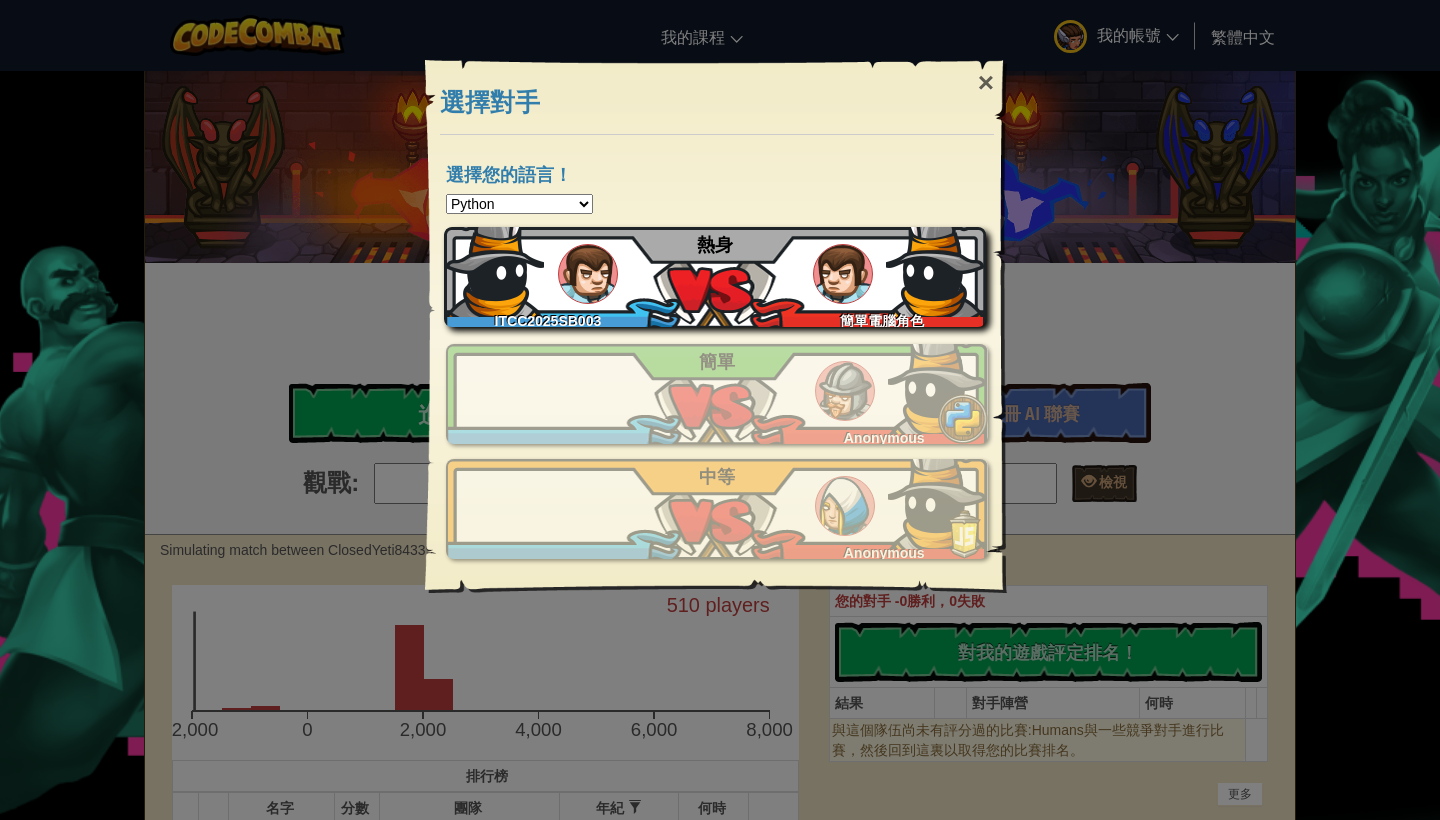 click on "ITCC2025SB003 簡單電腦角色 熱身" at bounding box center [715, 277] 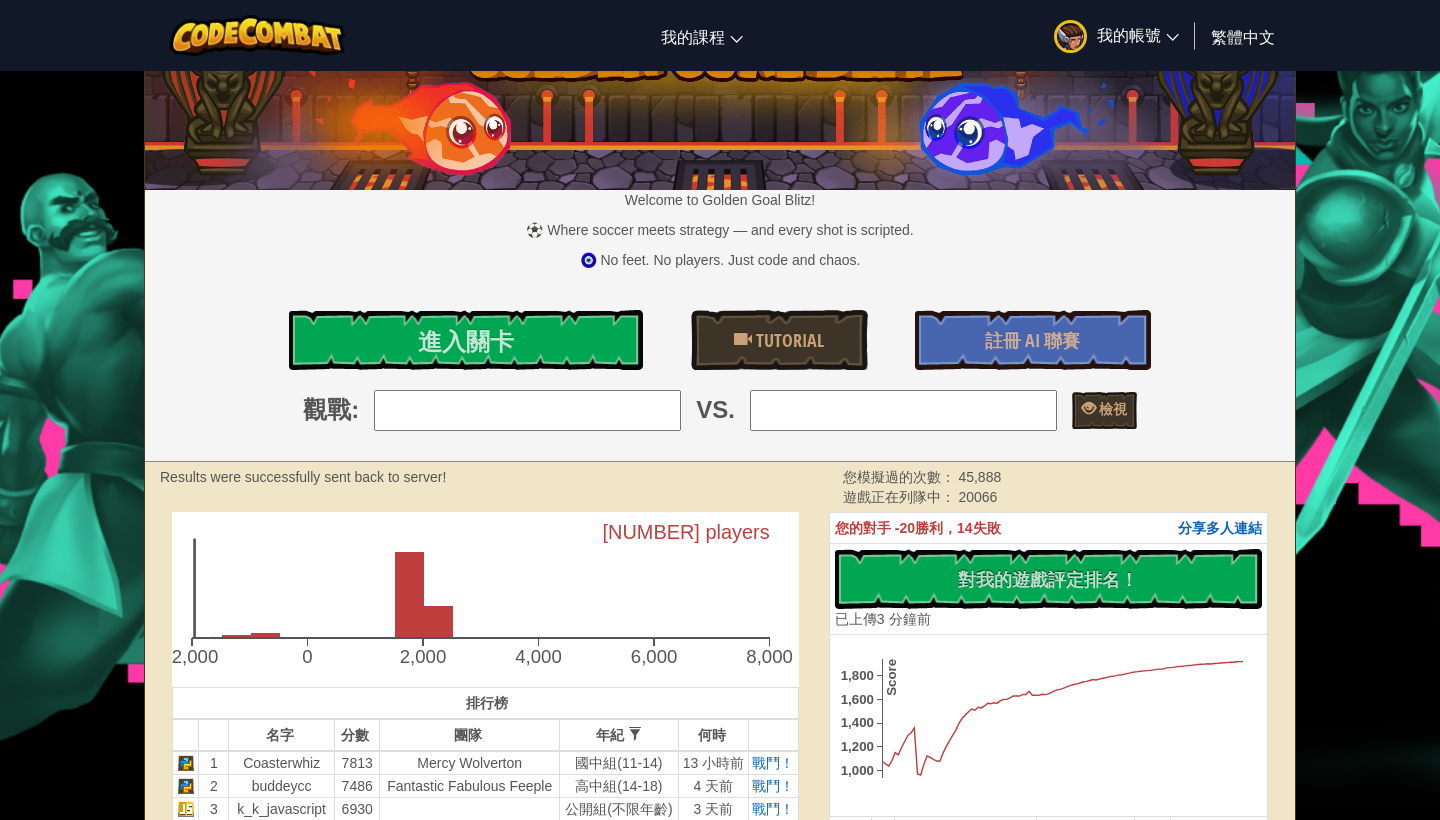 scroll, scrollTop: 77, scrollLeft: 0, axis: vertical 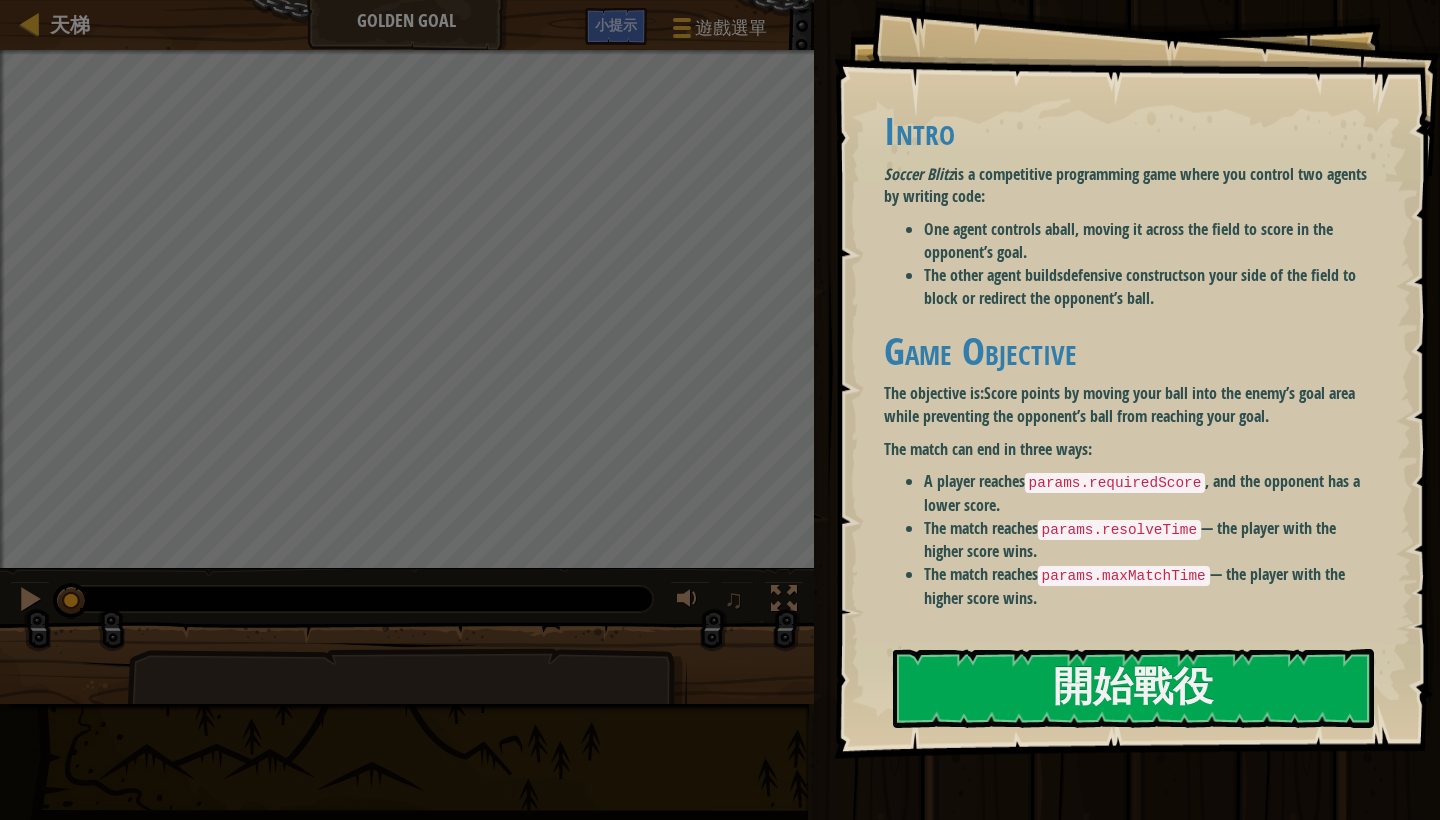 click on "Goals Intro
Soccer Blitz  is a competitive programming game where you control two agents by writing code:
One agent controls a  ball , moving it across the field to score in the opponent’s goal.
The other agent builds  defensive constructs  on your side of the field to block or redirect the opponent’s ball.
Game Objective
The objective is:
Score points by moving your ball into the enemy’s goal area while preventing the opponent’s ball from reaching your goal.
The match can end in three ways:
A player reaches  params.requiredScore , and the opponent has a lower score.
The match reaches  params.resolveTime  — the player with the higher score wins.
The match reaches  params.maxMatchTime  — the player with the higher score wins.
開始戰役 從伺服器載入失敗 您將需要訂閱來開啟這關。 訂閱 您需要加入一個課程來遊玩此關卡。 回到我的課程 詢問您的老師來分派一個授權碼給您，這樣您就可以繼續遊玩CodeCombat!" at bounding box center (1137, 379) 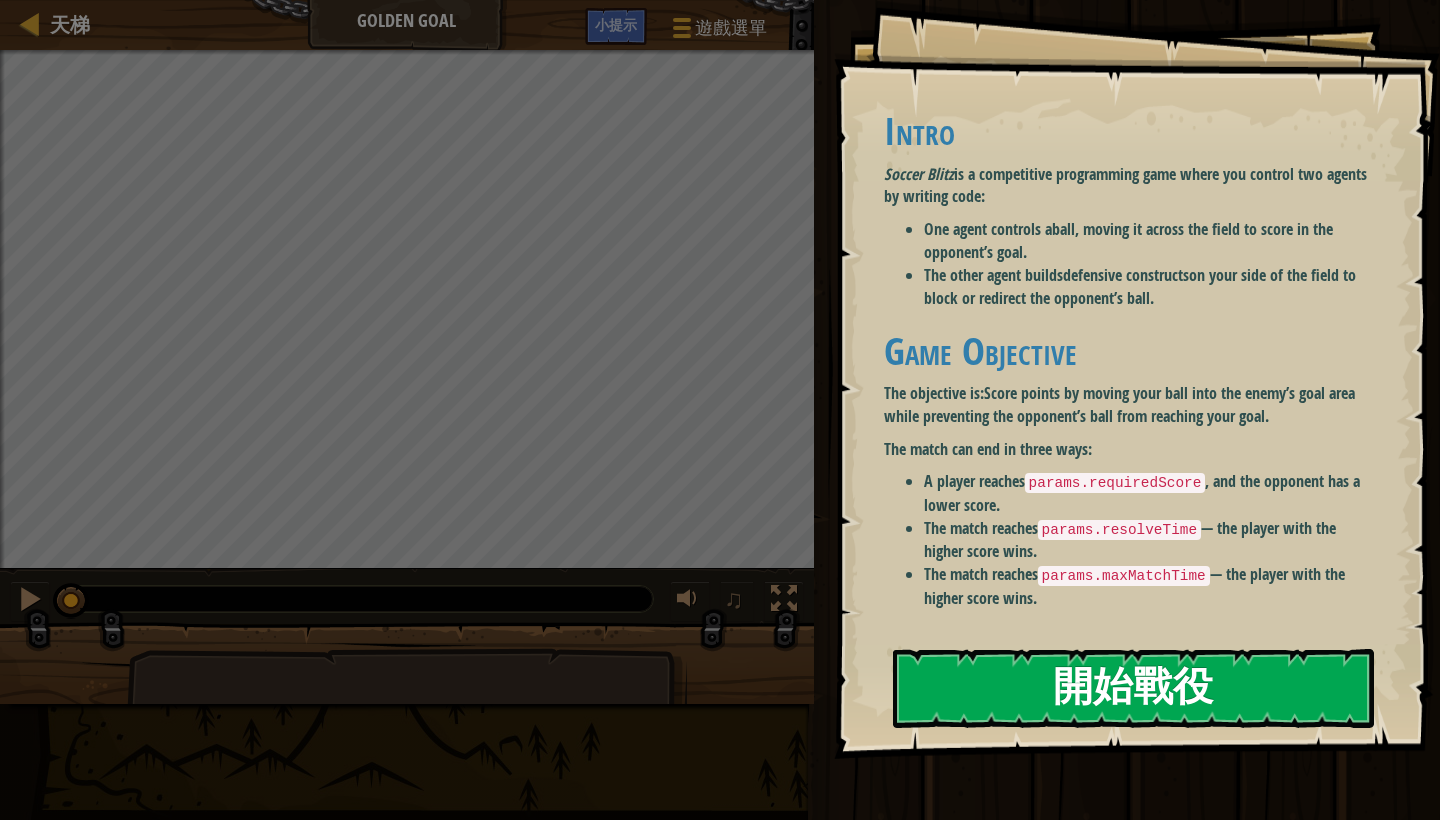 click on "Goals Intro
Soccer Blitz  is a competitive programming game where you control two agents by writing code:
One agent controls a  ball , moving it across the field to score in the opponent’s goal.
The other agent builds  defensive constructs  on your side of the field to block or redirect the opponent’s ball.
Game Objective
The objective is:
Score points by moving your ball into the enemy’s goal area while preventing the opponent’s ball from reaching your goal.
The match can end in three ways:
A player reaches  params.requiredScore , and the opponent has a lower score.
The match reaches  params.resolveTime  — the player with the higher score wins.
The match reaches  params.maxMatchTime  — the player with the higher score wins.
開始戰役 從伺服器載入失敗 您將需要訂閱來開啟這關。 訂閱 您需要加入一個課程來遊玩此關卡。 回到我的課程 詢問您的老師來分派一個授權碼給您，這樣您就可以繼續遊玩CodeCombat!" at bounding box center [1137, 379] 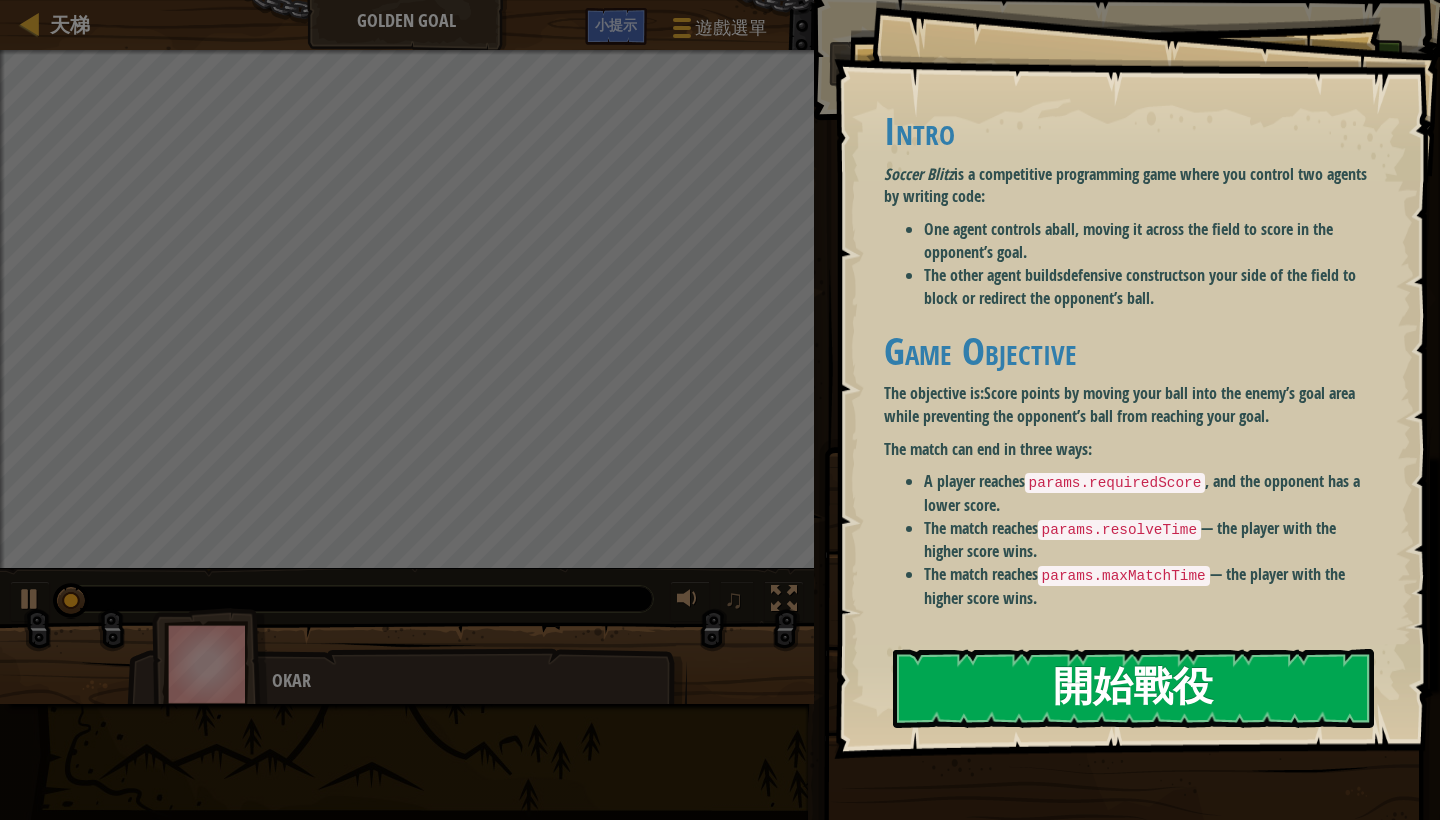click on "開始戰役" at bounding box center (1133, 688) 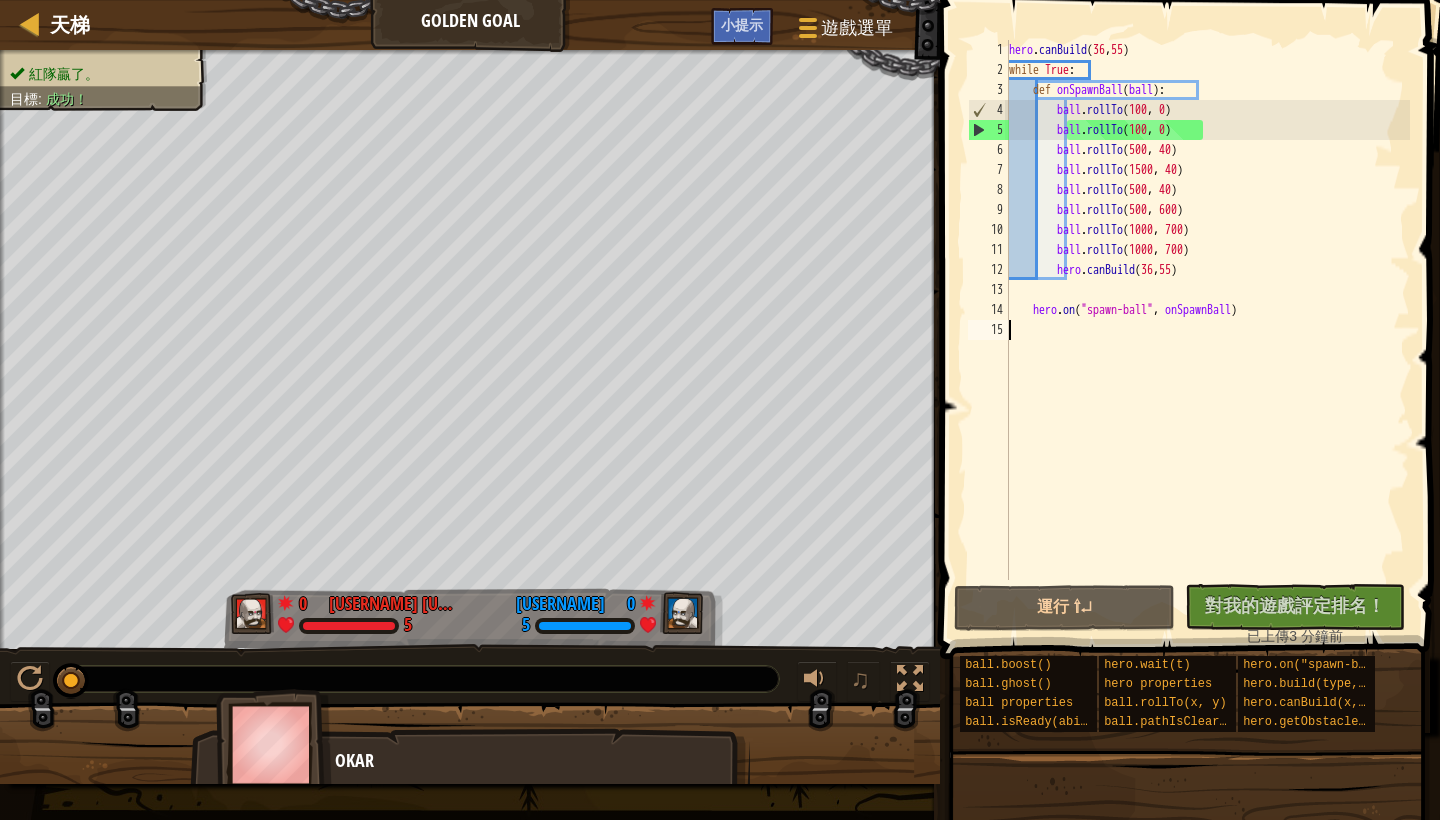 click on "hero . canBuild ( 36 , 55 ) while   True :      def   onSpawnBall ( ball ) :          ball . rollTo ( 100 ,   0 )          ball . rollTo ( 100 ,   0 )          ball . rollTo ( 500 ,   40 )          ball . rollTo ( 1500 ,   40 )          ball . rollTo ( 500 ,   40 )          ball . rollTo ( 500 ,   600 )          ball . rollTo ( 1000 ,   700 )          ball . rollTo ( 1000 ,   700 )          hero . canBuild ( 36 , 55 )          hero . on ( "spawn-ball" ,   onSpawnBall )" at bounding box center [1207, 330] 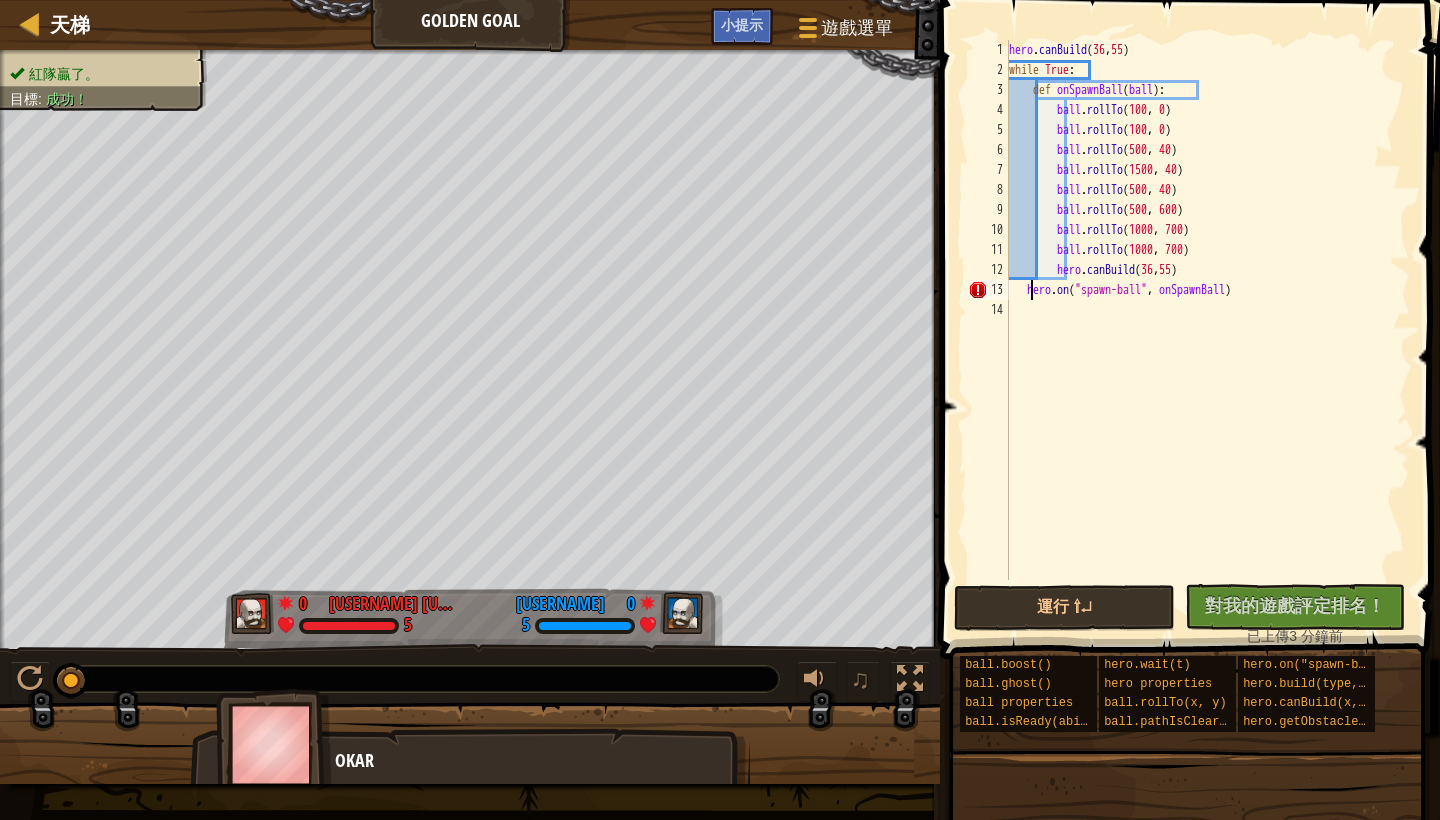 type on "hero.on("spawn-ball", onSpawnBall)" 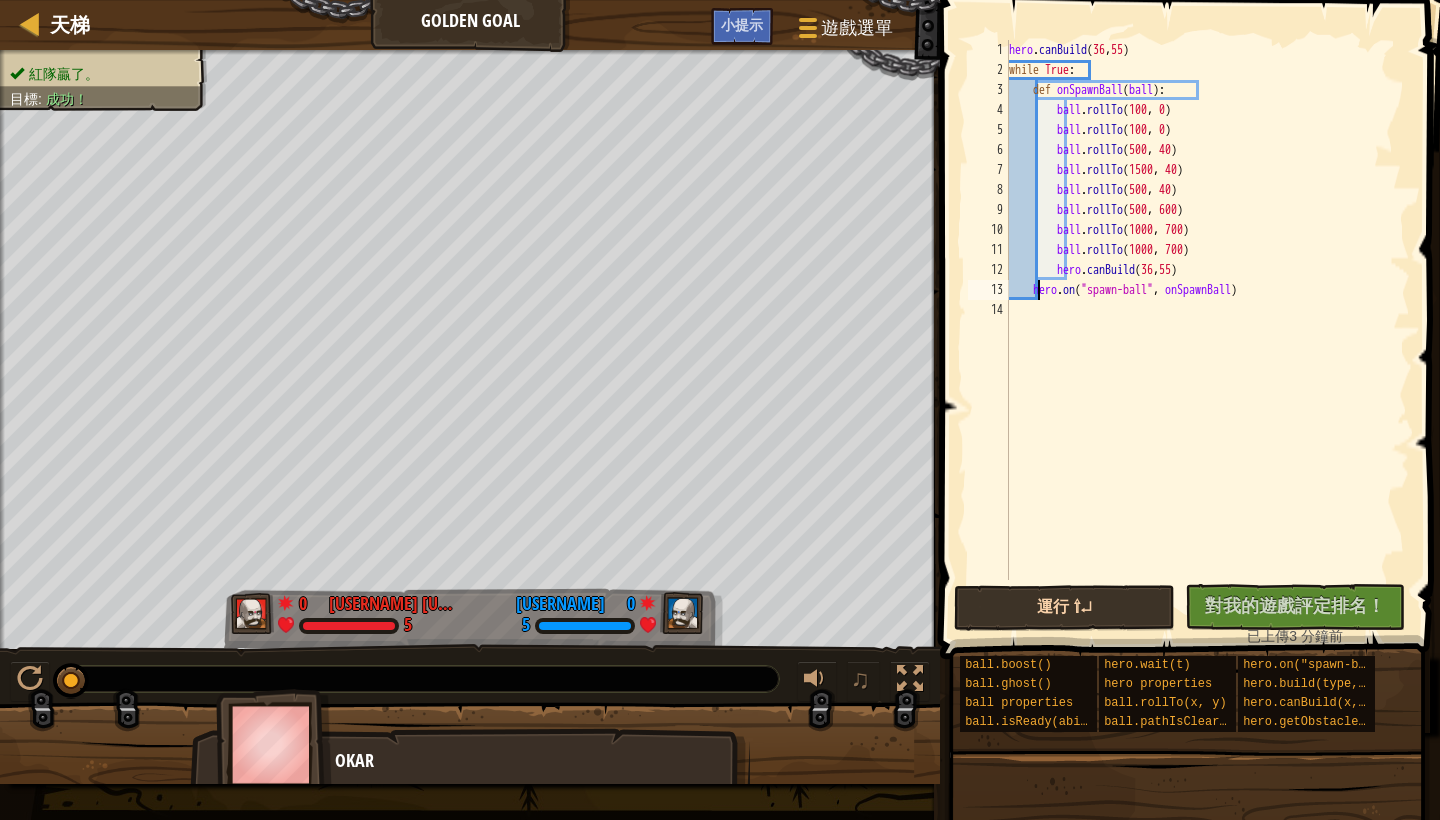 click on "運行 ⇧↵" at bounding box center (1064, 608) 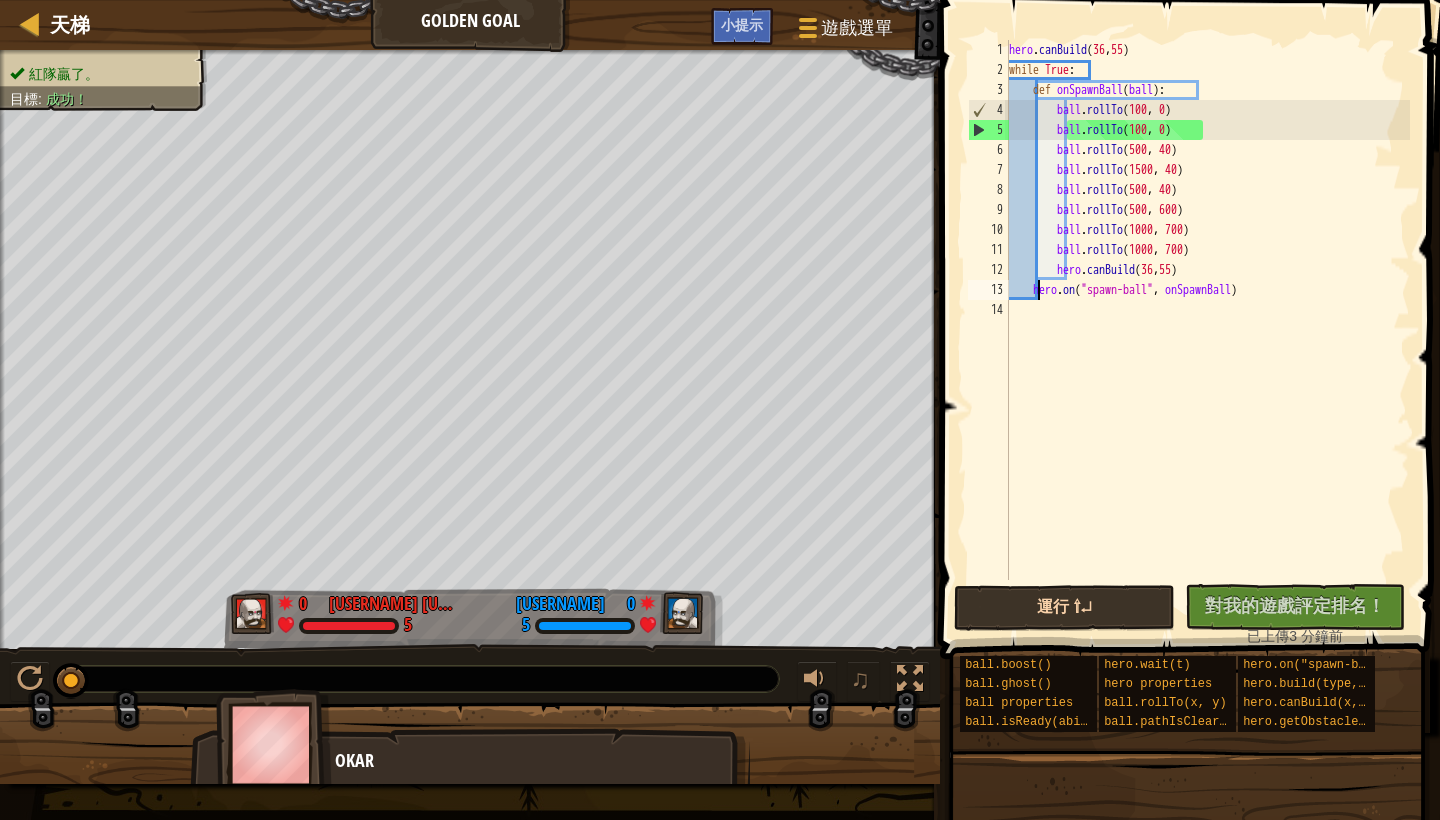 click on "運行 ⇧↵" at bounding box center [1064, 608] 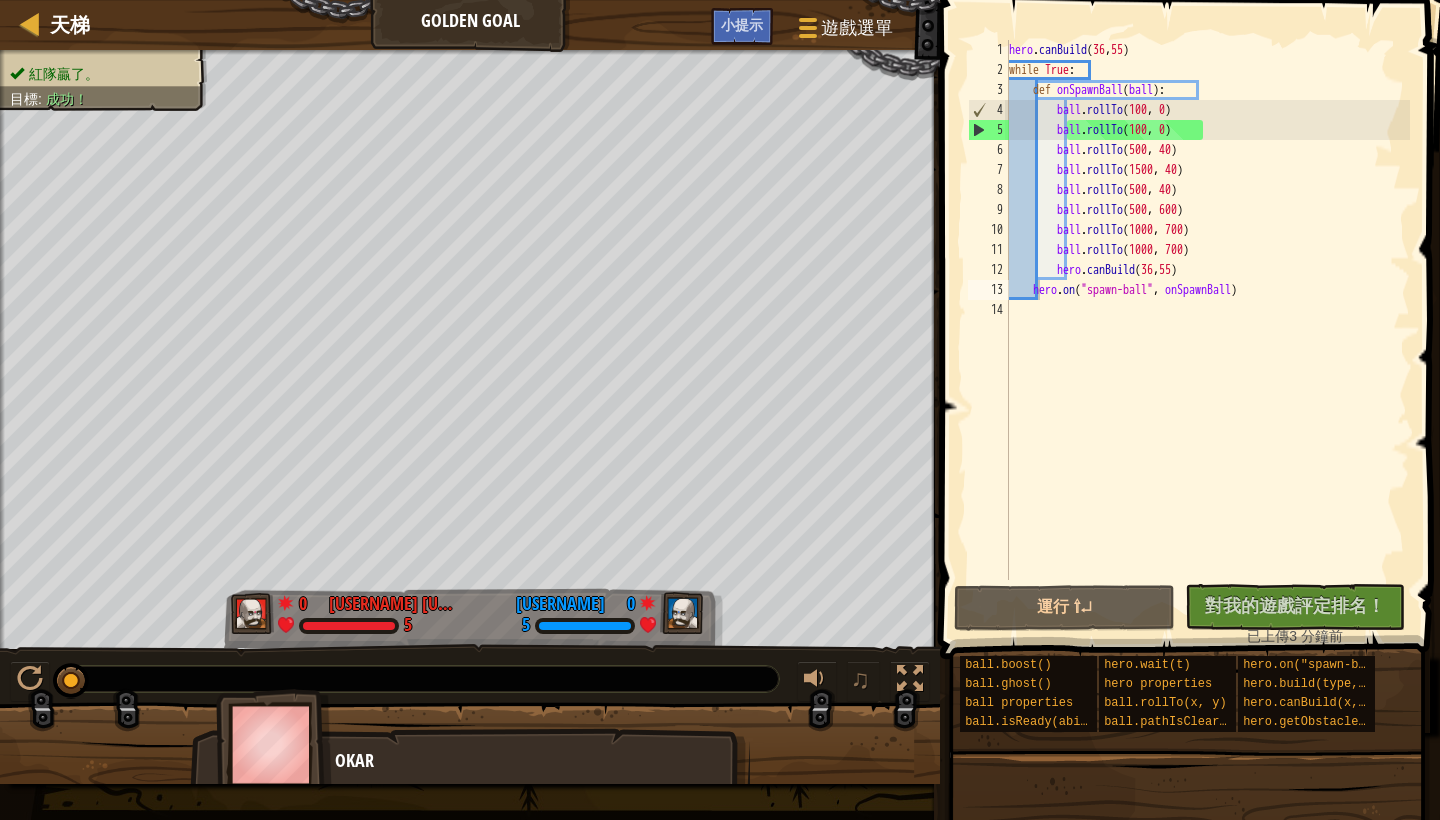 click on "天梯 Golden Goal 遊戲選單 完成 小提示" at bounding box center [470, 25] 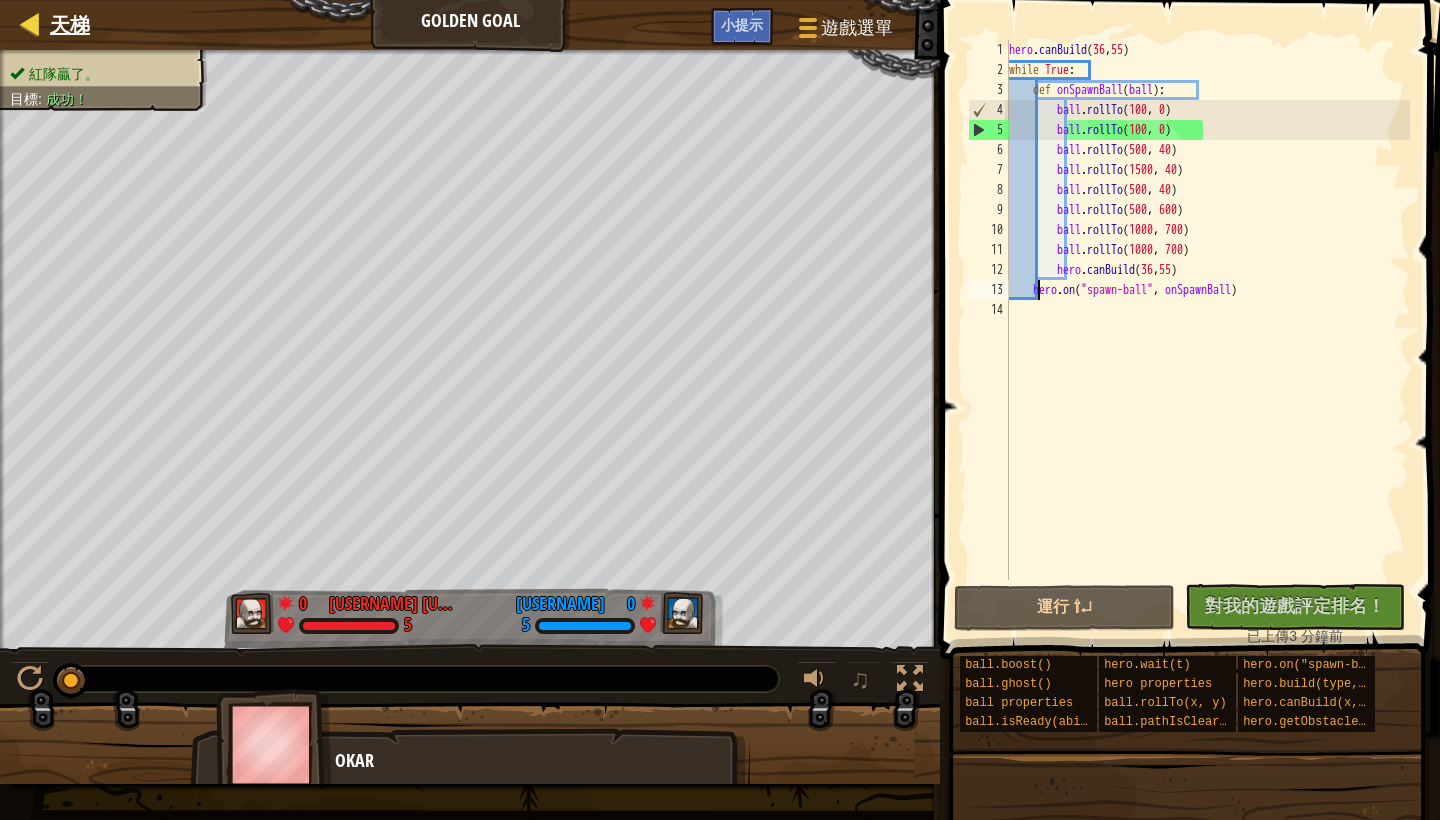 click on "天梯" at bounding box center (70, 24) 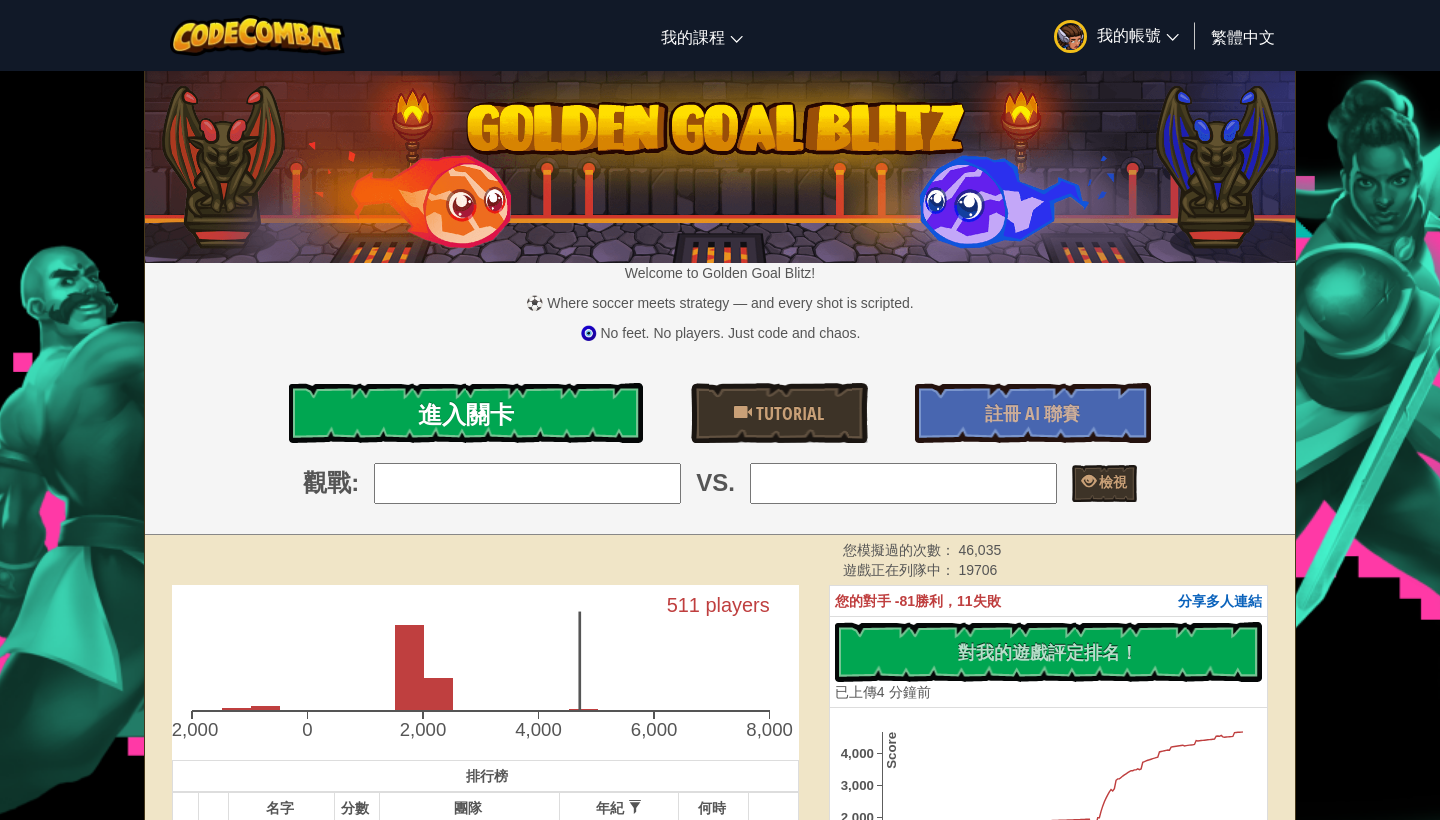 click on "進入關卡" at bounding box center (466, 413) 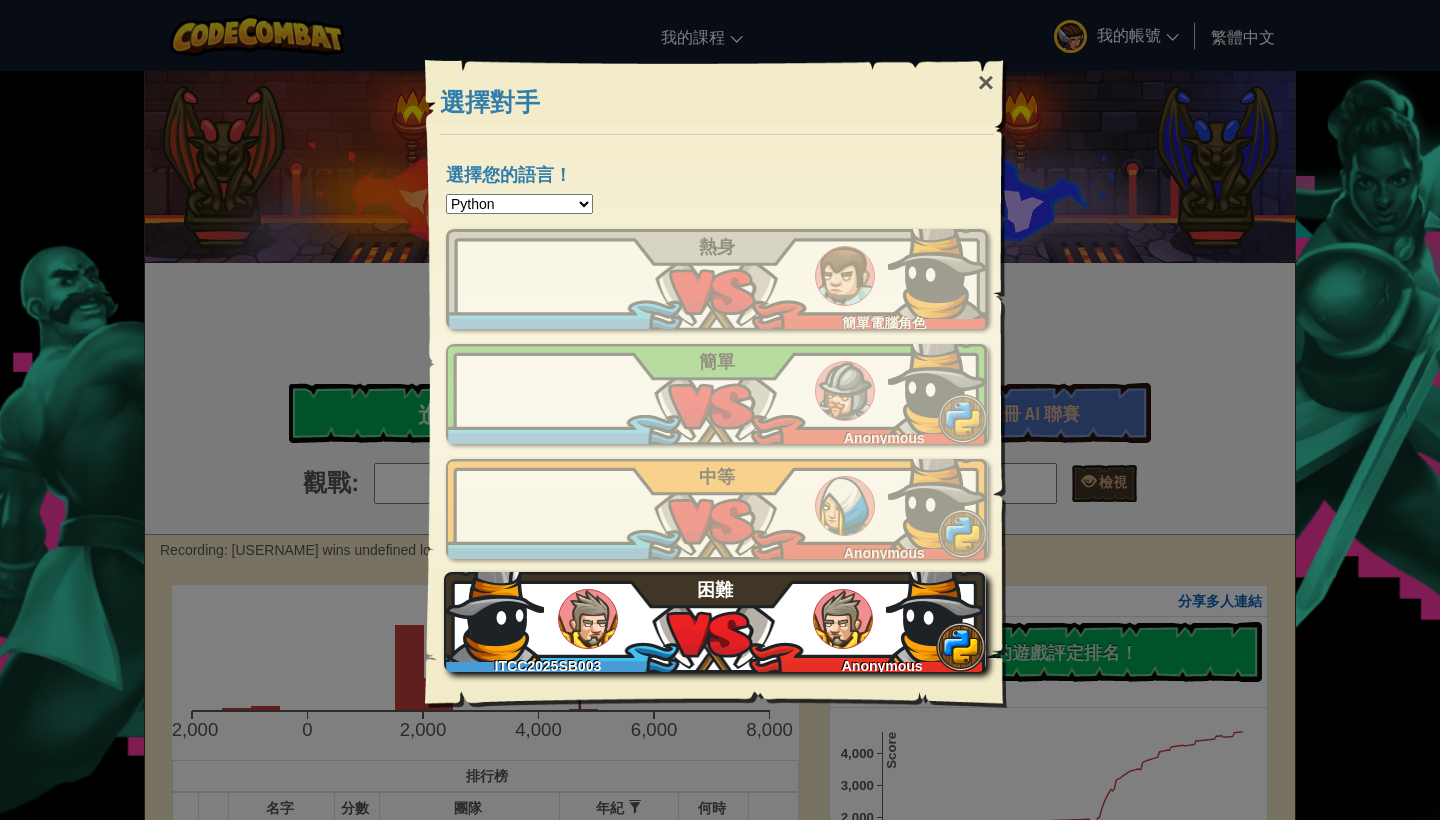 click on "ITCC2025SB003 Anonymous 困難" at bounding box center [715, 622] 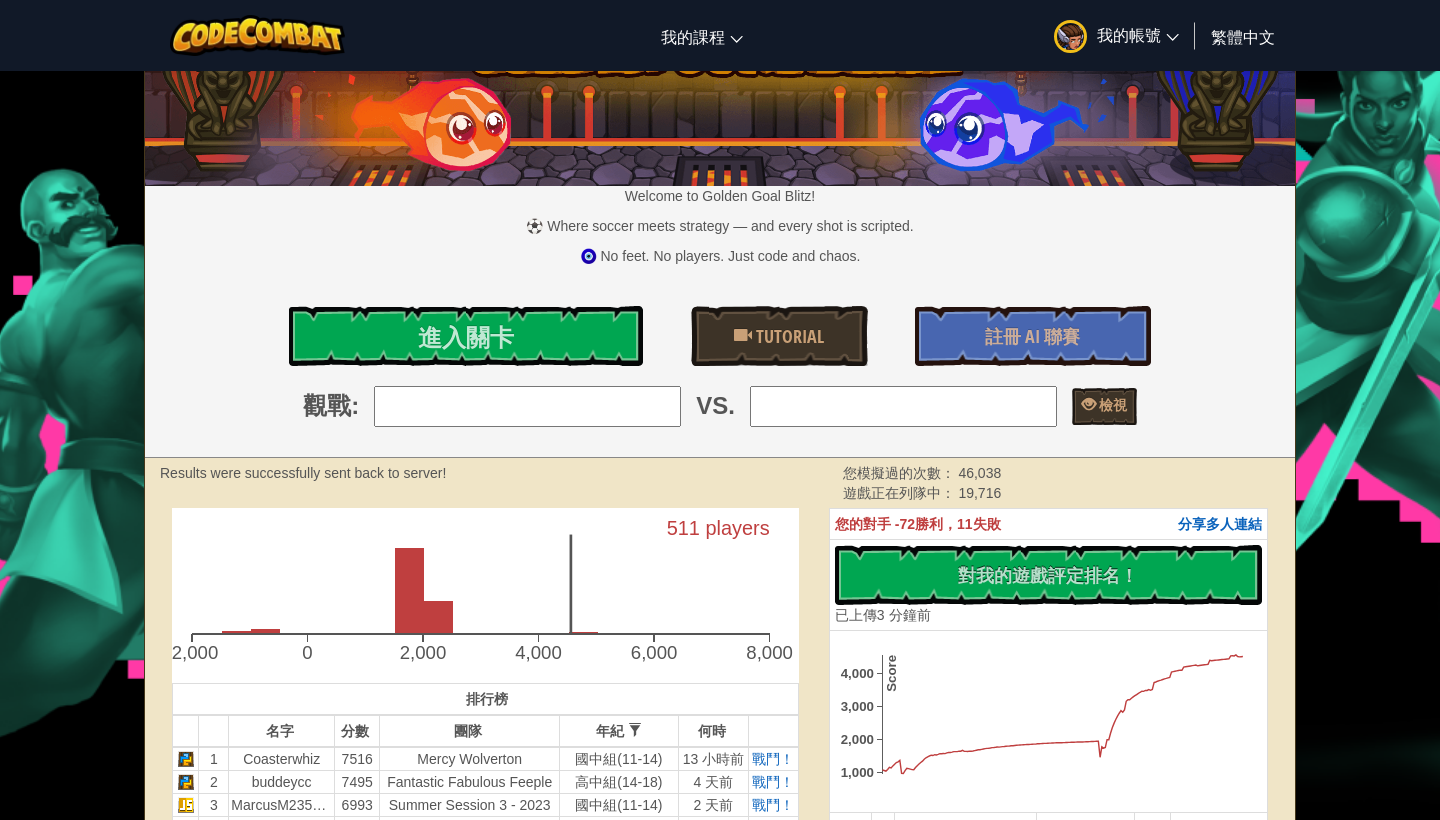 scroll, scrollTop: 77, scrollLeft: 0, axis: vertical 